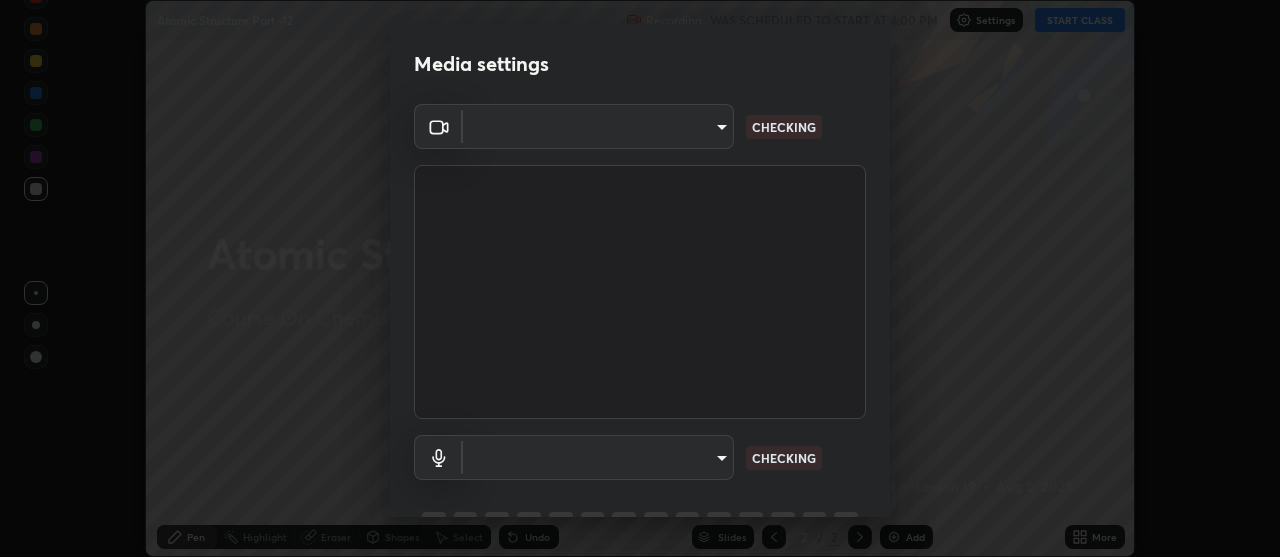 scroll, scrollTop: 0, scrollLeft: 0, axis: both 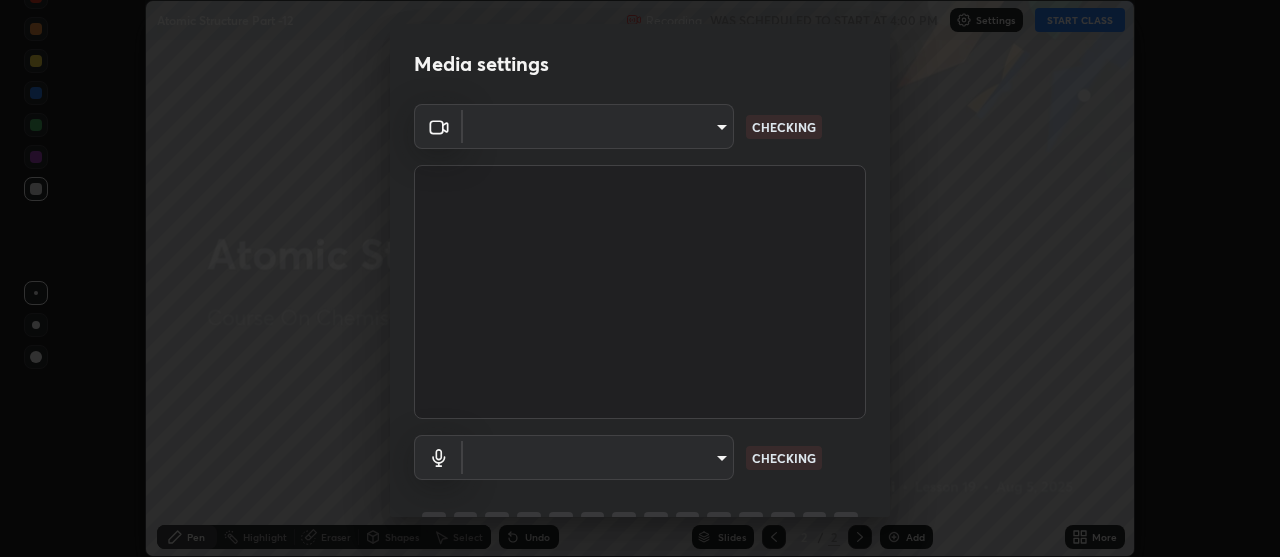type on "4eebad9fb2b760257747d3faba0537f77ebfd590b97cb0ff6e10e17389be776b" 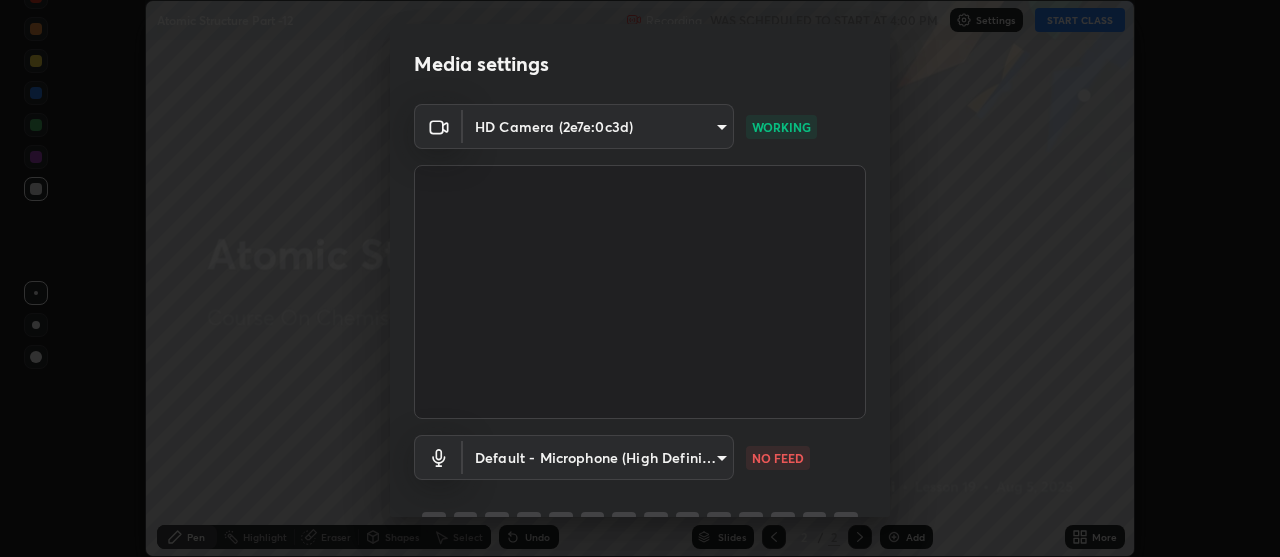 click on "Erase all Atomic Structure Part -12 Recording WAS SCHEDULED TO START AT  4:00 PM Settings START CLASS Setting up your live class Atomic Structure Part -12 • L19 of Course On Chemistry for NEET Conquer 1 2026 [FIRST] [LAST] Pen Highlight Eraser Shapes Select Undo Slides 2 / 2 Add More No doubts shared Encourage your learners to ask a doubt for better clarity Report an issue Reason for reporting Buffering Chat not working Audio - Video sync issue Educator video quality low ​ Attach an image Report Media settings HD Camera (2e7e:0c3d) [HASH] WORKING Default - Microphone (High Definition Audio Device) default NO FEED 1 / 5 Next" at bounding box center (640, 278) 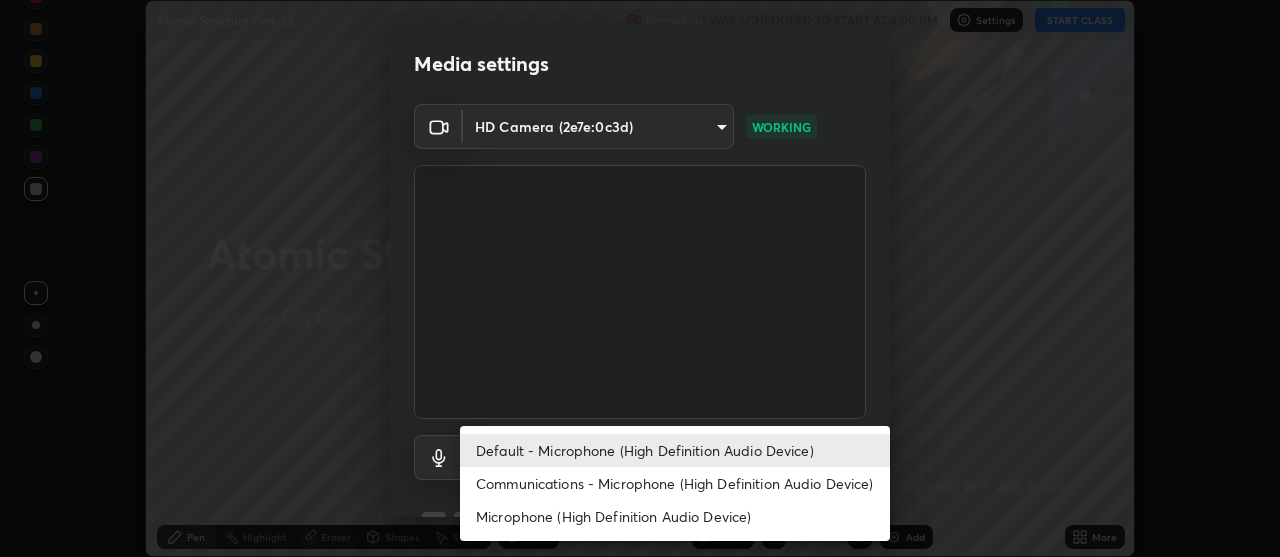 click on "Communications - Microphone (High Definition Audio Device)" at bounding box center (675, 483) 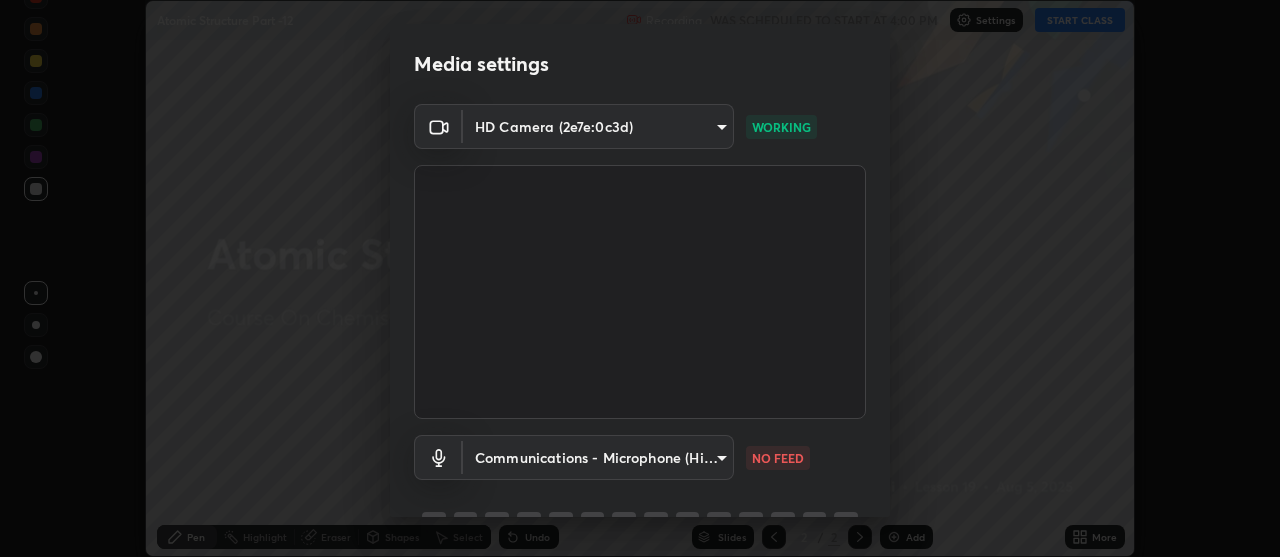 click on "Erase all Atomic Structure Part -12 Recording WAS SCHEDULED TO START AT  4:00 PM Settings START CLASS Setting up your live class Atomic Structure Part -12 • L19 of Course On Chemistry for NEET Conquer 1 2026 [FIRST] [LAST] Pen Highlight Eraser Shapes Select Undo Slides 2 / 2 Add More No doubts shared Encourage your learners to ask a doubt for better clarity Report an issue Reason for reporting Buffering Chat not working Audio - Video sync issue Educator video quality low ​ Attach an image Report Media settings HD Camera (2e7e:0c3d) [HASH] WORKING Communications - Microphone (High Definition Audio Device) communications NO FEED 1 / 5 Next Default - Microphone (High Definition Audio Device) Communications - Microphone (High Definition Audio Device) Microphone (High Definition Audio Device)" at bounding box center (640, 278) 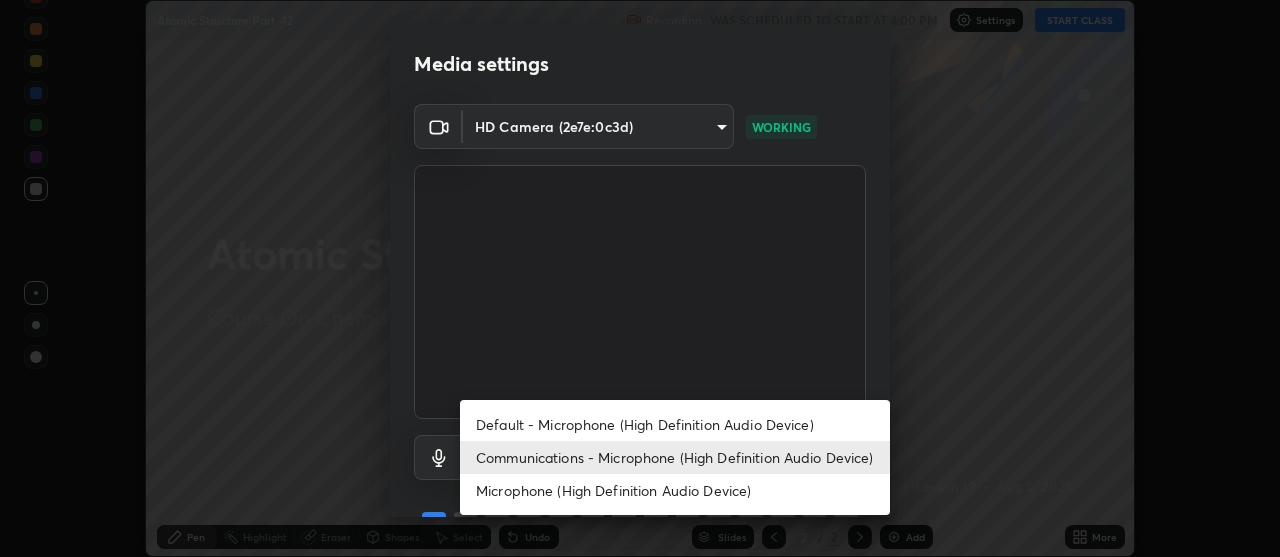 click on "Default - Microphone (High Definition Audio Device)" at bounding box center [675, 424] 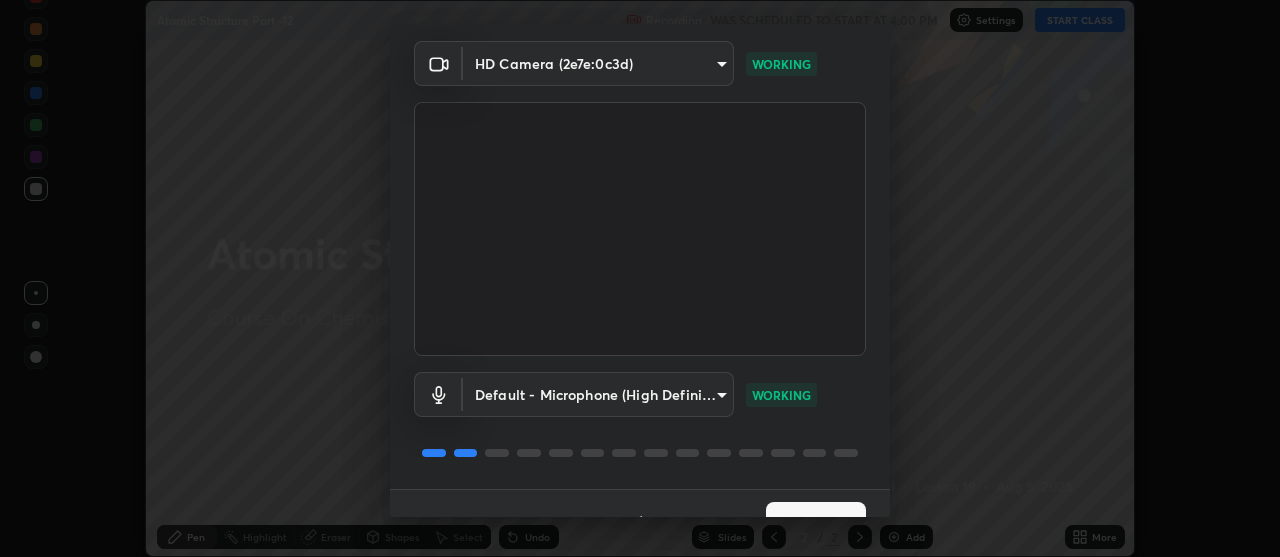 scroll, scrollTop: 99, scrollLeft: 0, axis: vertical 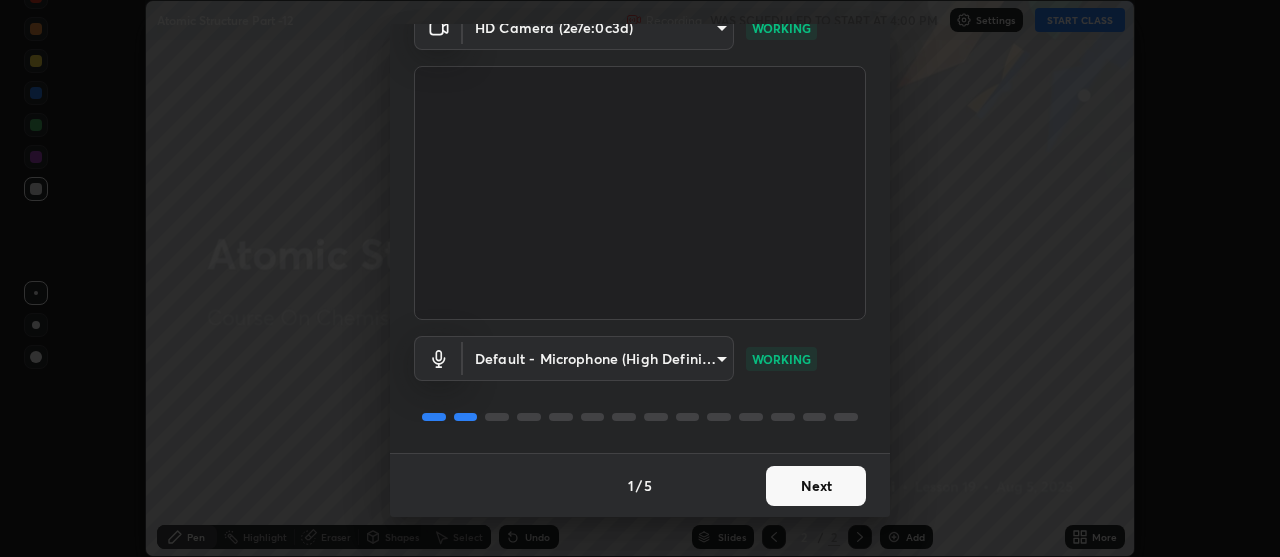 click on "Next" at bounding box center [816, 486] 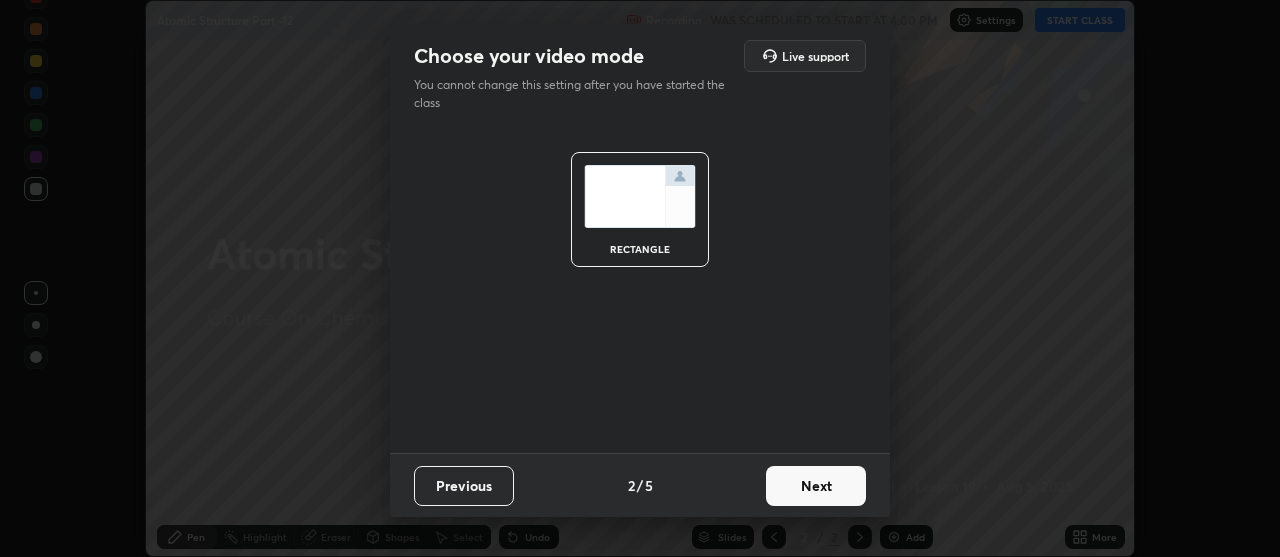 scroll, scrollTop: 0, scrollLeft: 0, axis: both 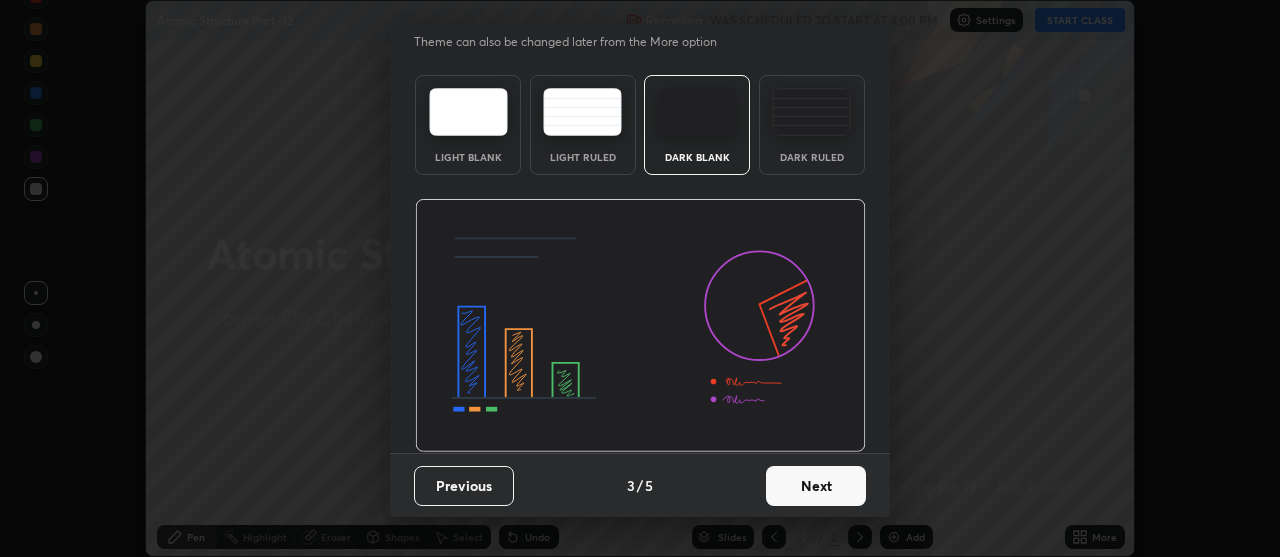 click on "Next" at bounding box center [816, 486] 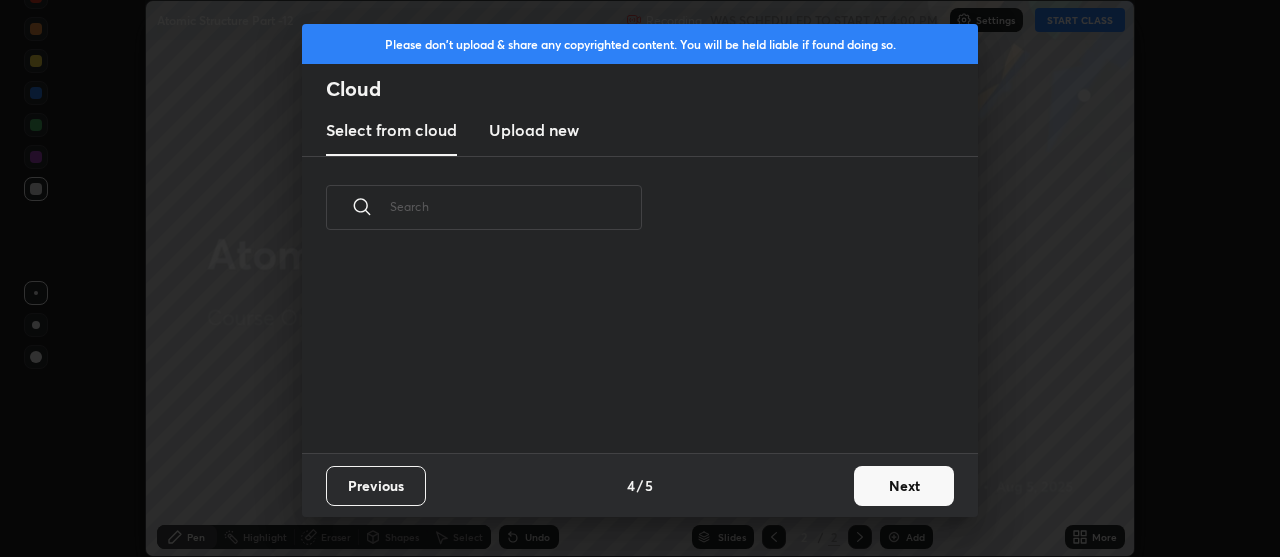 click on "Previous 4 / 5 Next" at bounding box center [640, 485] 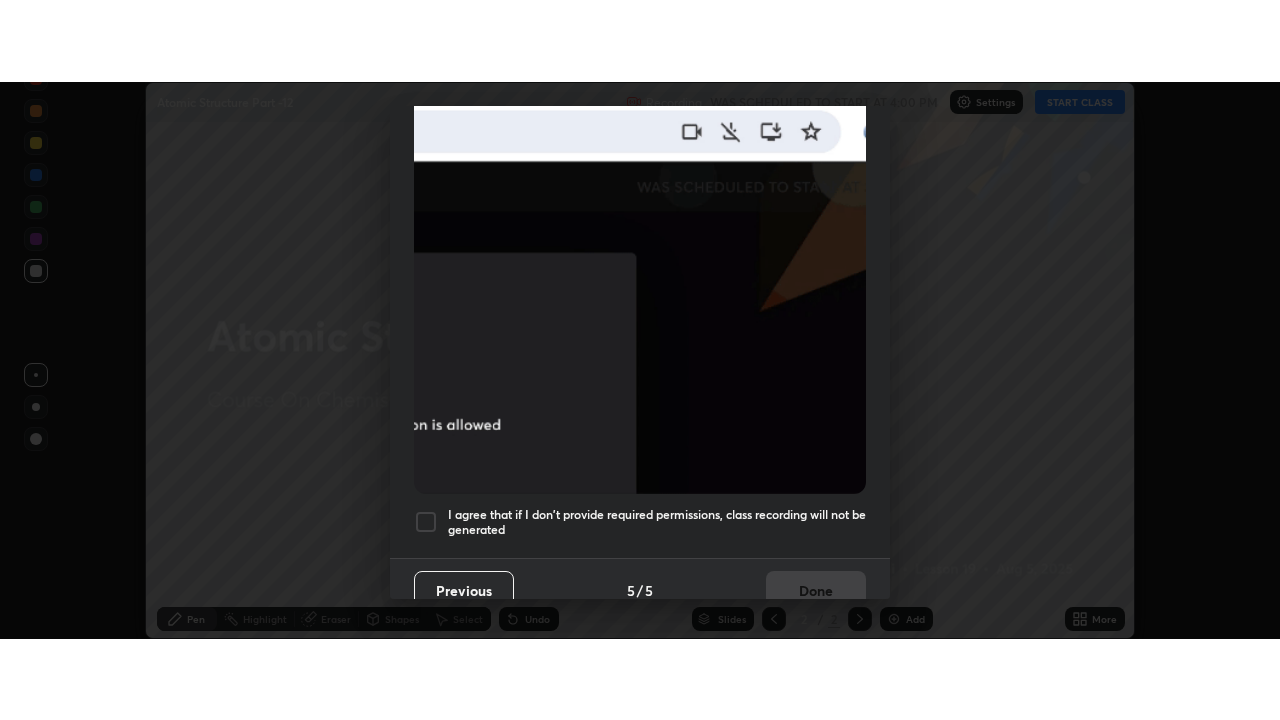 scroll, scrollTop: 507, scrollLeft: 0, axis: vertical 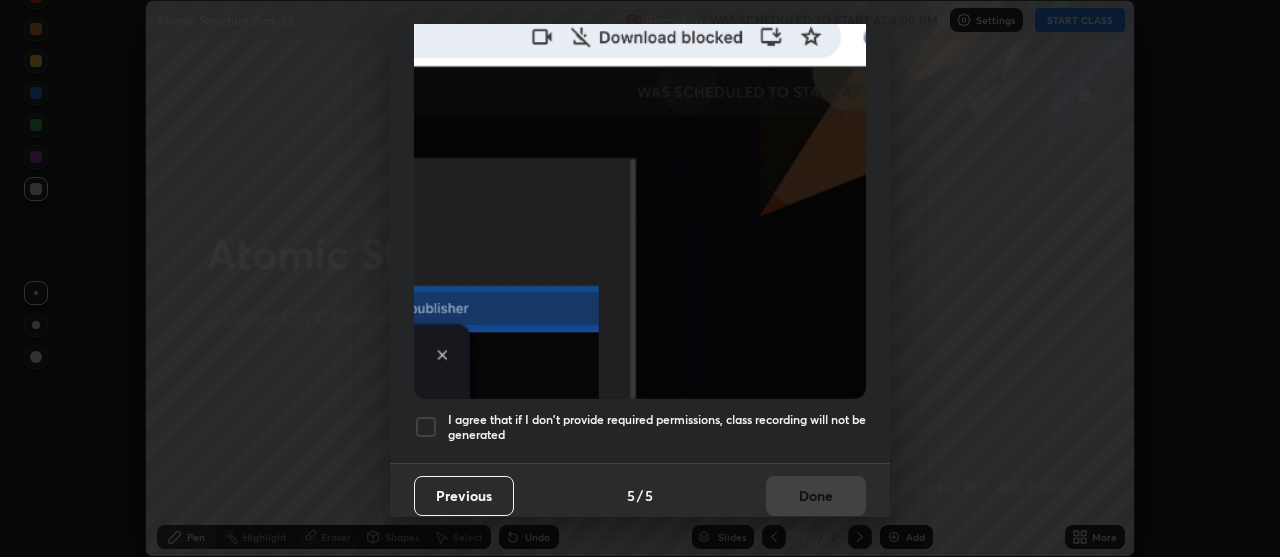 click at bounding box center (426, 427) 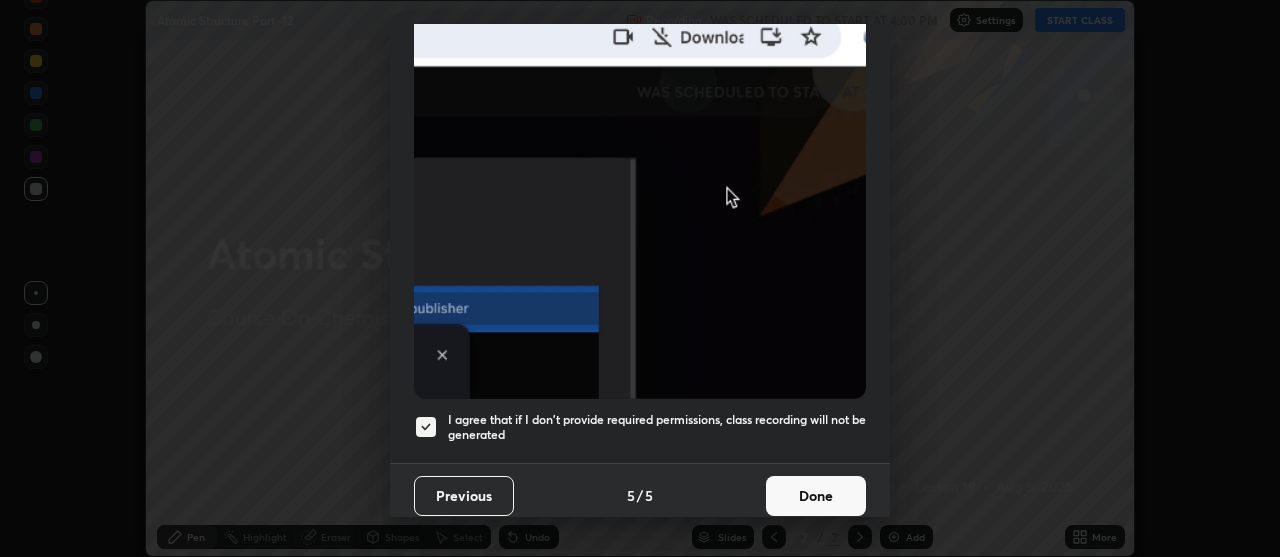 click on "Done" at bounding box center (816, 496) 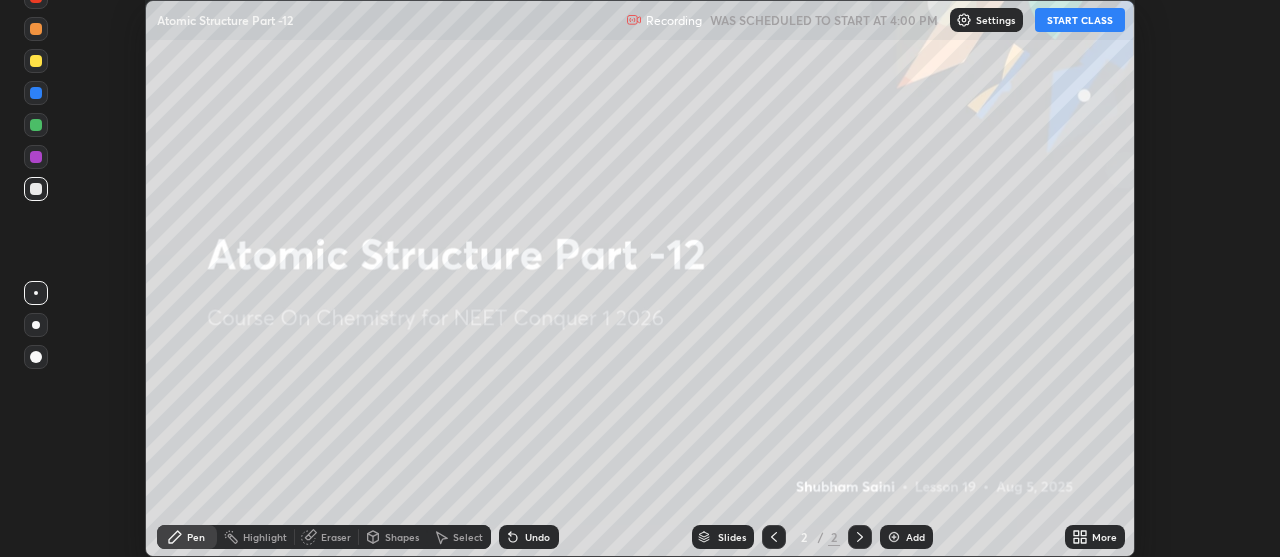 click on "More" at bounding box center [1095, 537] 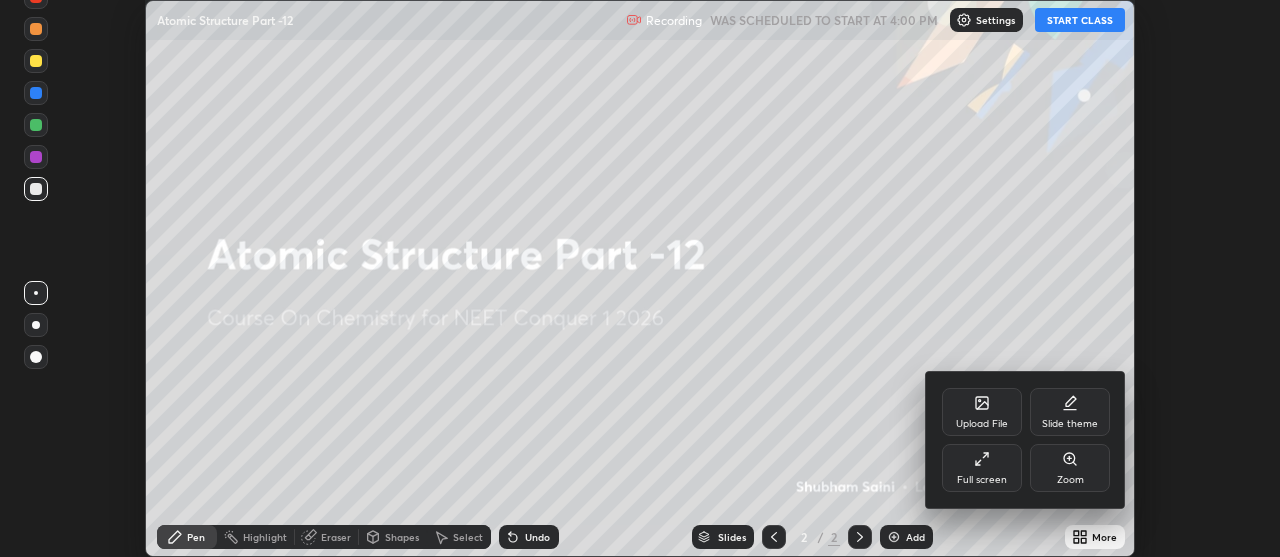 click on "Full screen" at bounding box center (982, 480) 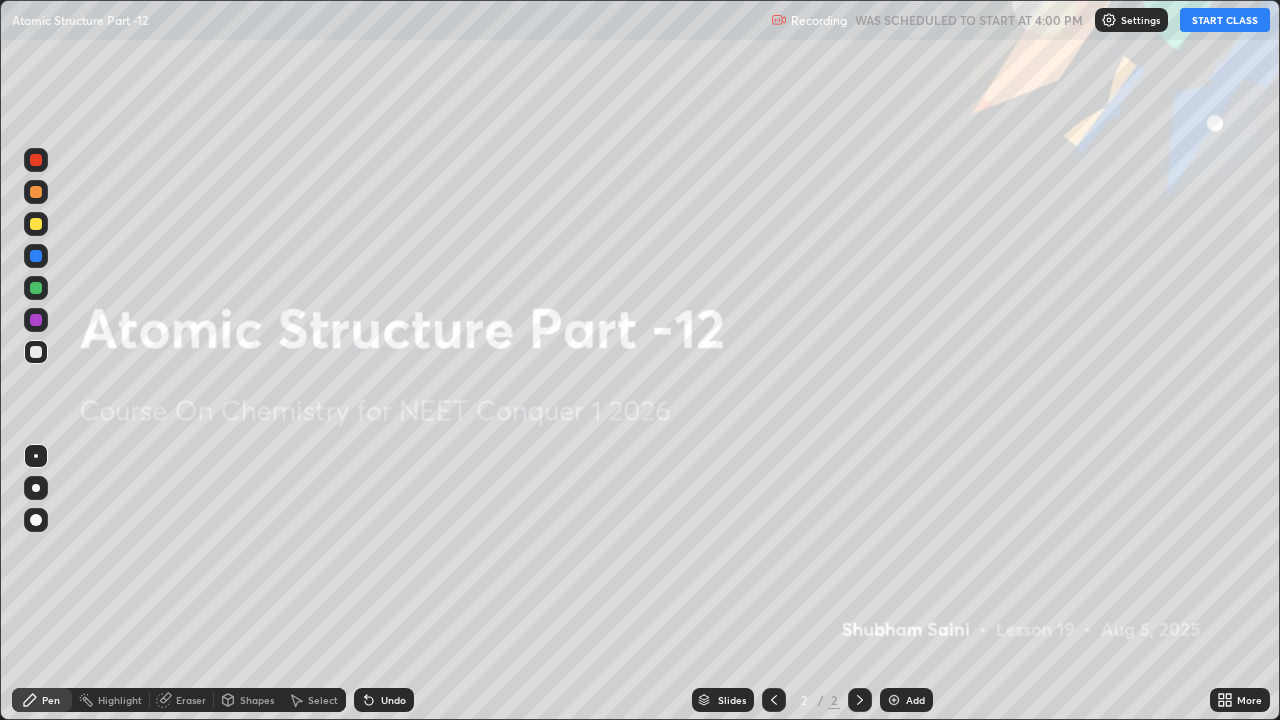 scroll, scrollTop: 99280, scrollLeft: 98720, axis: both 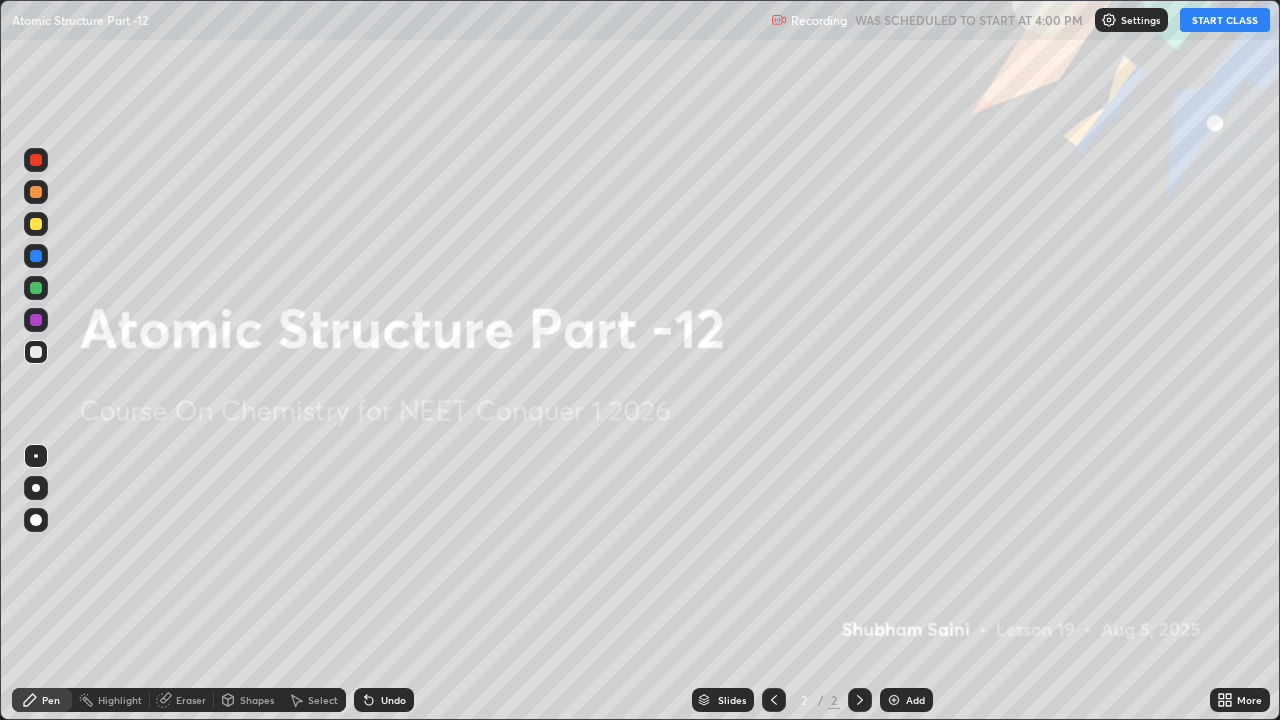click 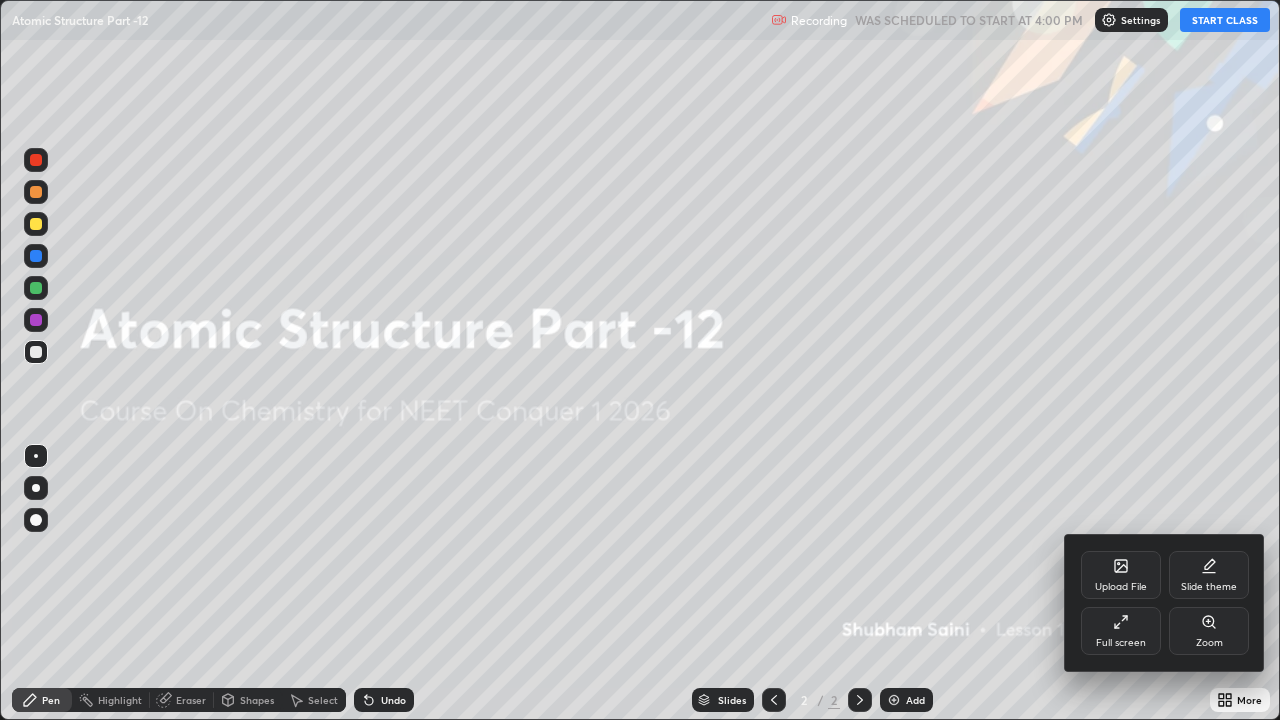 click on "Full screen" at bounding box center [1121, 631] 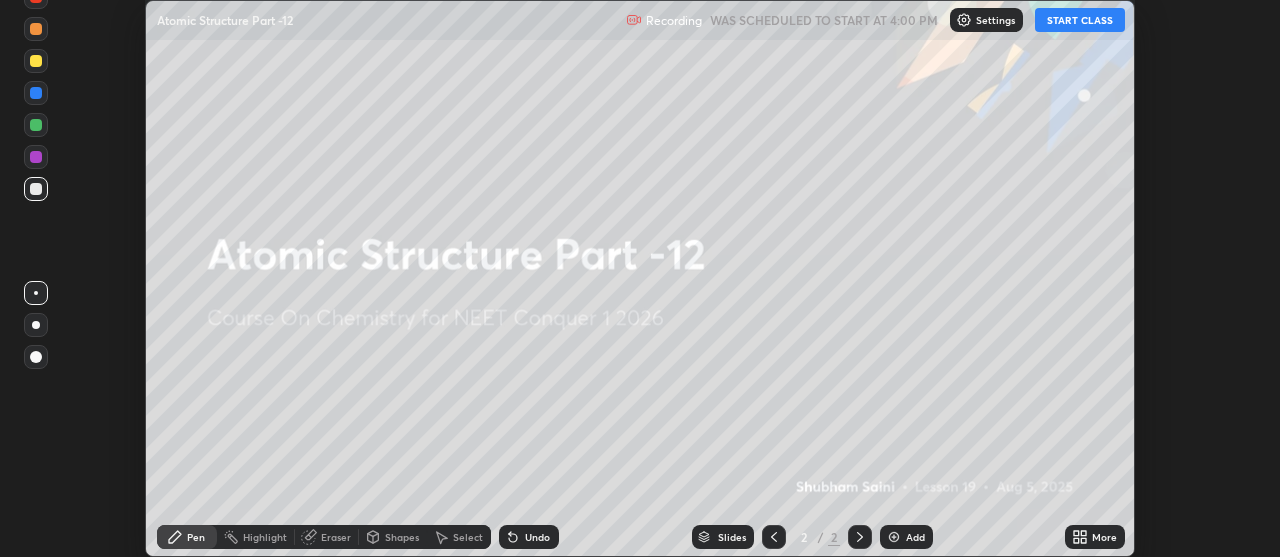scroll, scrollTop: 557, scrollLeft: 1280, axis: both 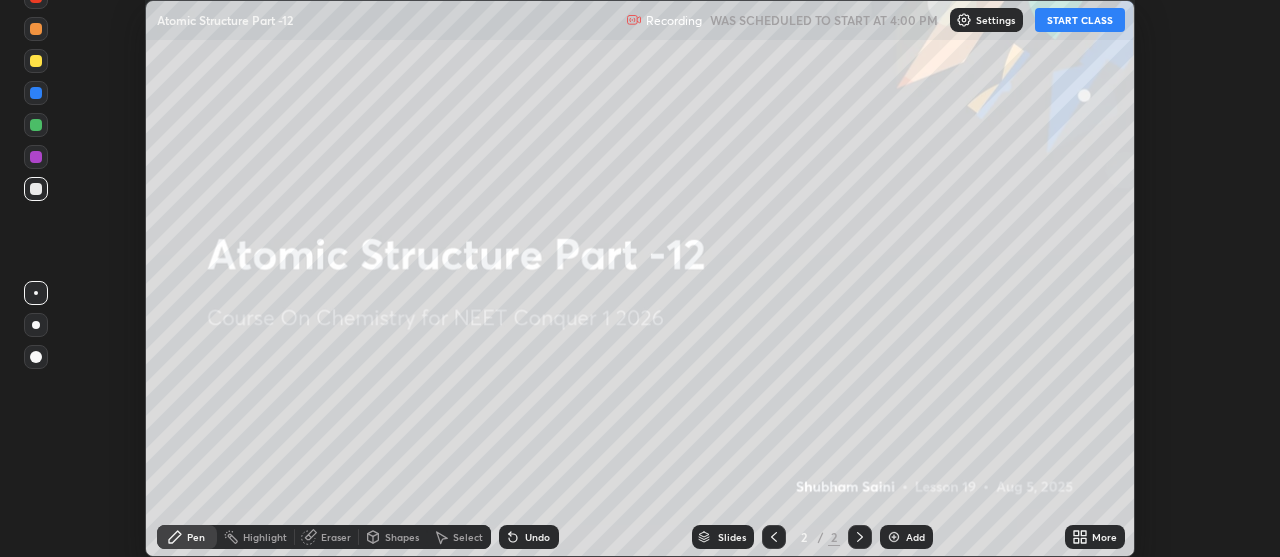 click 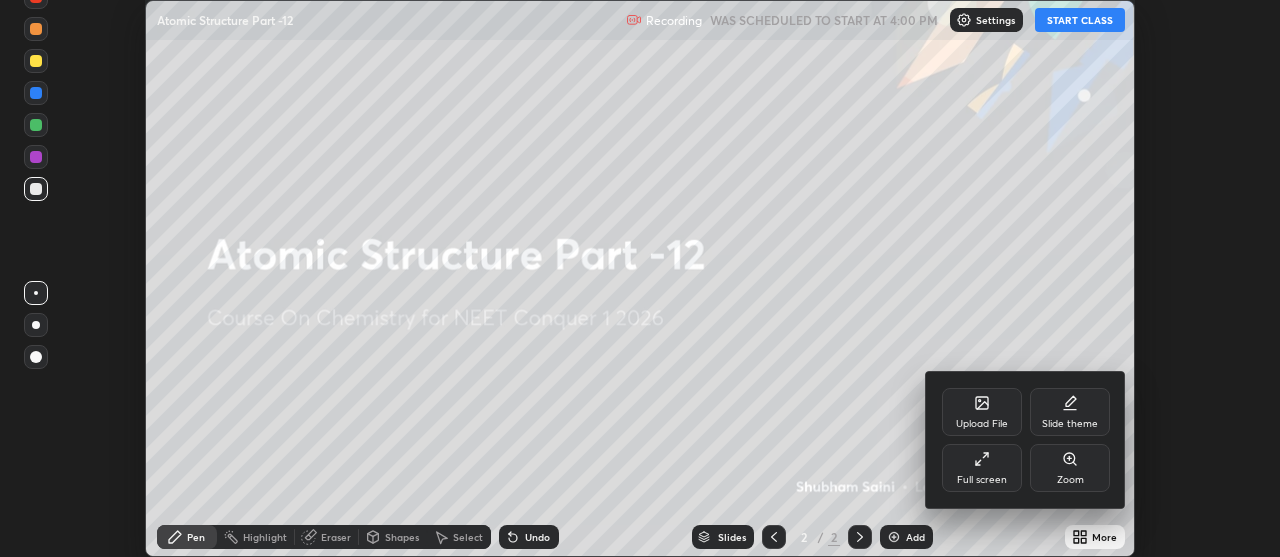 click on "Full screen" at bounding box center (982, 480) 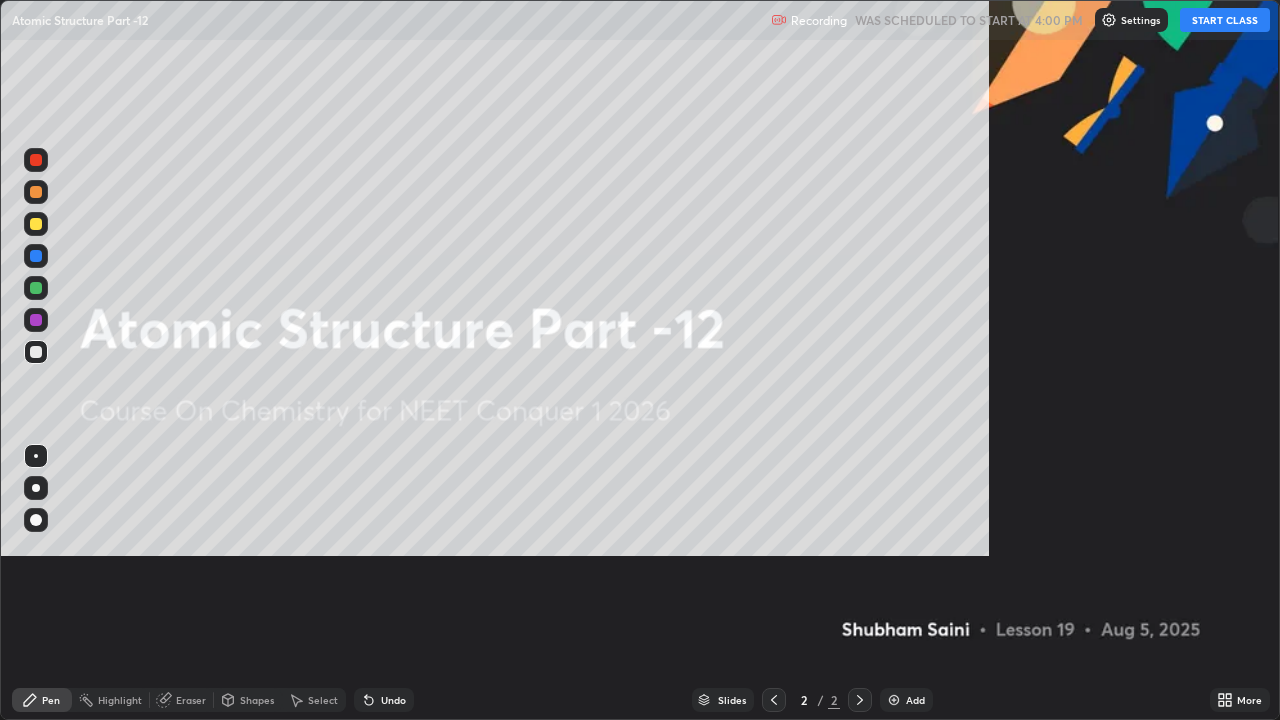 scroll, scrollTop: 99280, scrollLeft: 98720, axis: both 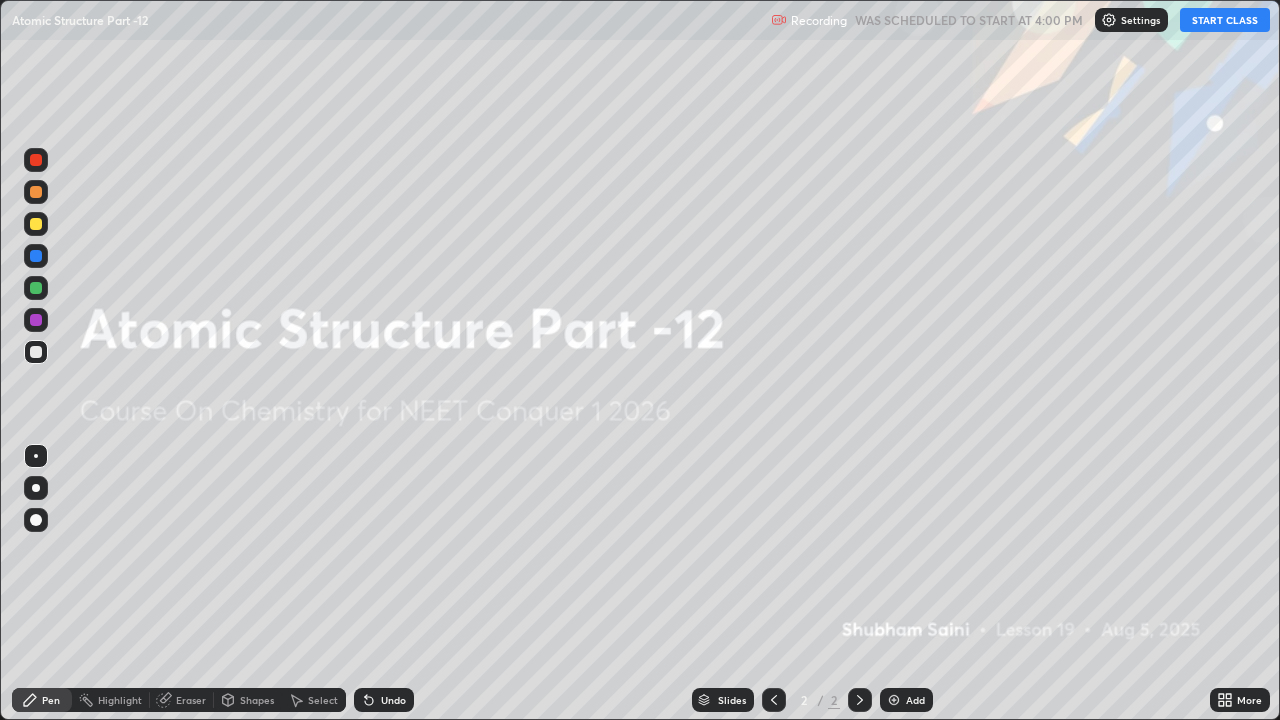 click on "START CLASS" at bounding box center (1225, 20) 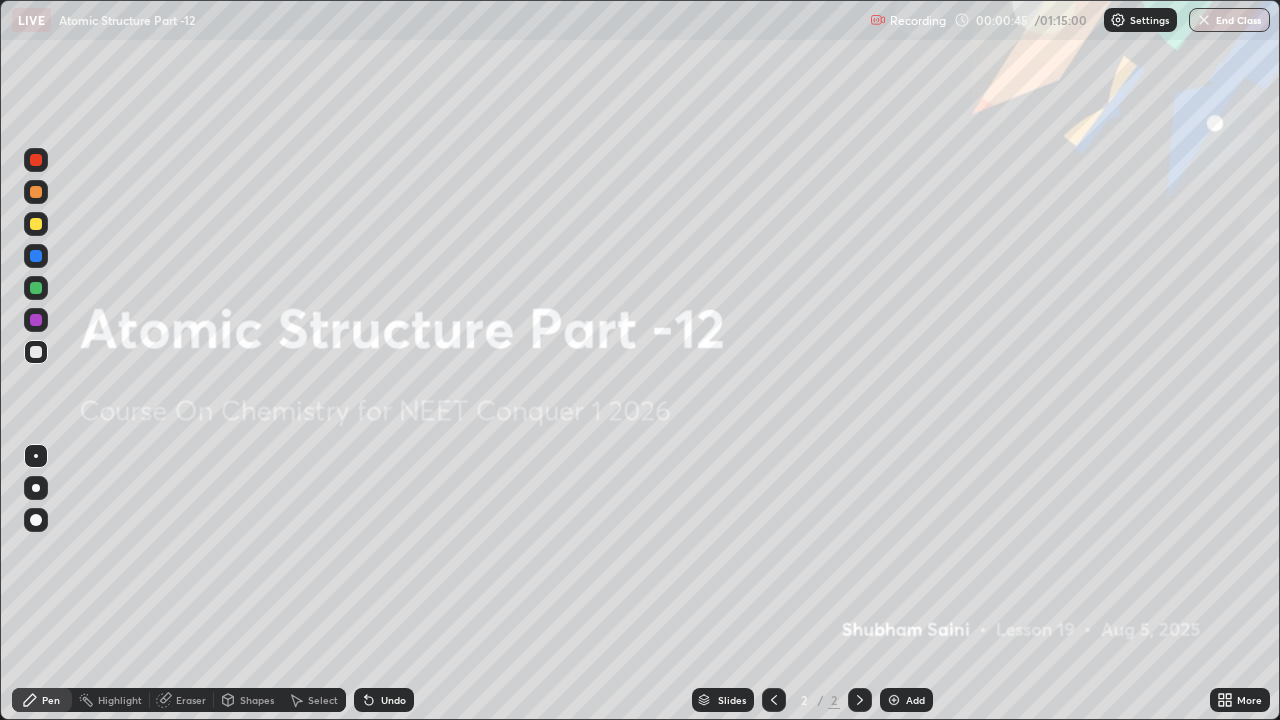 click at bounding box center (894, 700) 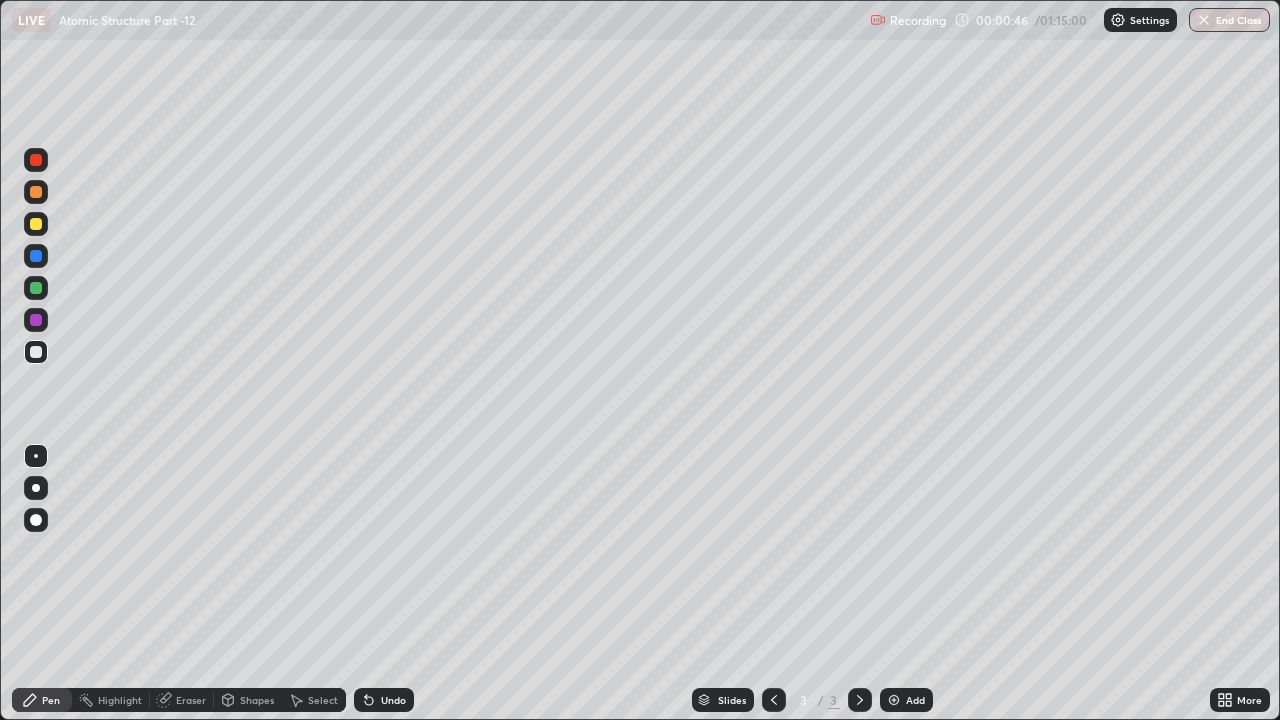 click at bounding box center [36, 488] 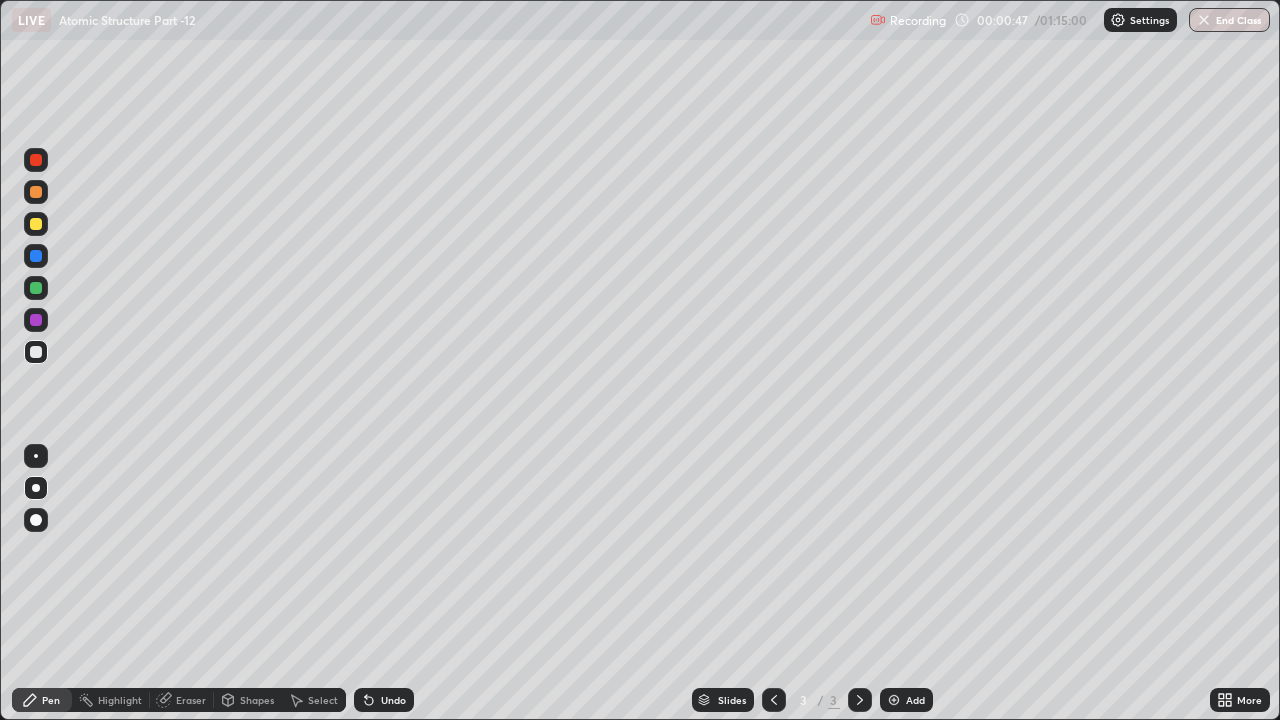 click at bounding box center [36, 224] 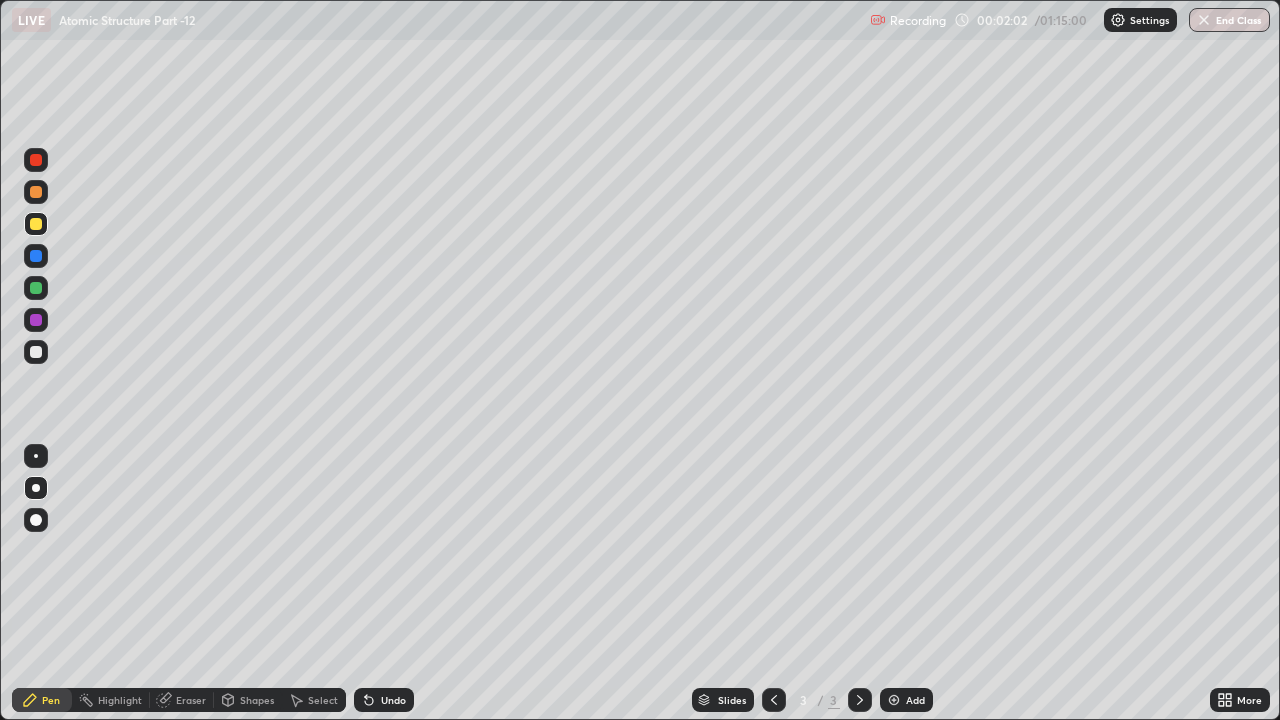 click on "Eraser" at bounding box center [191, 700] 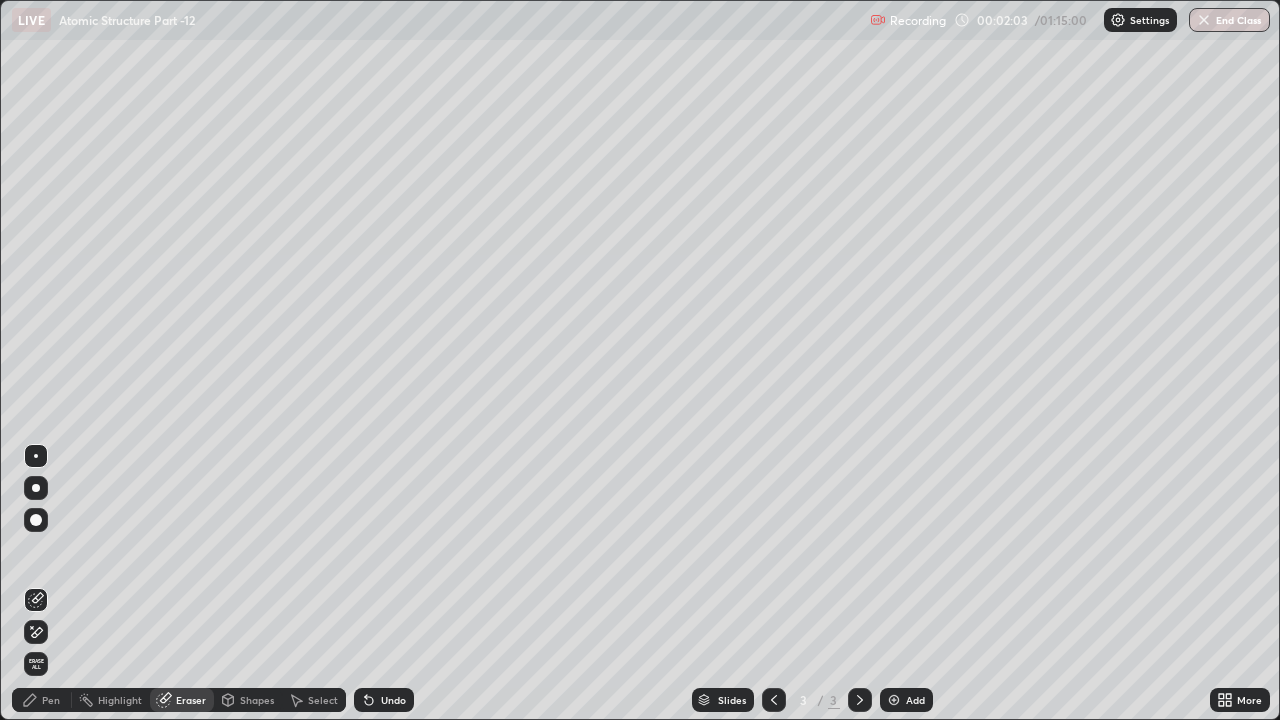 click 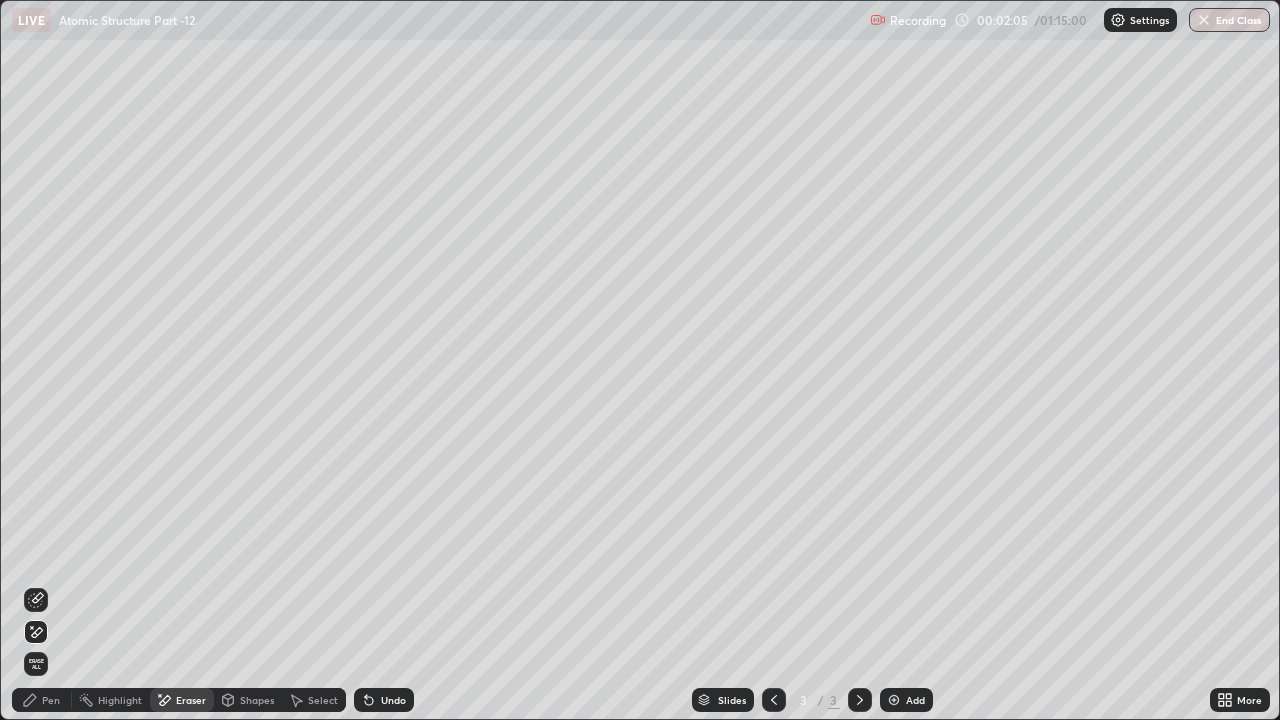 click 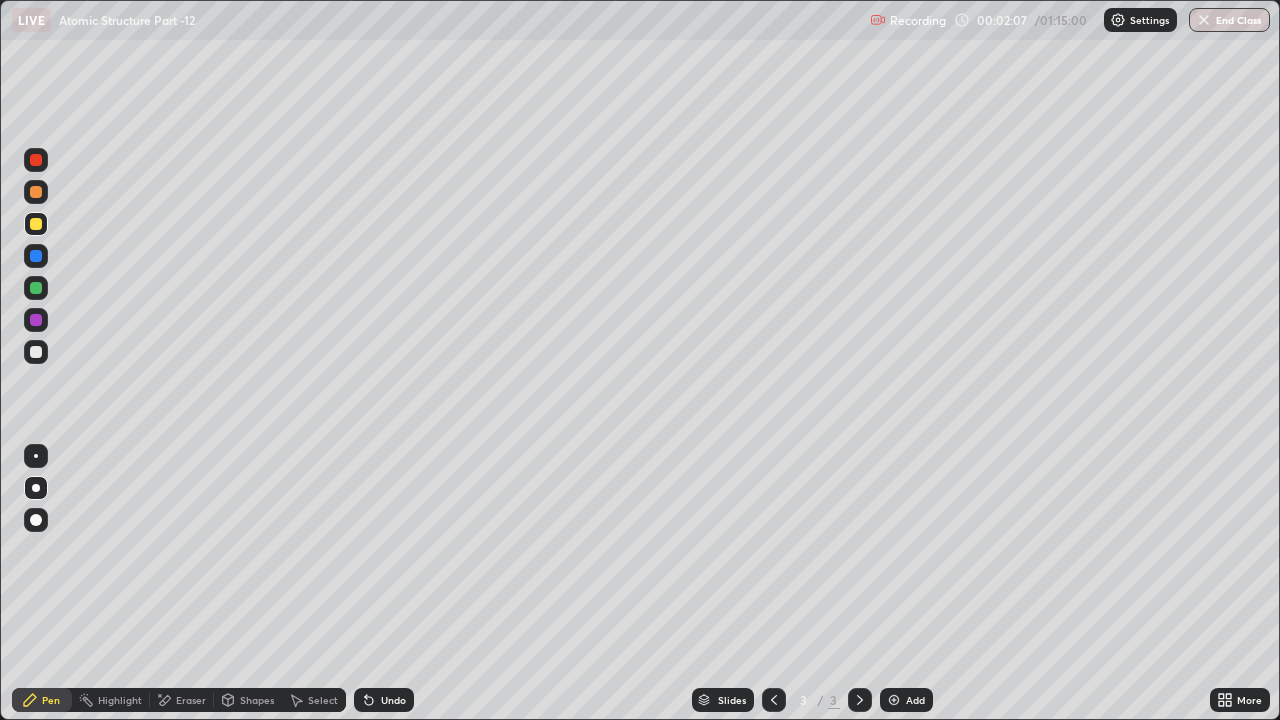 click at bounding box center [36, 192] 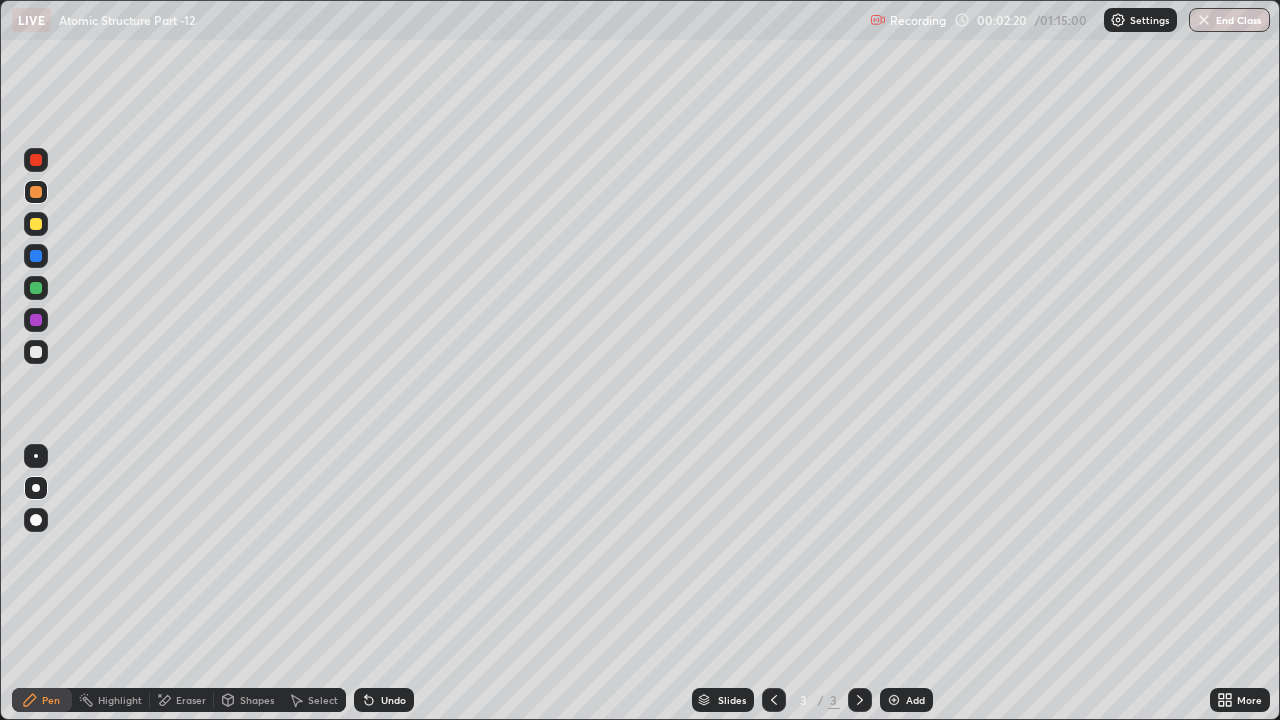 click on "Undo" at bounding box center [384, 700] 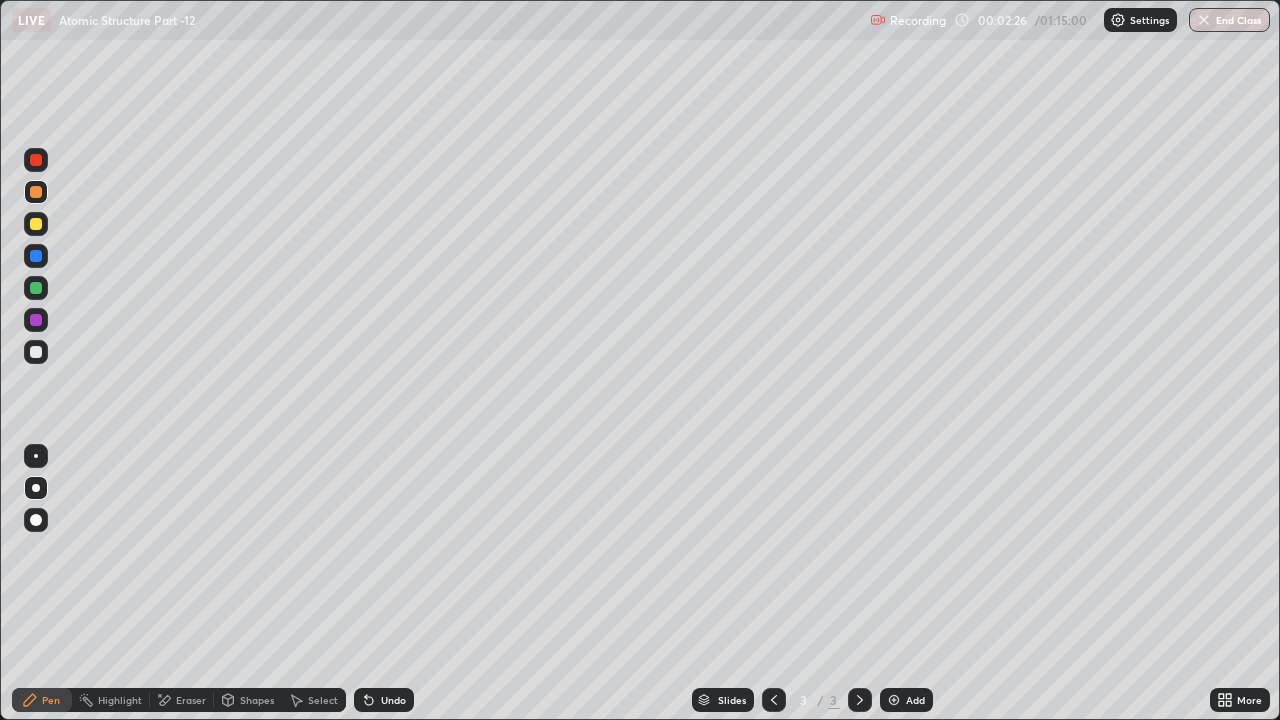 click at bounding box center (36, 352) 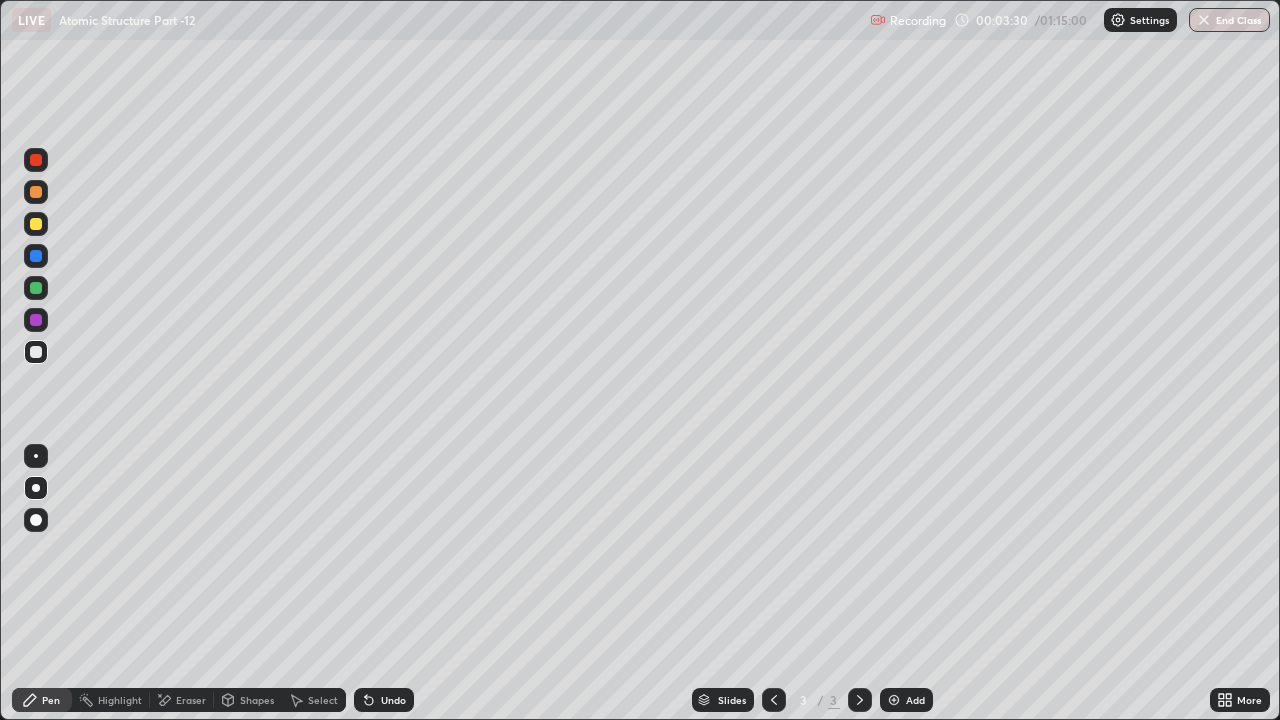 click at bounding box center (36, 224) 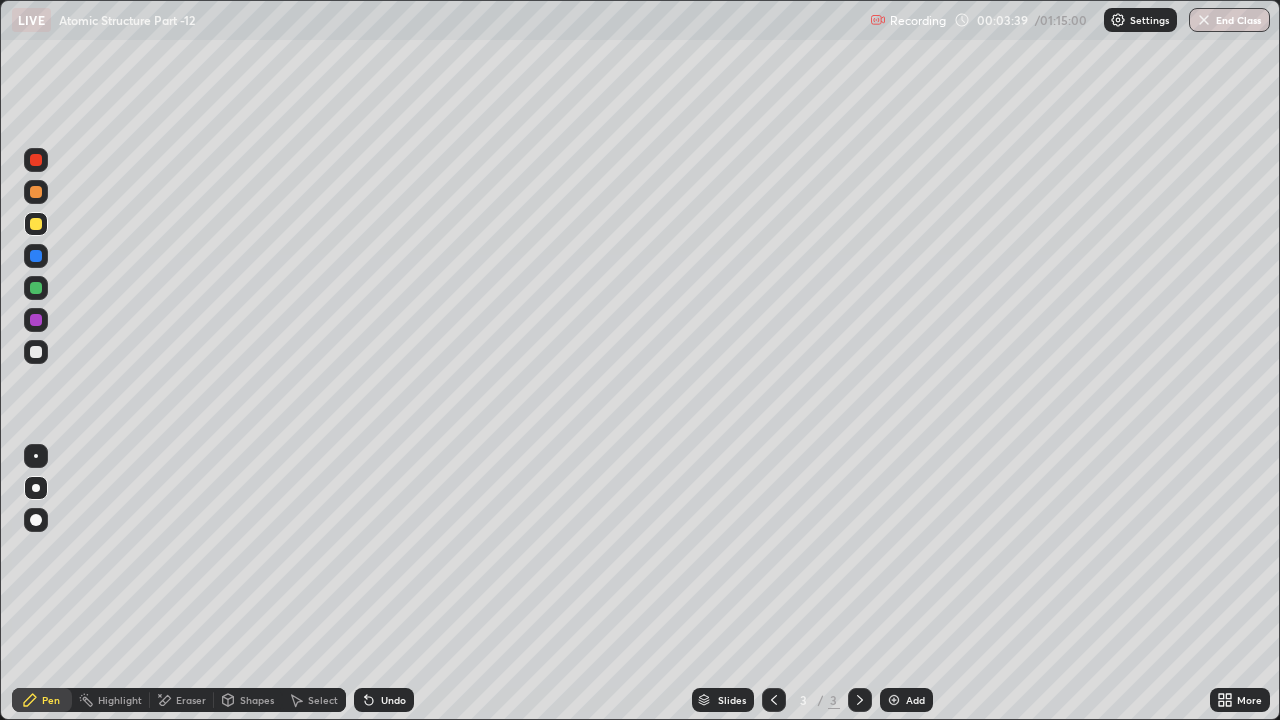 click at bounding box center [36, 224] 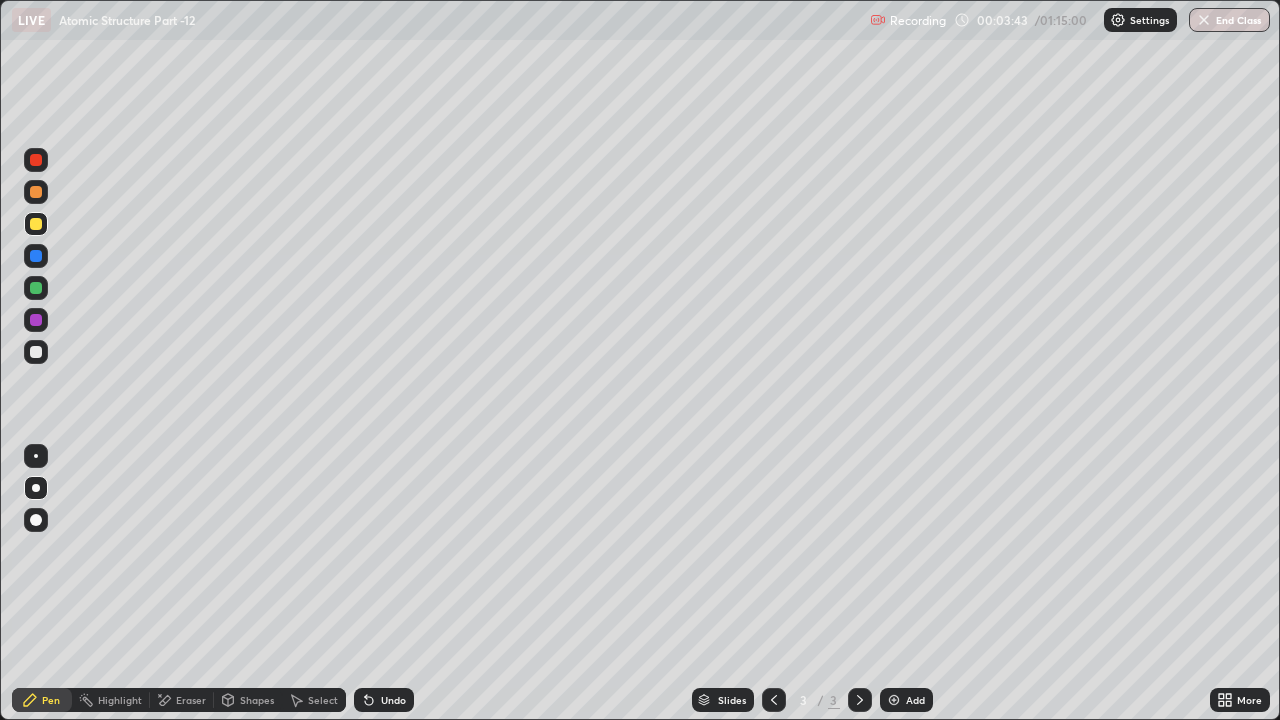 click at bounding box center [36, 256] 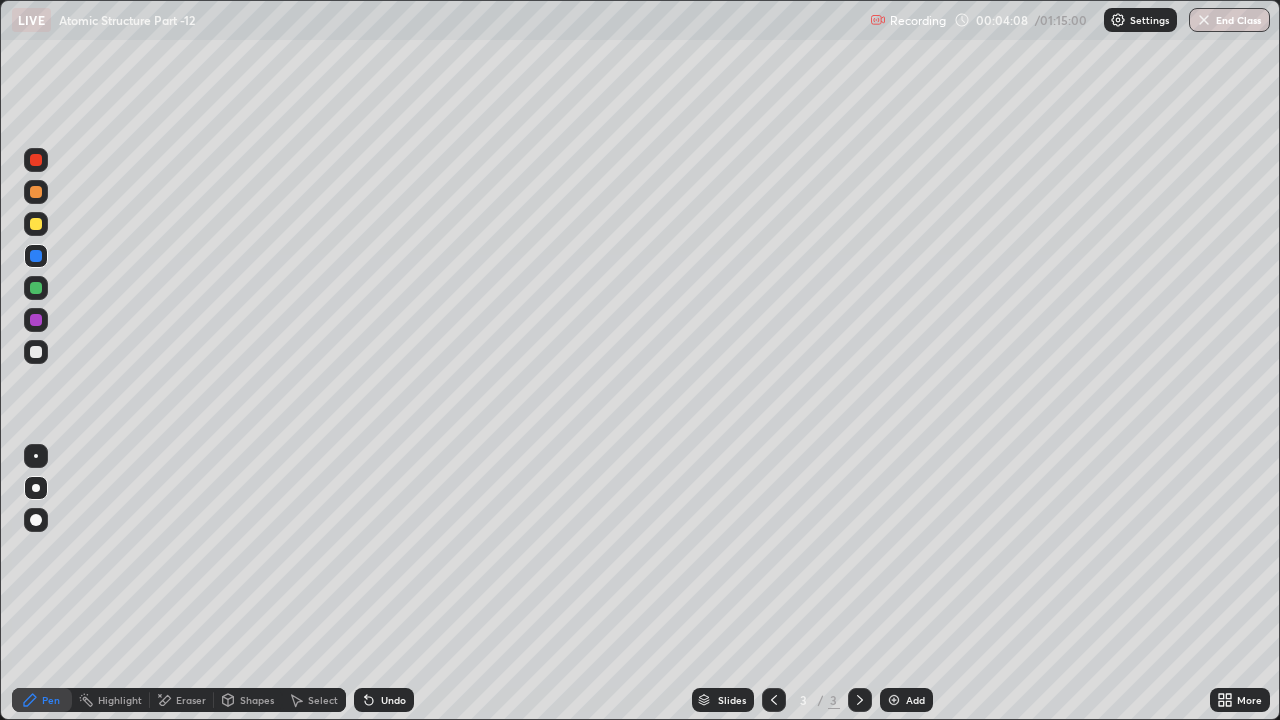 click at bounding box center (36, 288) 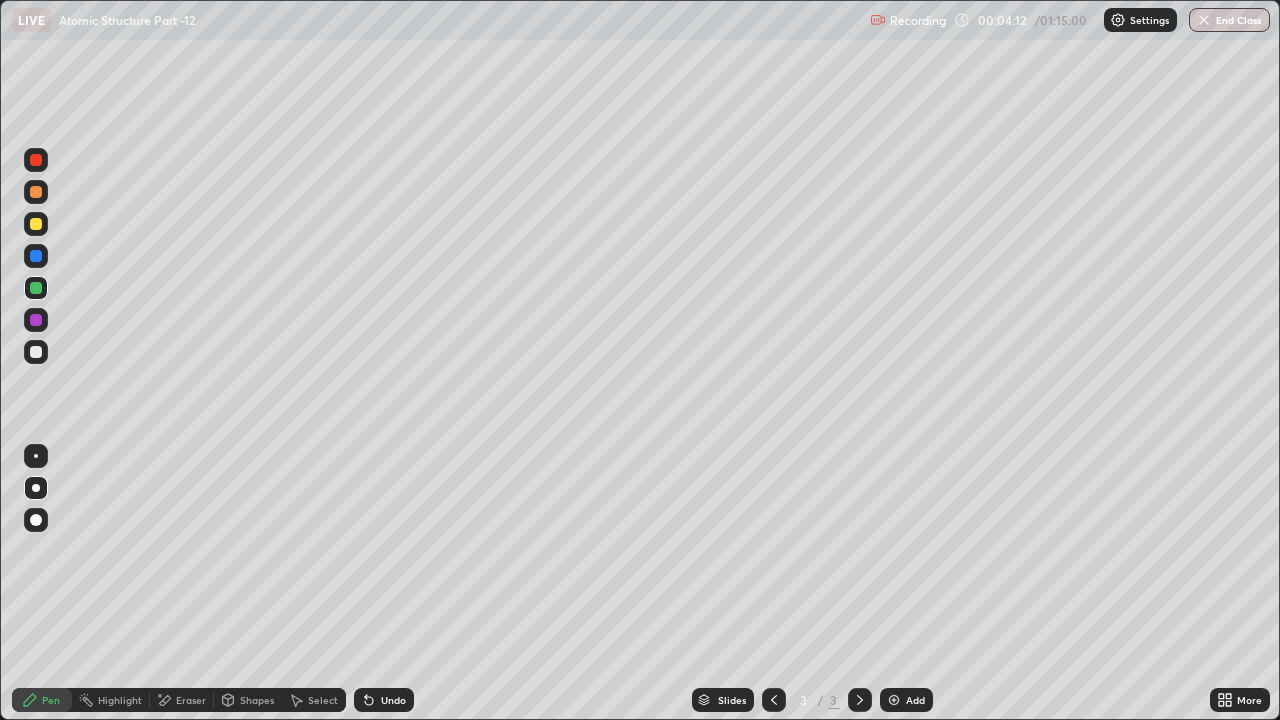 click on "Undo" at bounding box center [393, 700] 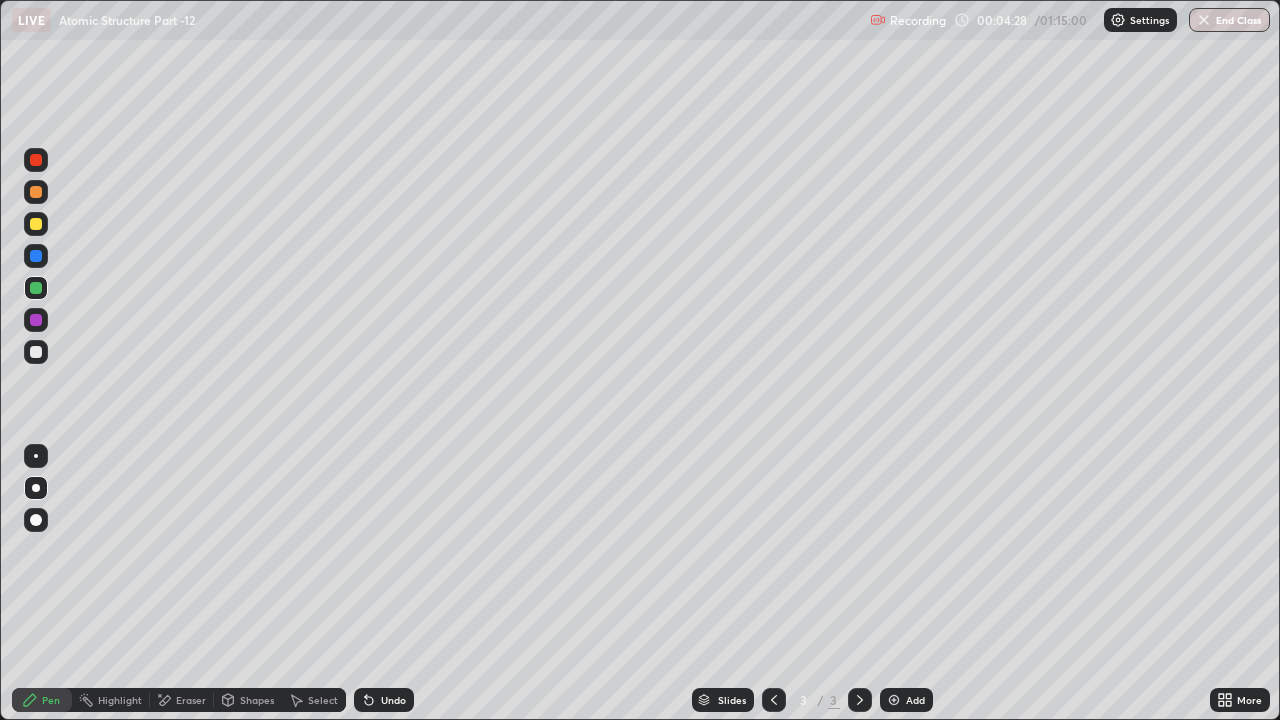 click on "Undo" at bounding box center (393, 700) 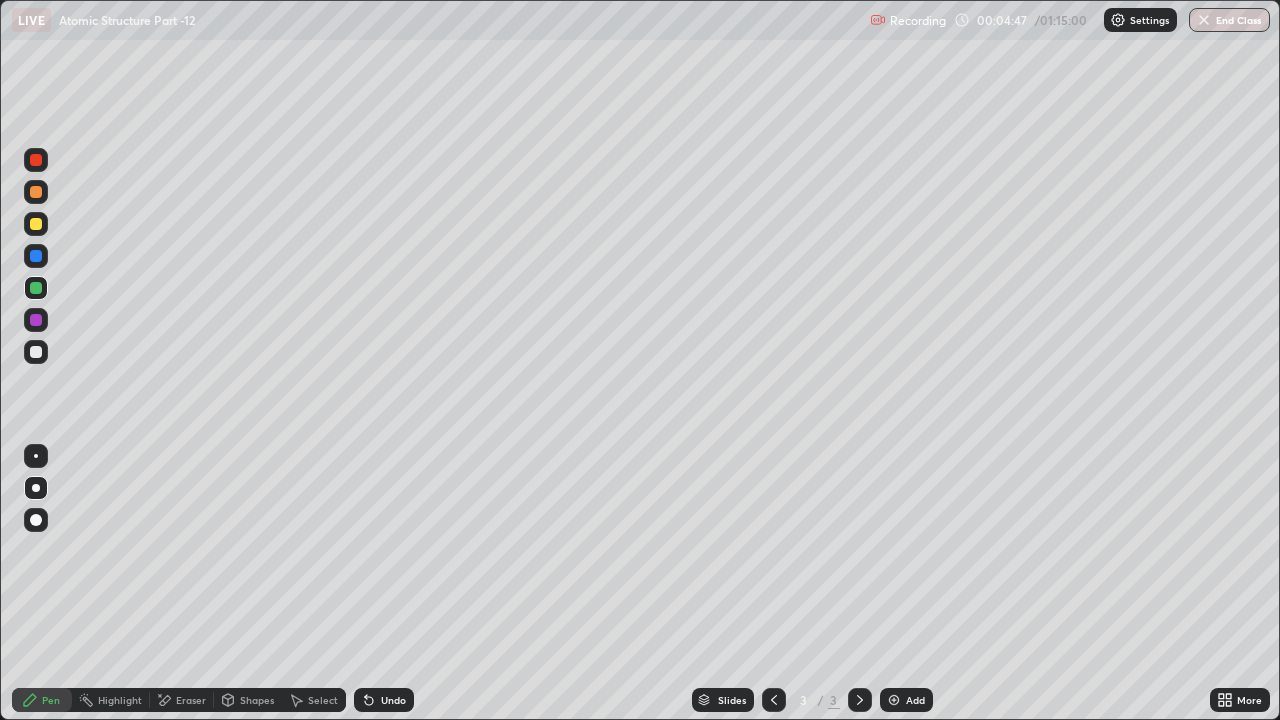 click at bounding box center (36, 320) 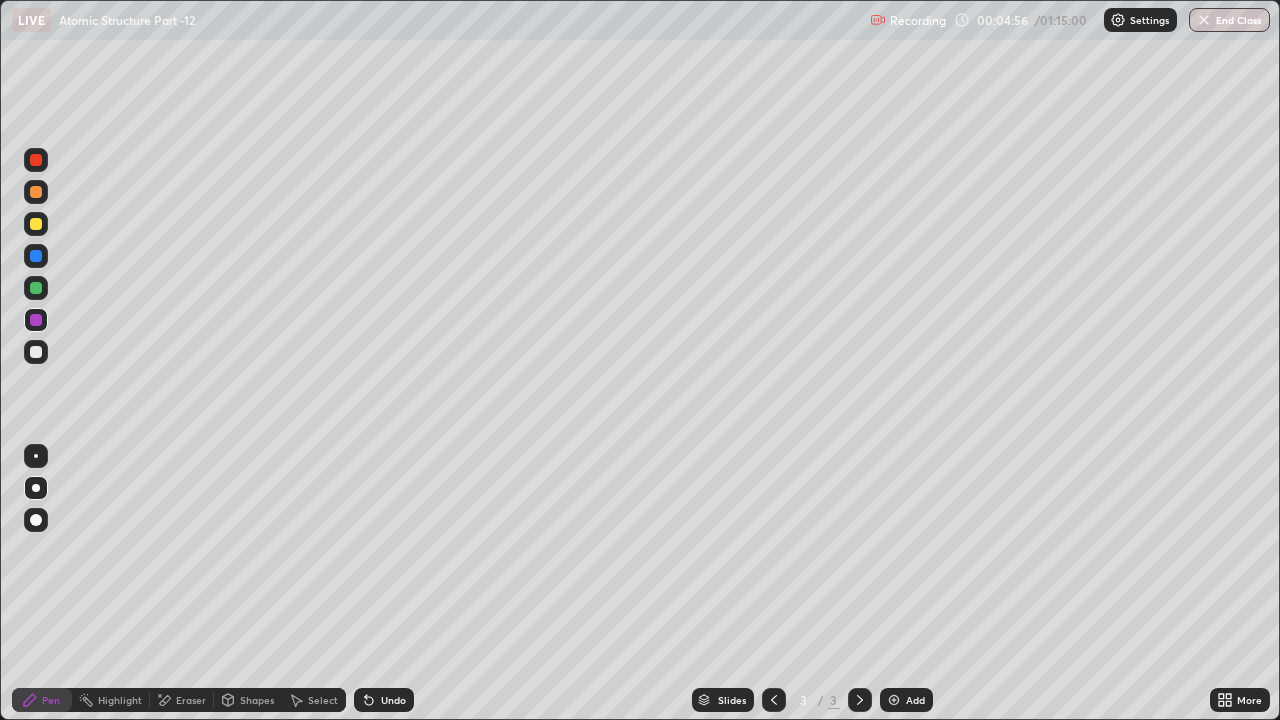 click on "Shapes" at bounding box center [248, 700] 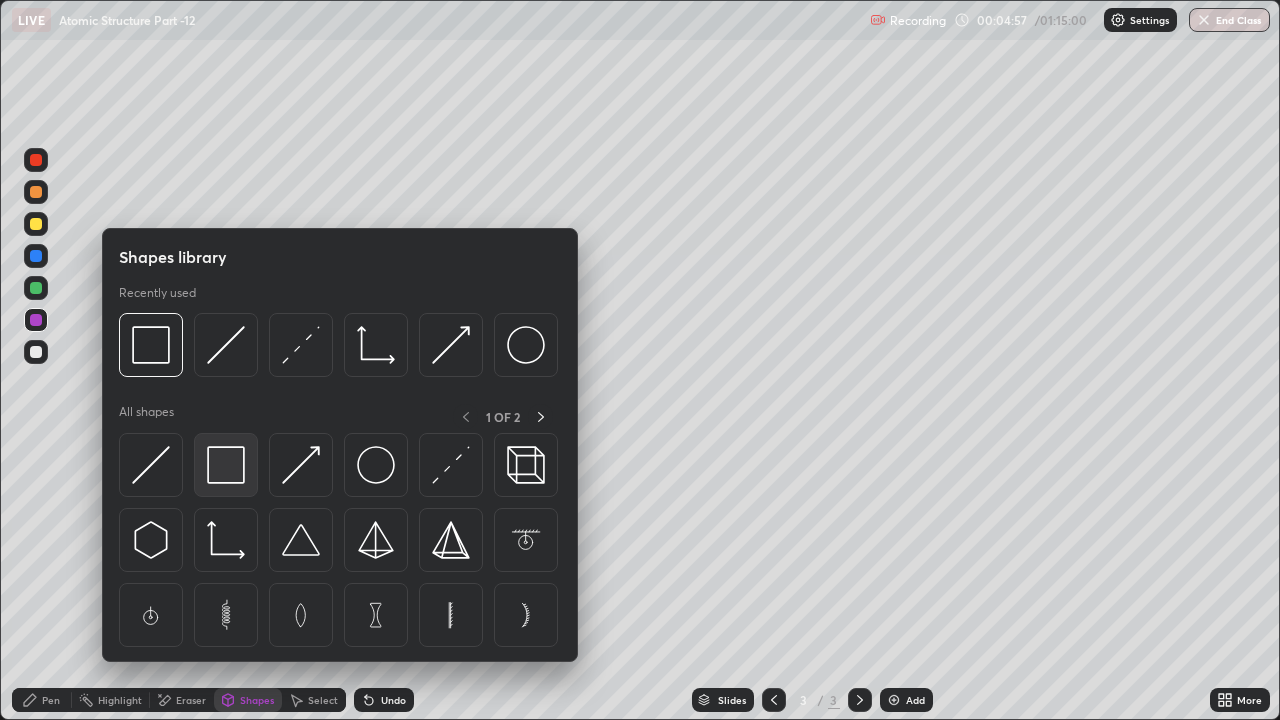 click at bounding box center [226, 465] 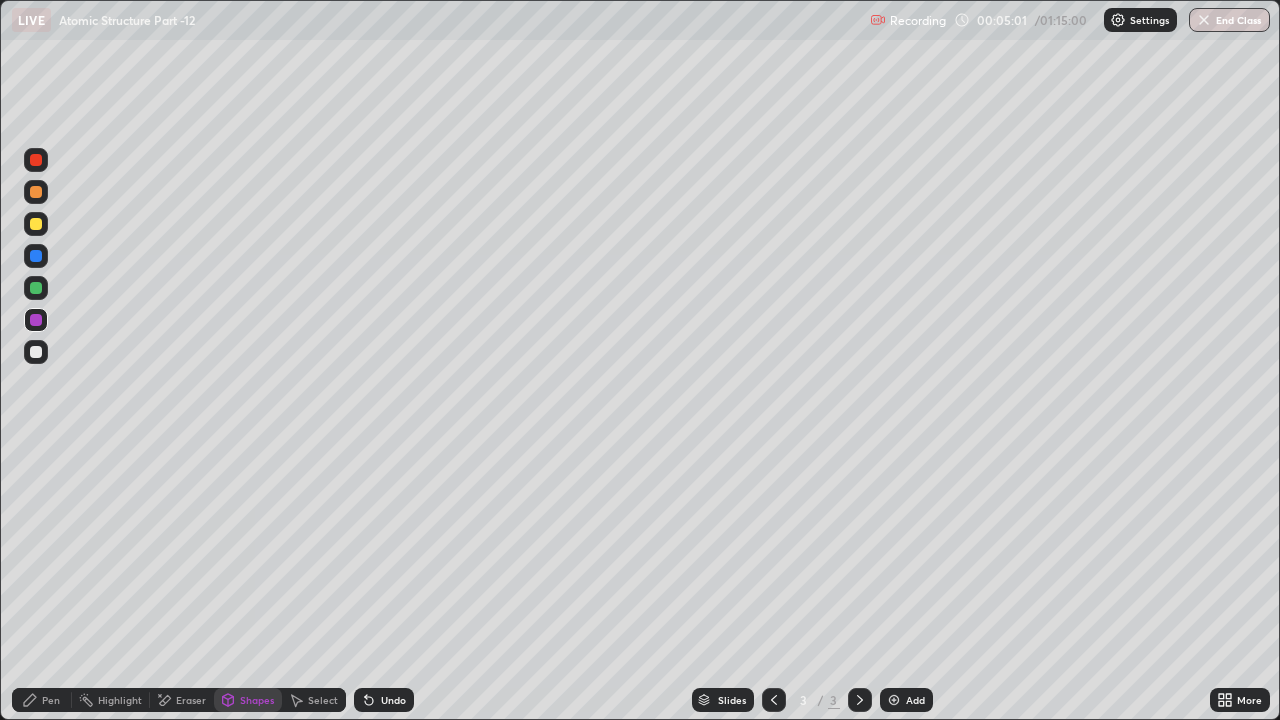 click on "Pen" at bounding box center [51, 700] 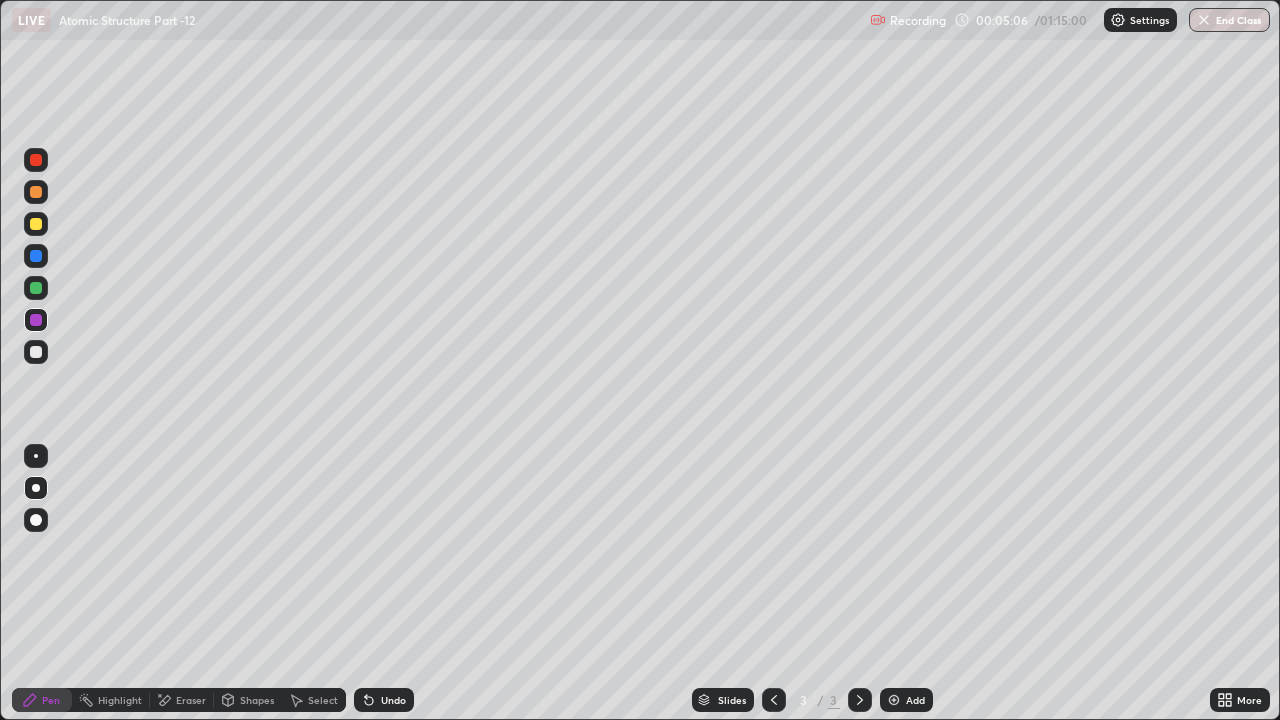 click at bounding box center (36, 192) 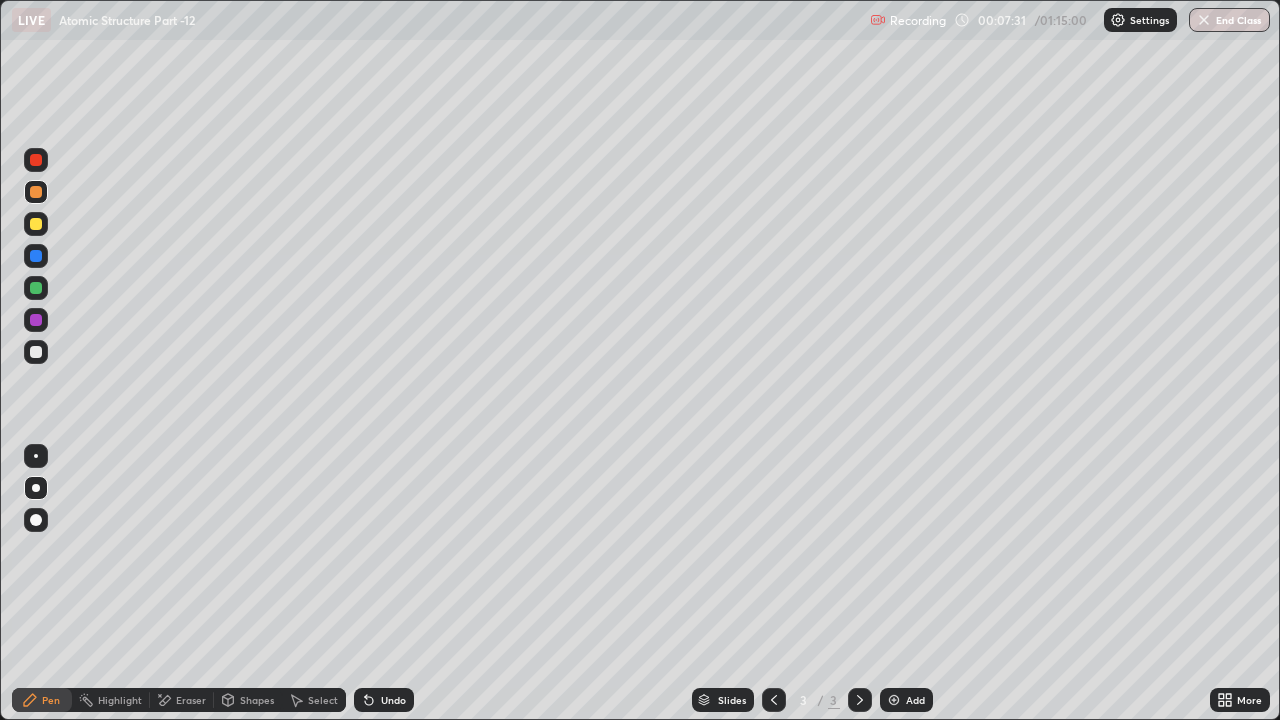 click at bounding box center [36, 456] 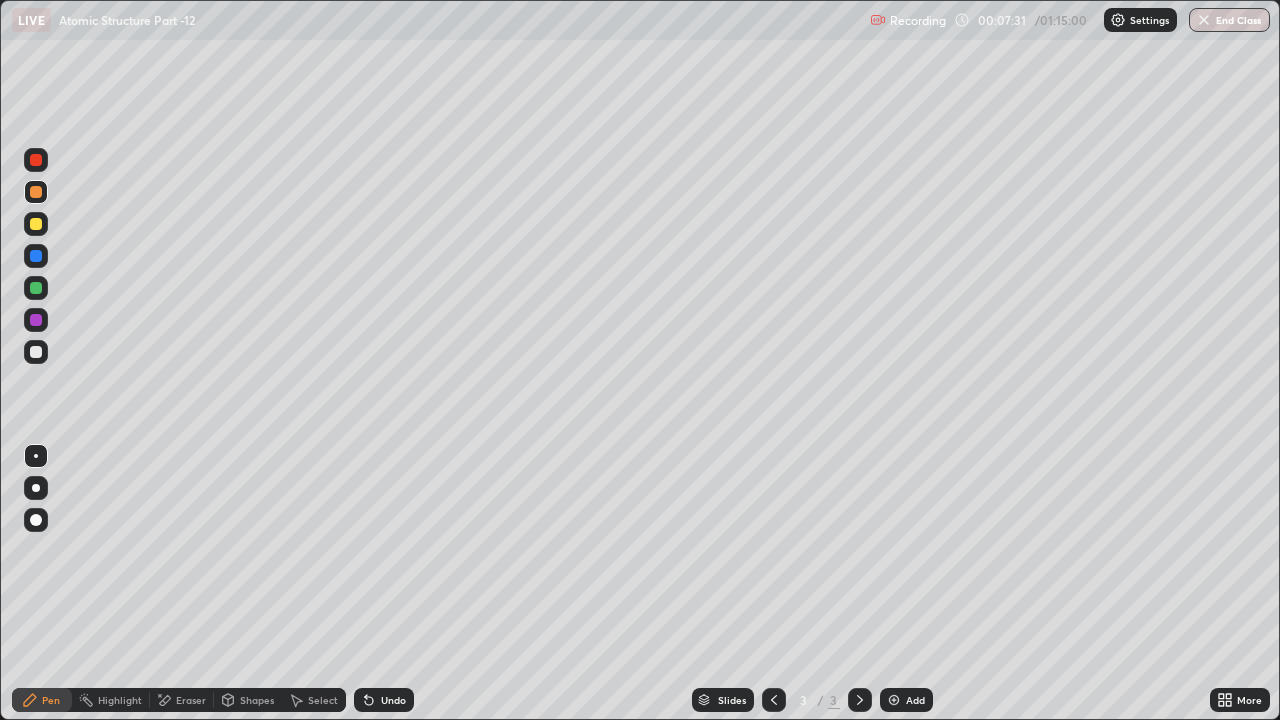 click at bounding box center [36, 288] 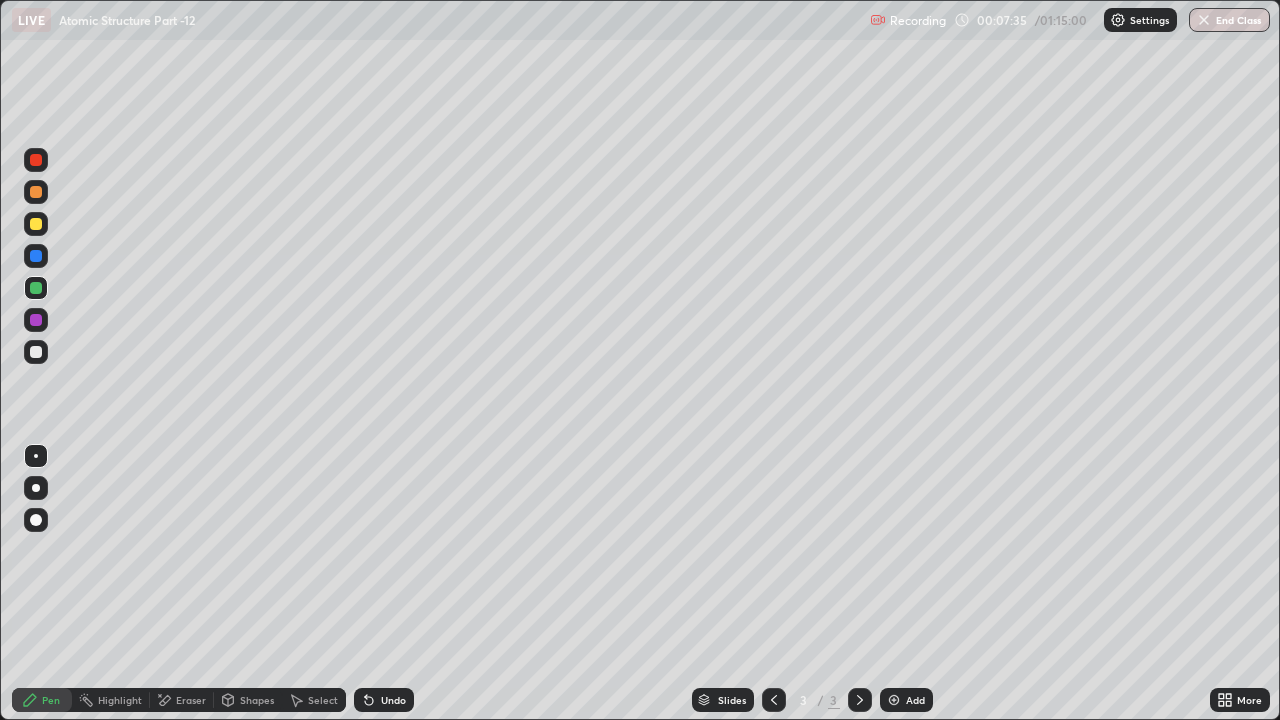 click at bounding box center [36, 352] 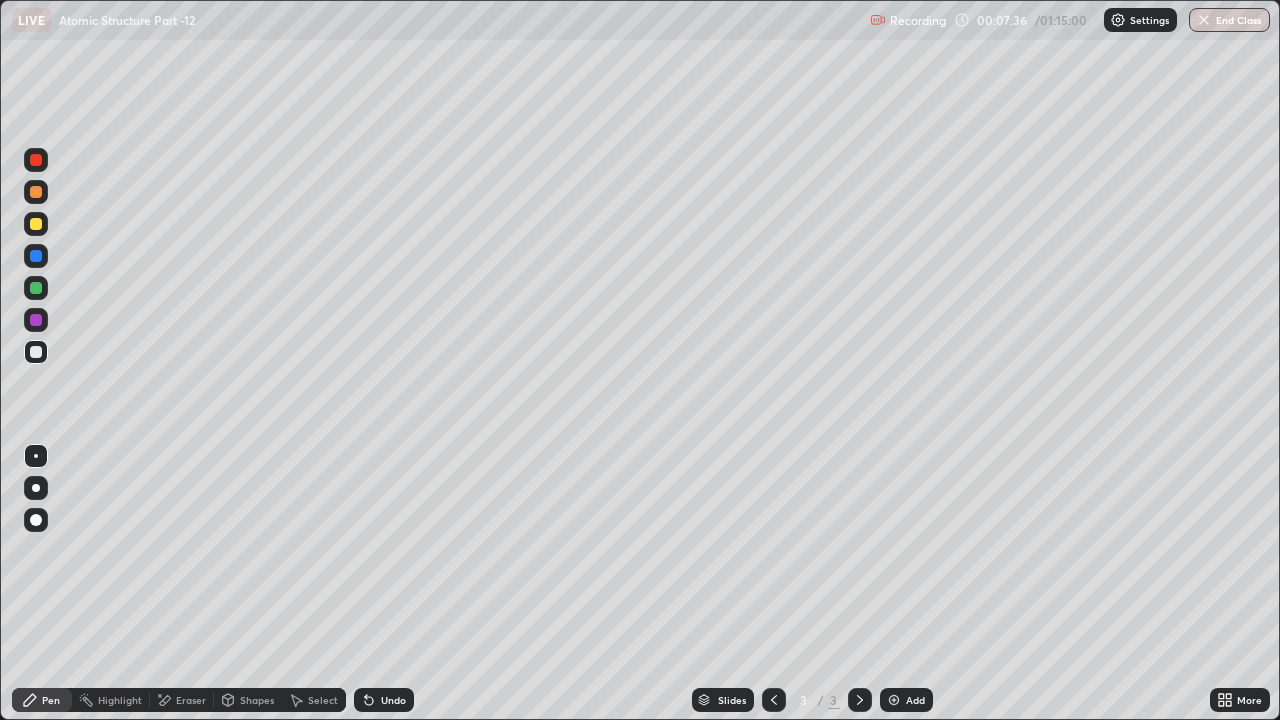click on "Undo" at bounding box center [384, 700] 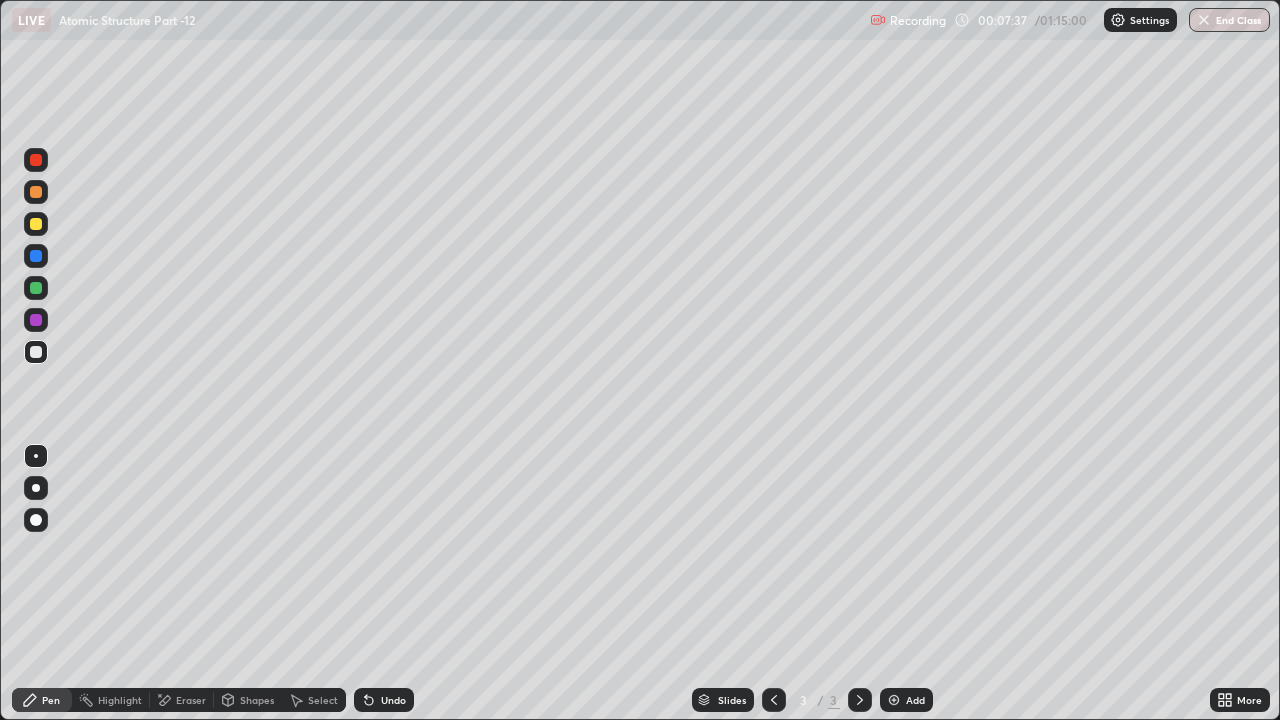 click on "Undo" at bounding box center [384, 700] 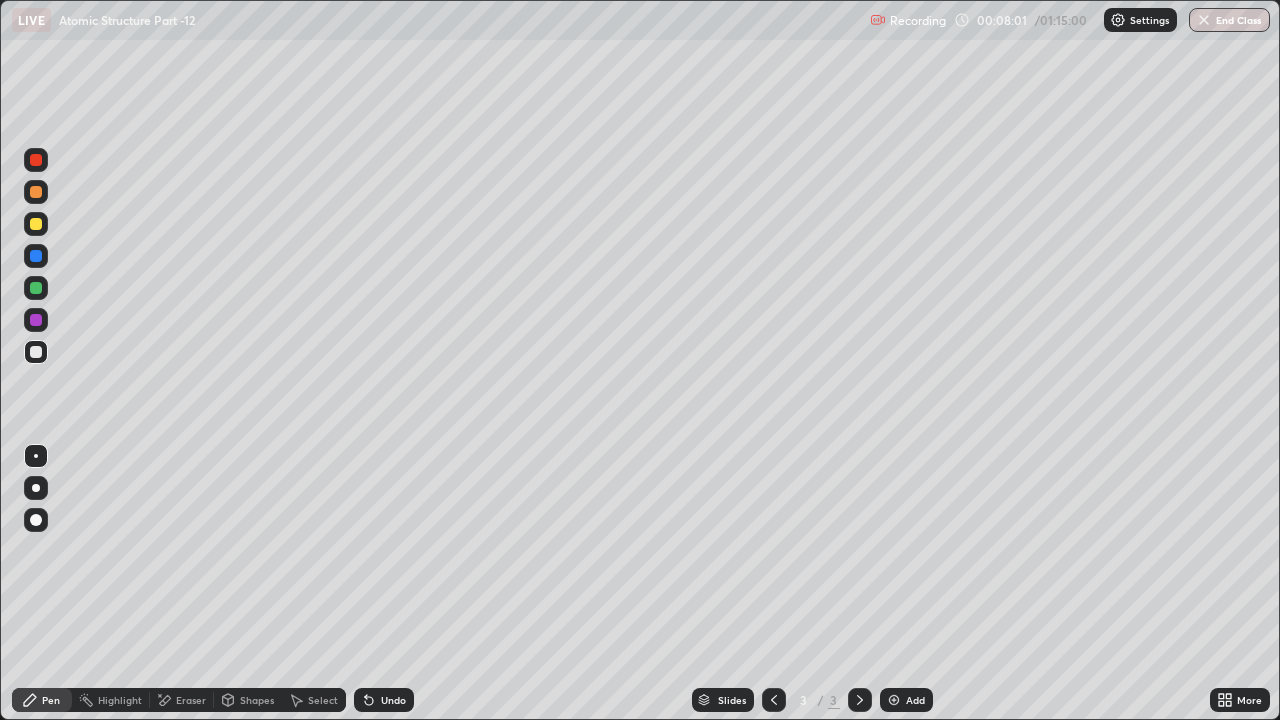 click on "Undo" at bounding box center [393, 700] 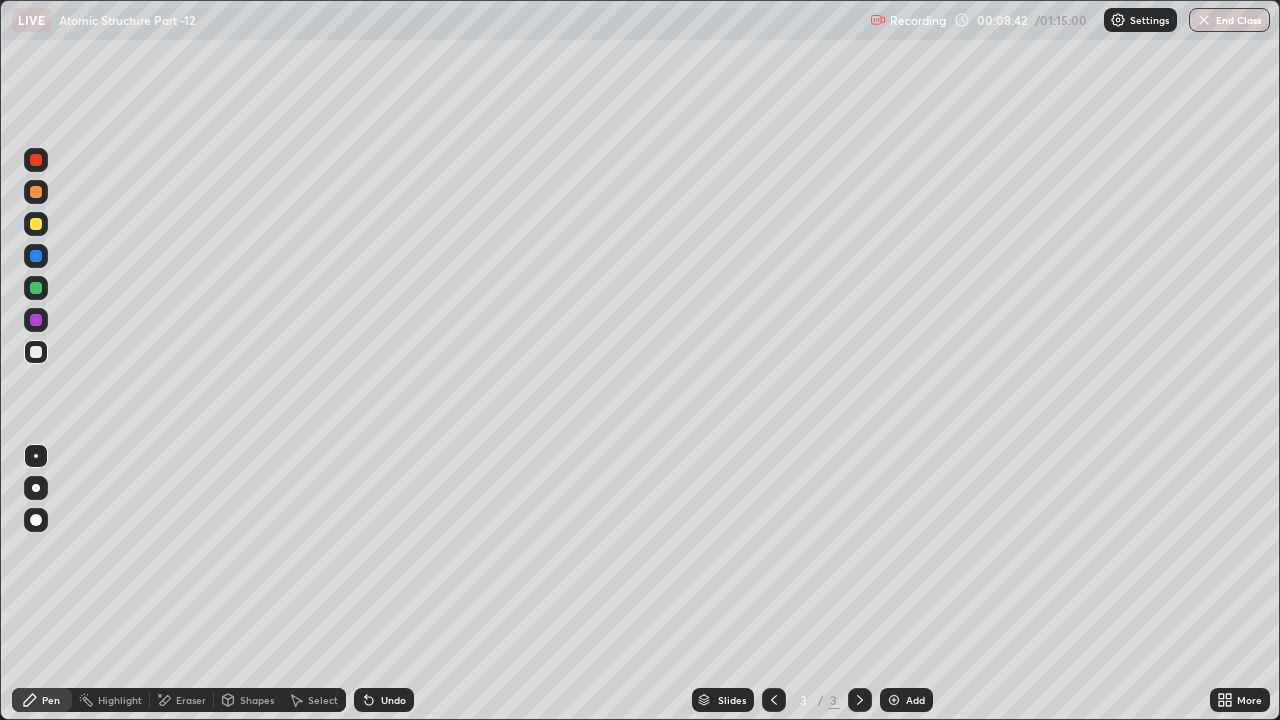 click at bounding box center (36, 288) 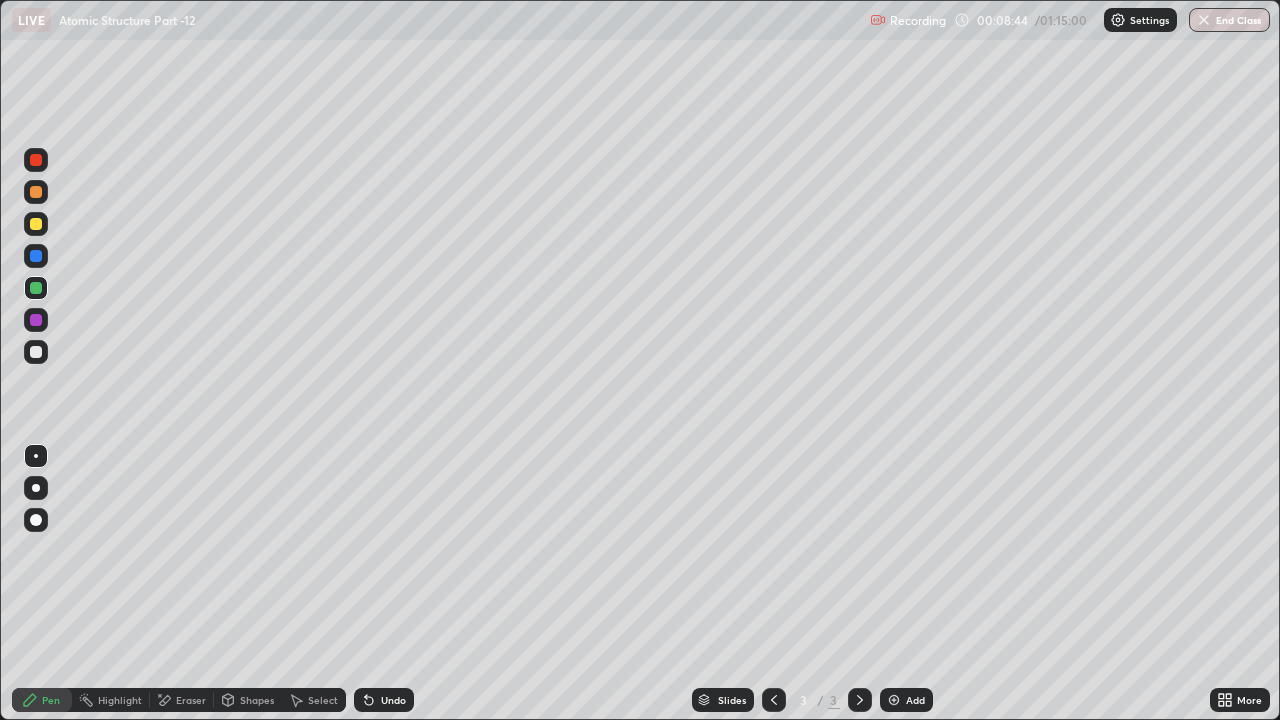 click on "Shapes" at bounding box center [257, 700] 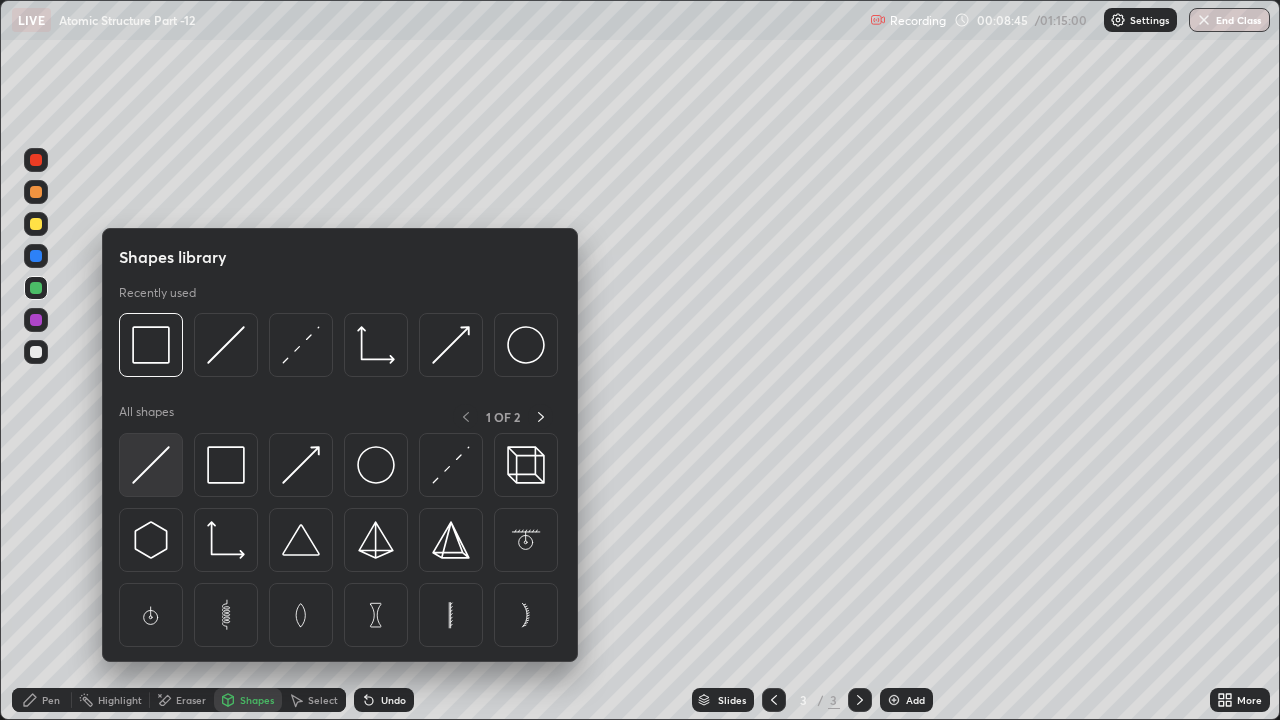 click at bounding box center (151, 465) 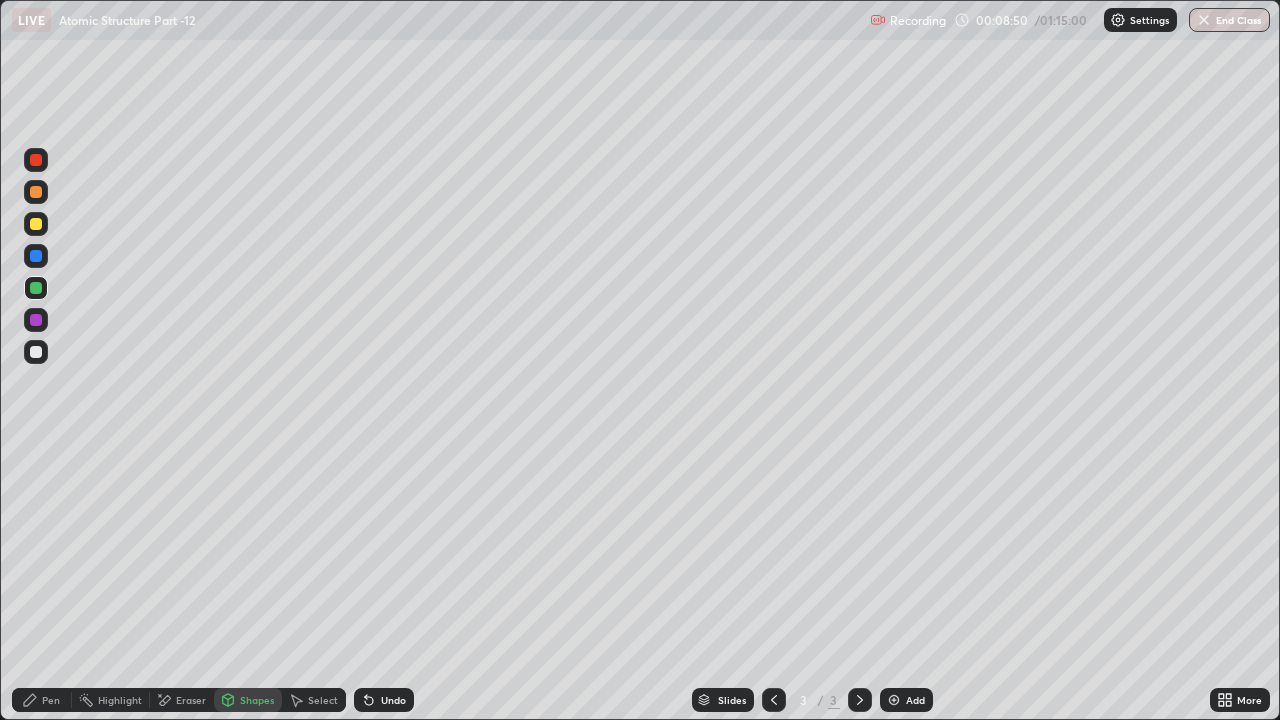 click at bounding box center [36, 224] 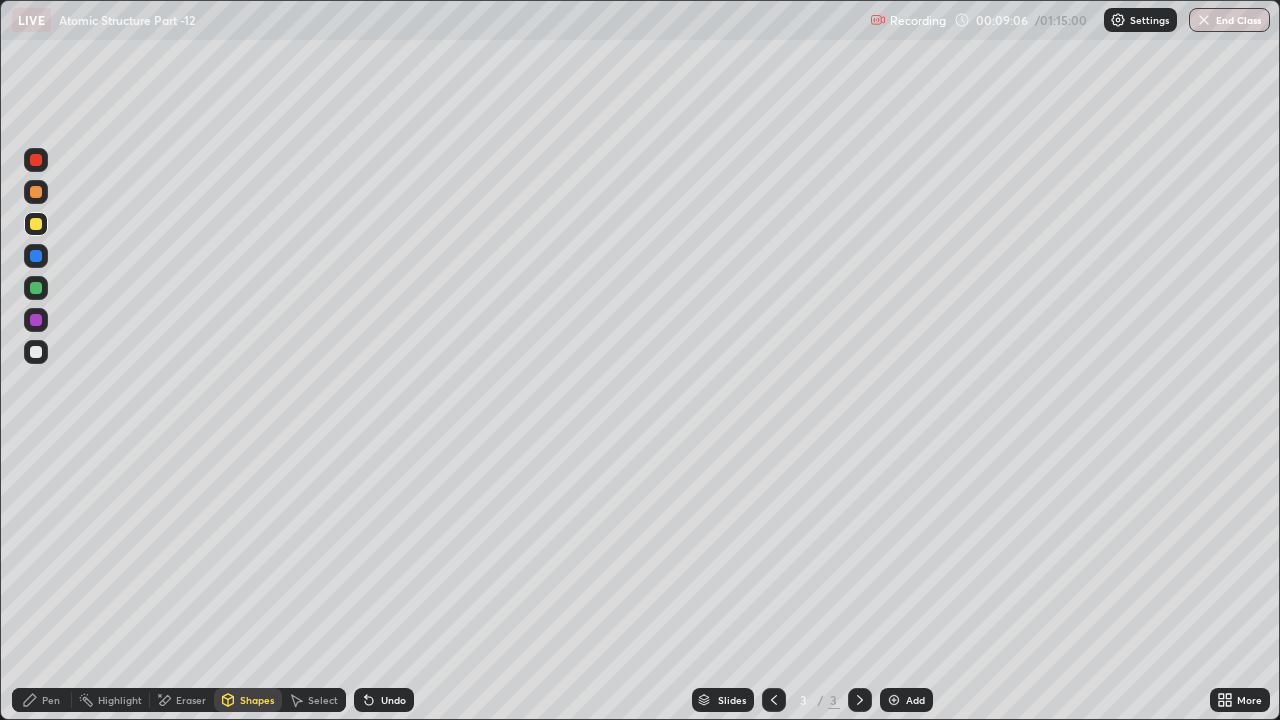 click on "Pen" at bounding box center (42, 700) 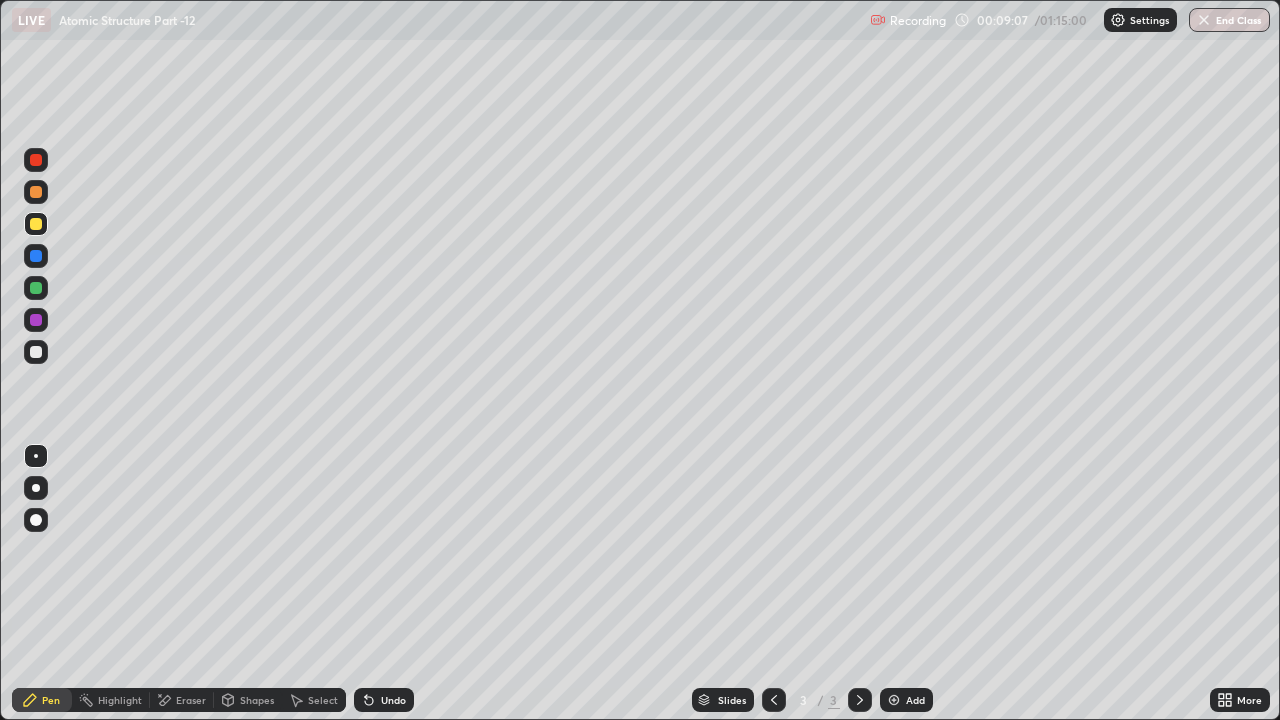 click at bounding box center [36, 352] 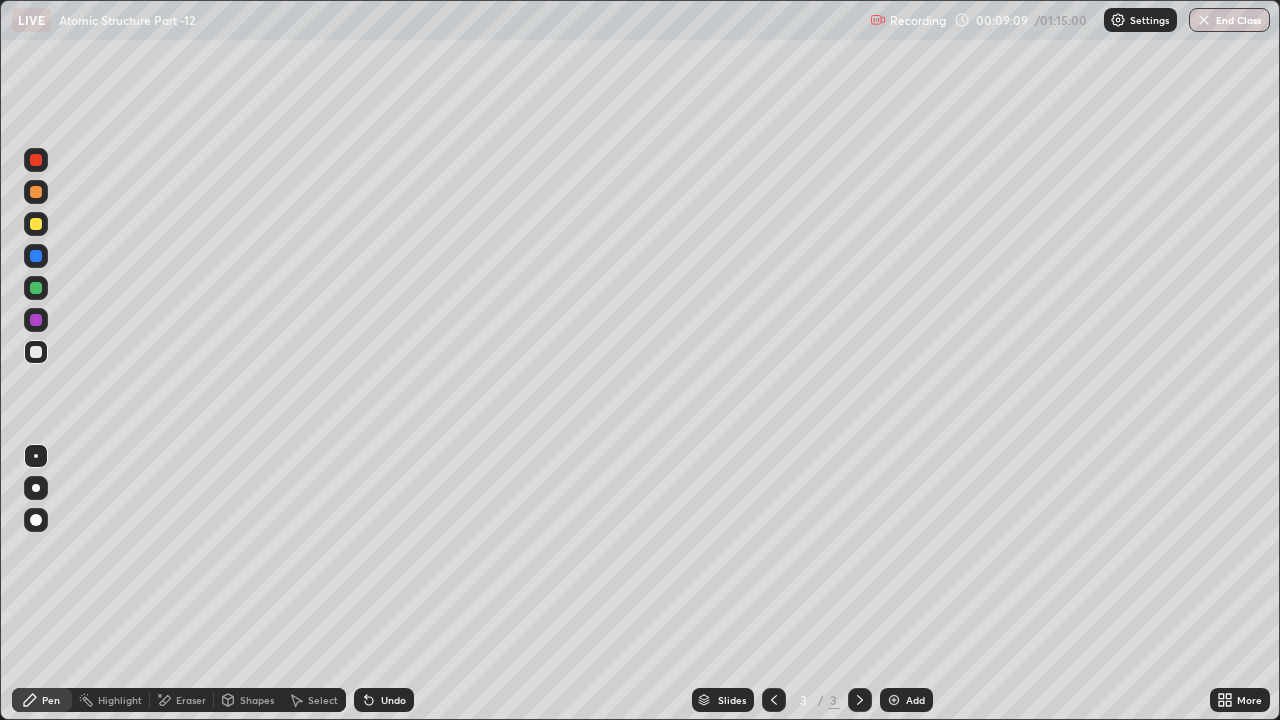 click at bounding box center (36, 488) 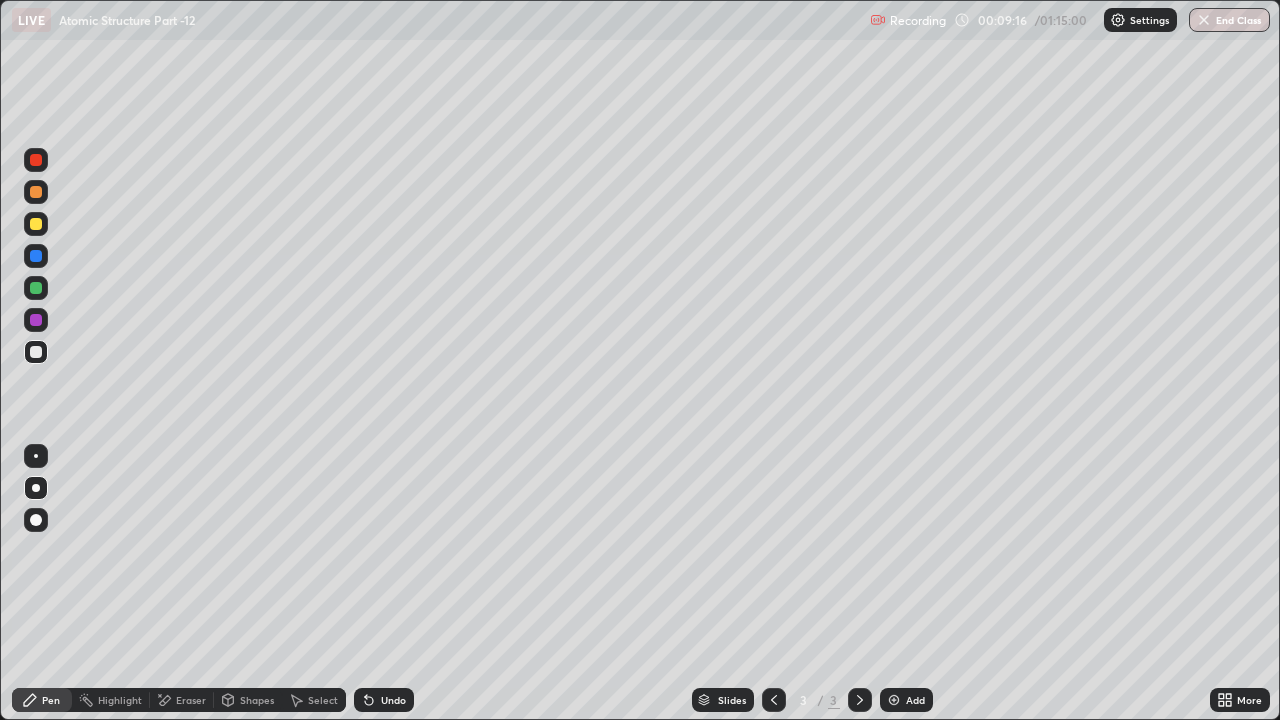 click on "Undo" at bounding box center [384, 700] 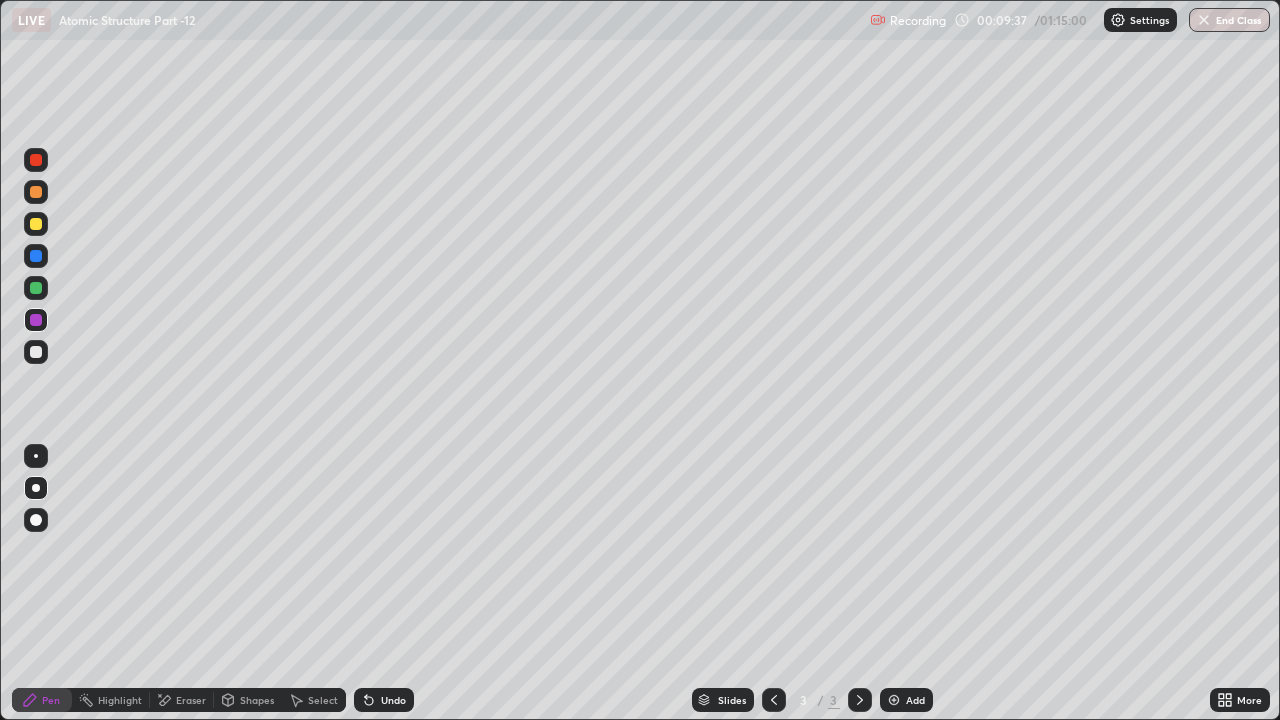 click at bounding box center (36, 256) 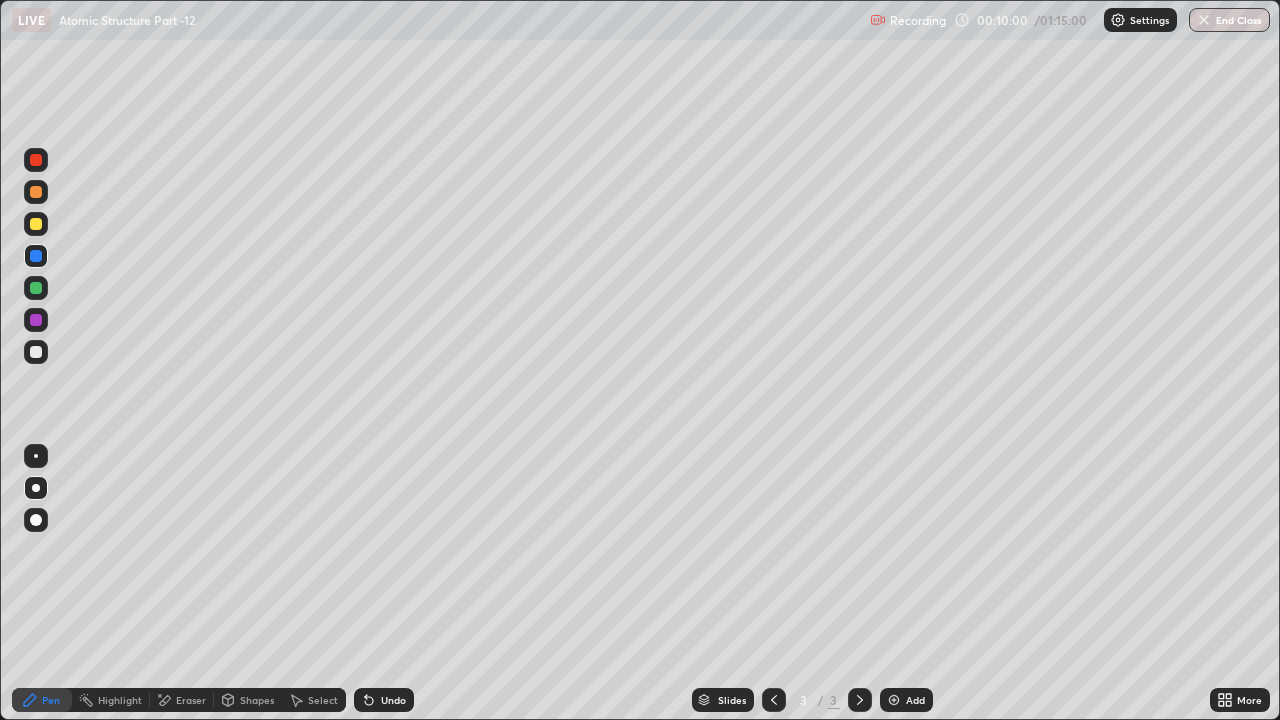 click at bounding box center (36, 192) 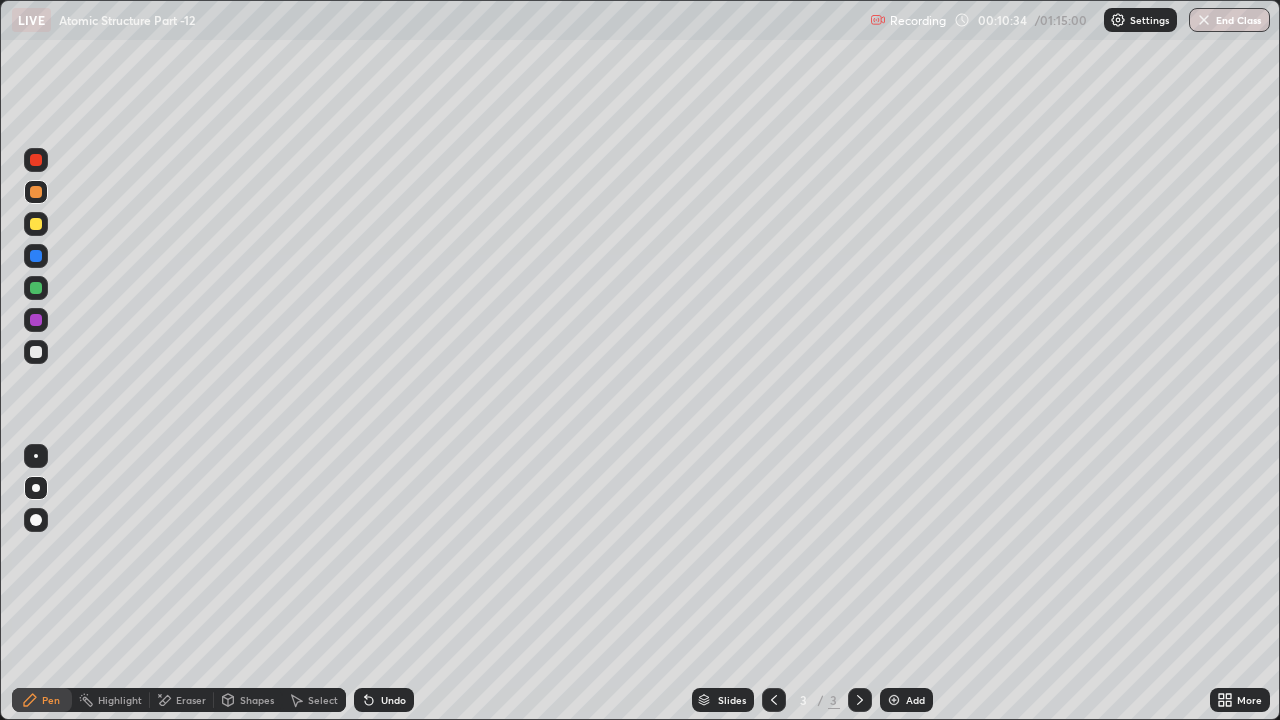 click on "Undo" at bounding box center [384, 700] 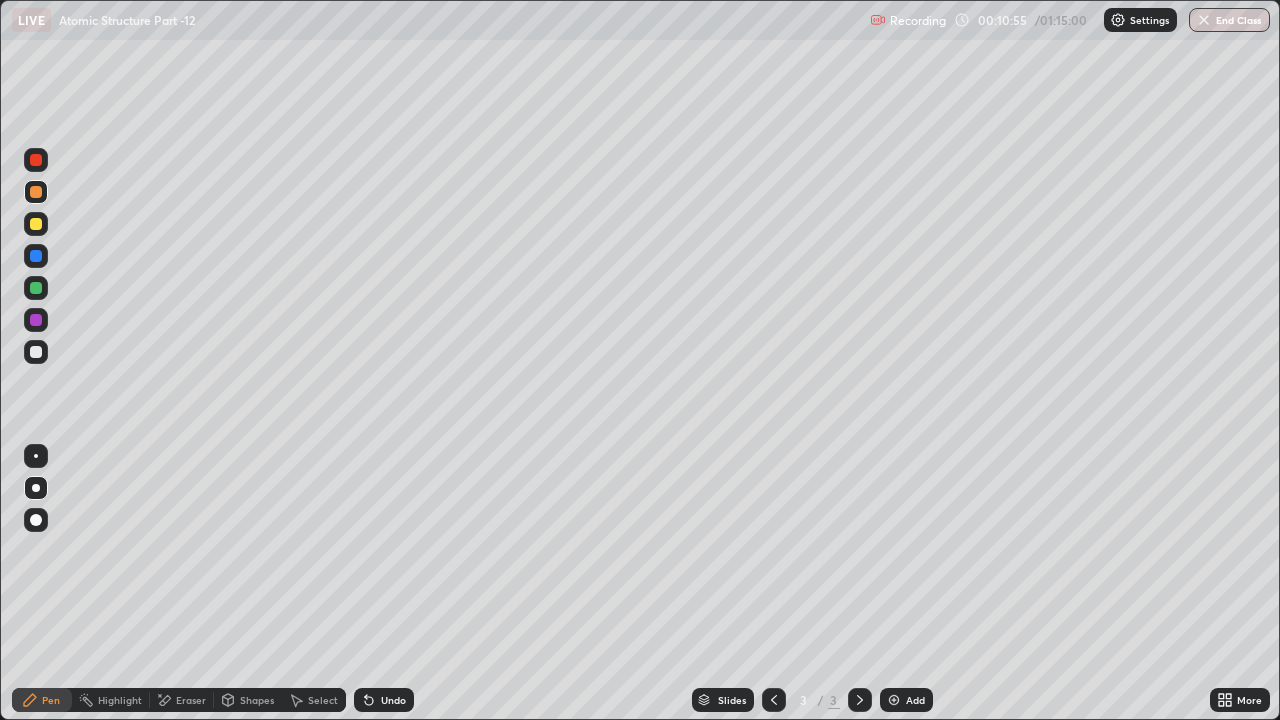 click on "Undo" at bounding box center [393, 700] 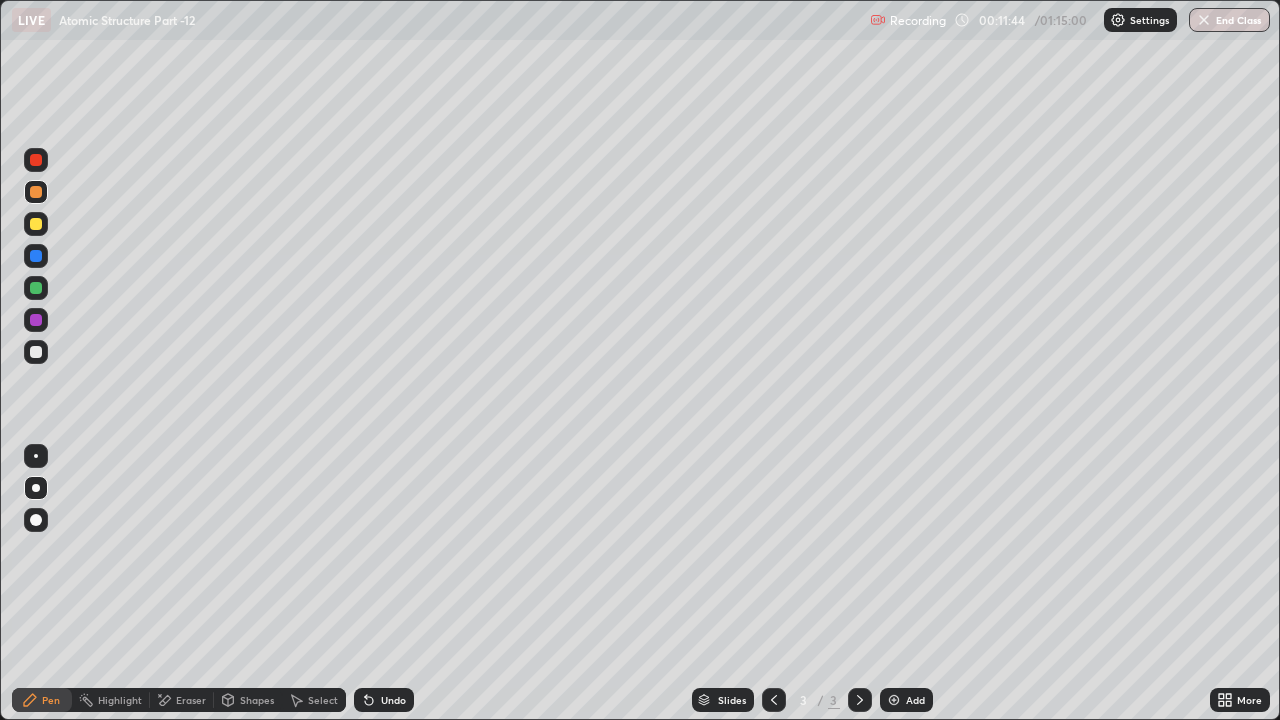 click on "Undo" at bounding box center (393, 700) 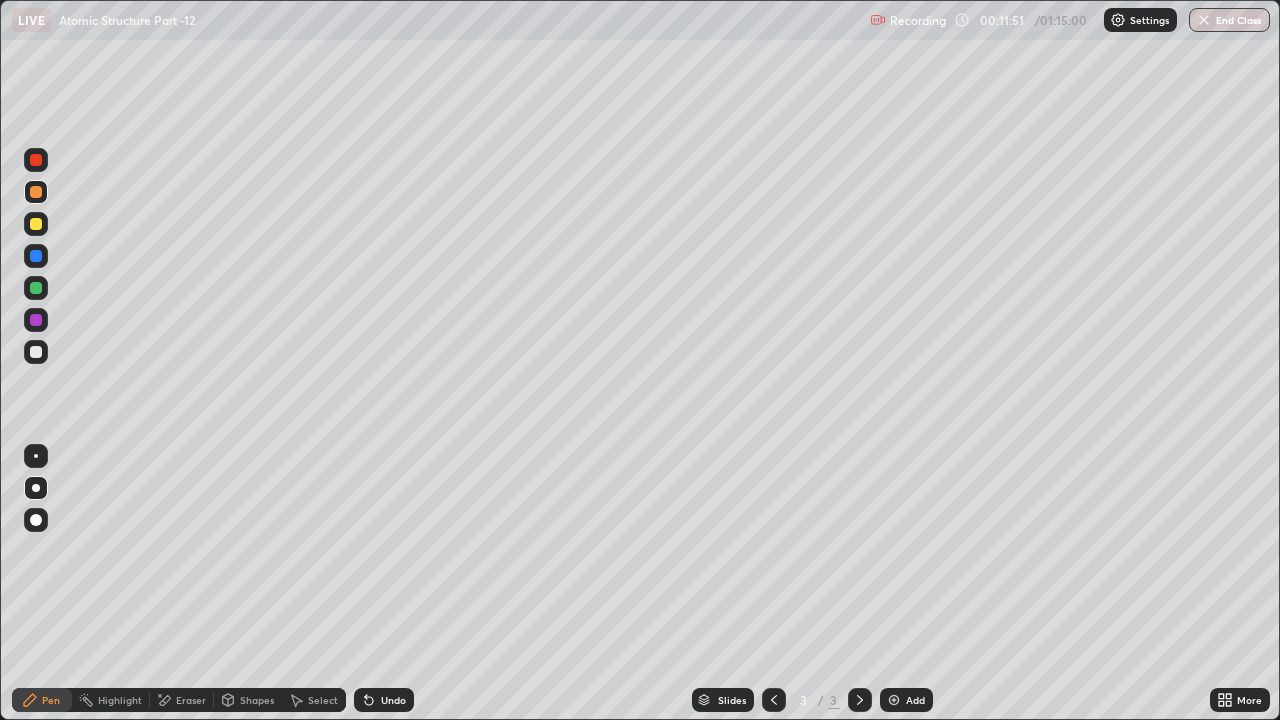 click on "Add" at bounding box center [915, 700] 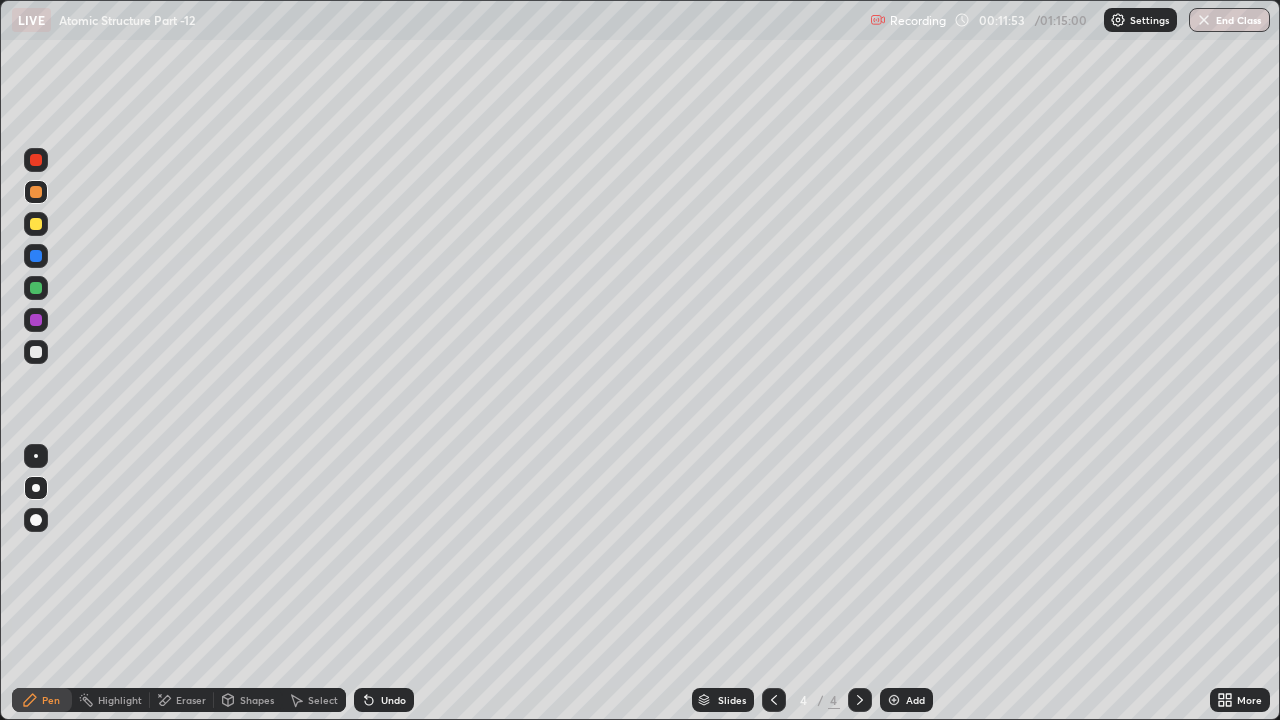 click at bounding box center (36, 288) 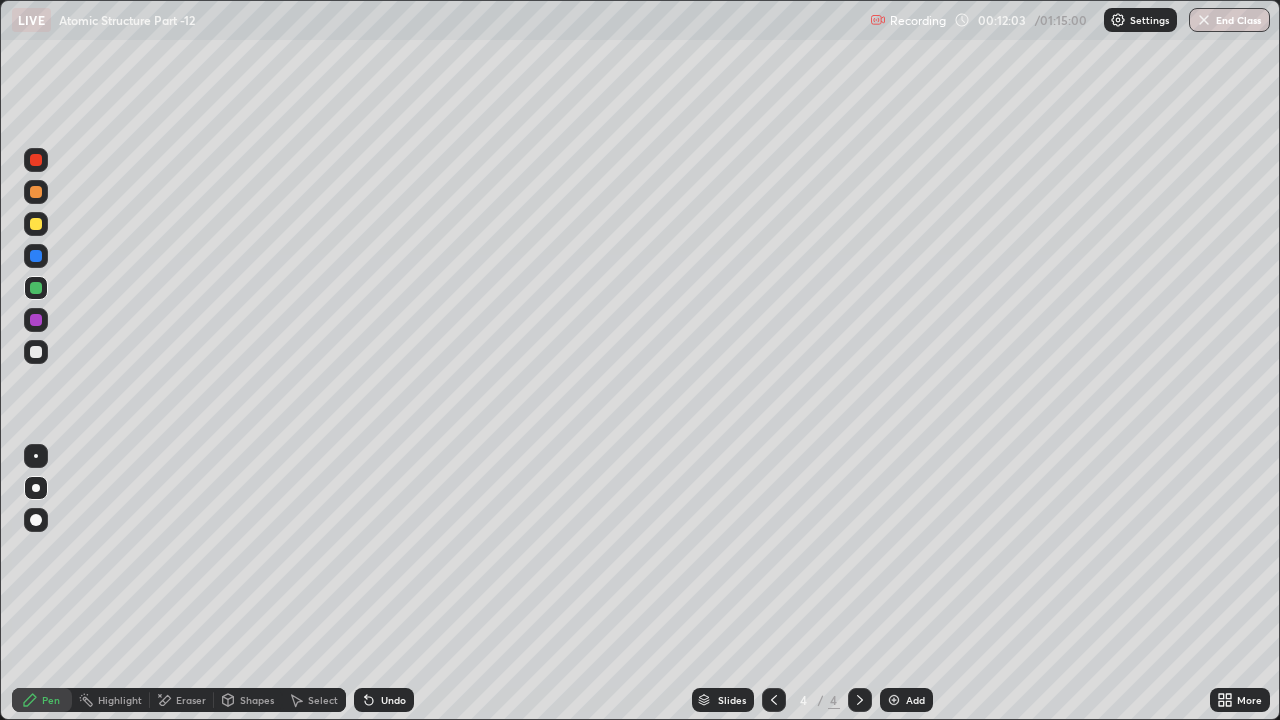 click on "Undo" at bounding box center [393, 700] 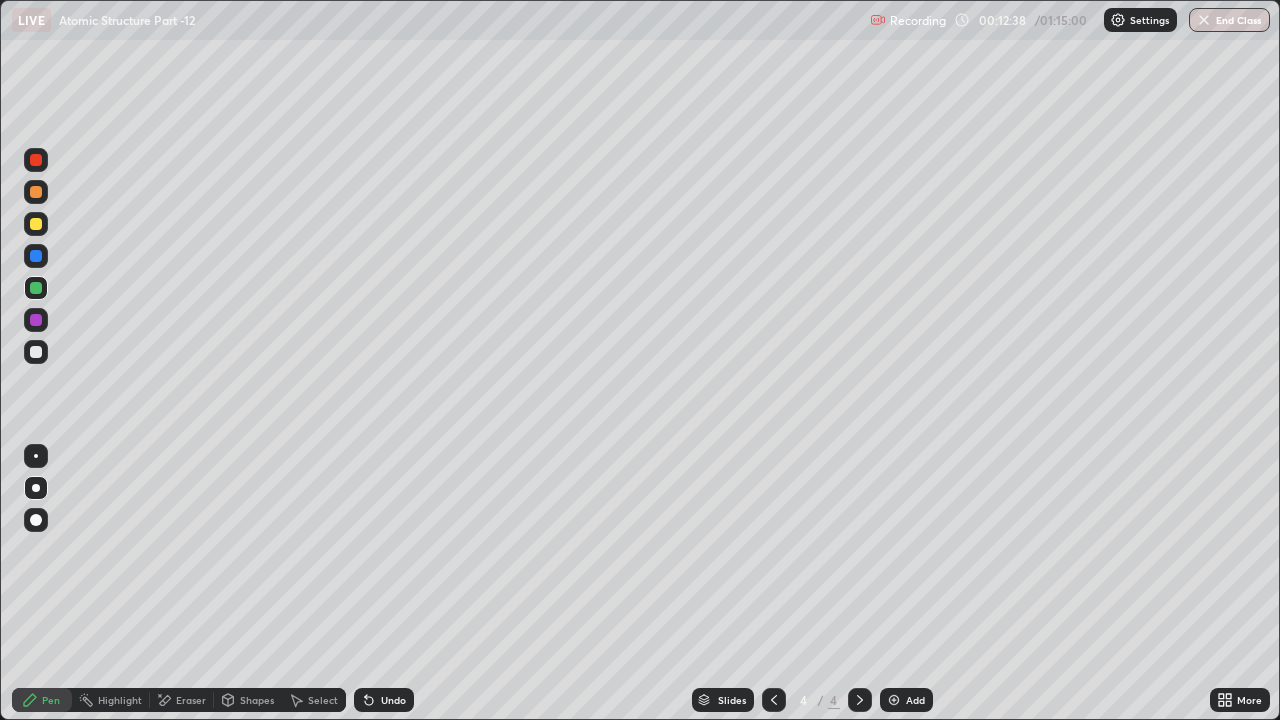 click on "Undo" at bounding box center [384, 700] 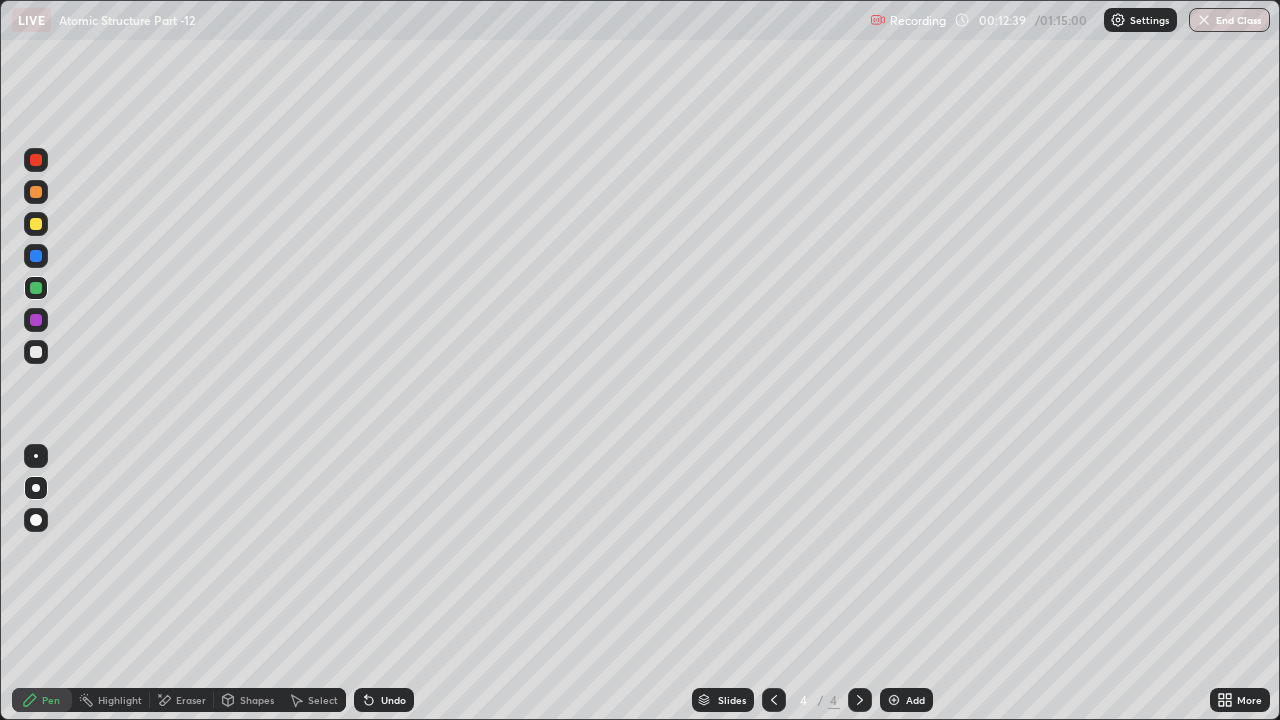 click on "Undo" at bounding box center (384, 700) 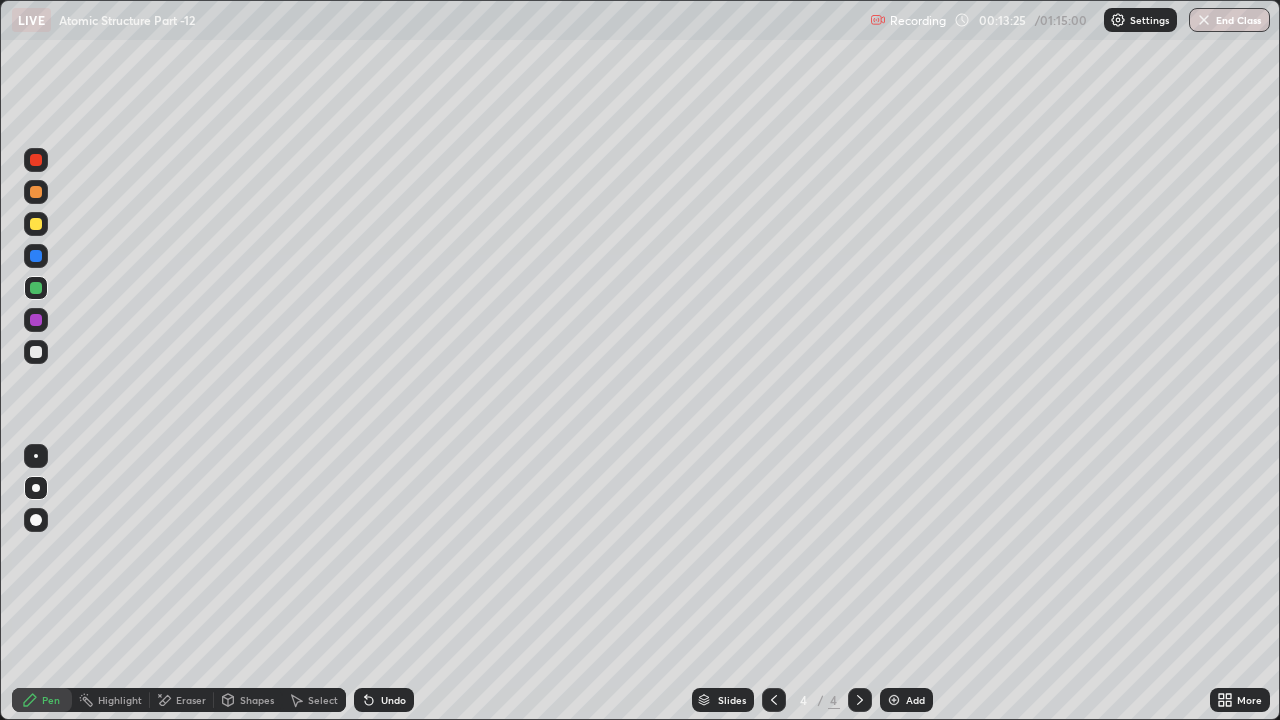 click on "Undo" at bounding box center (393, 700) 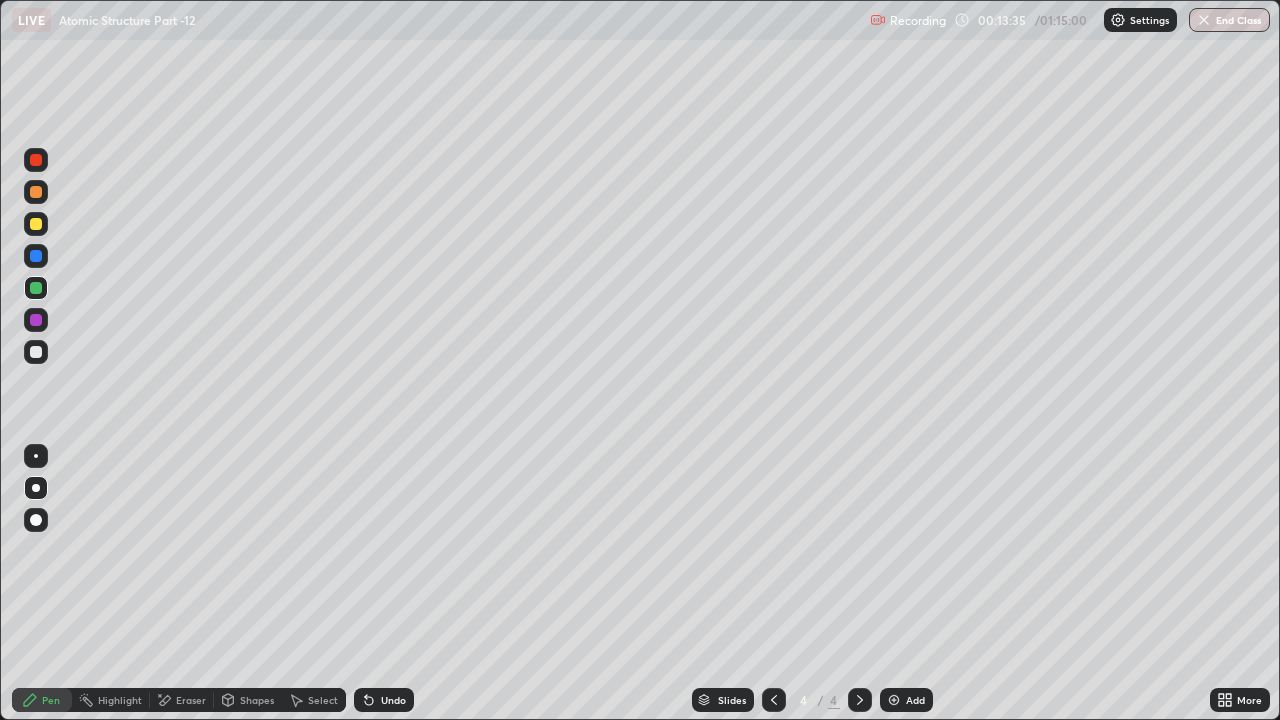 click on "Undo" at bounding box center (384, 700) 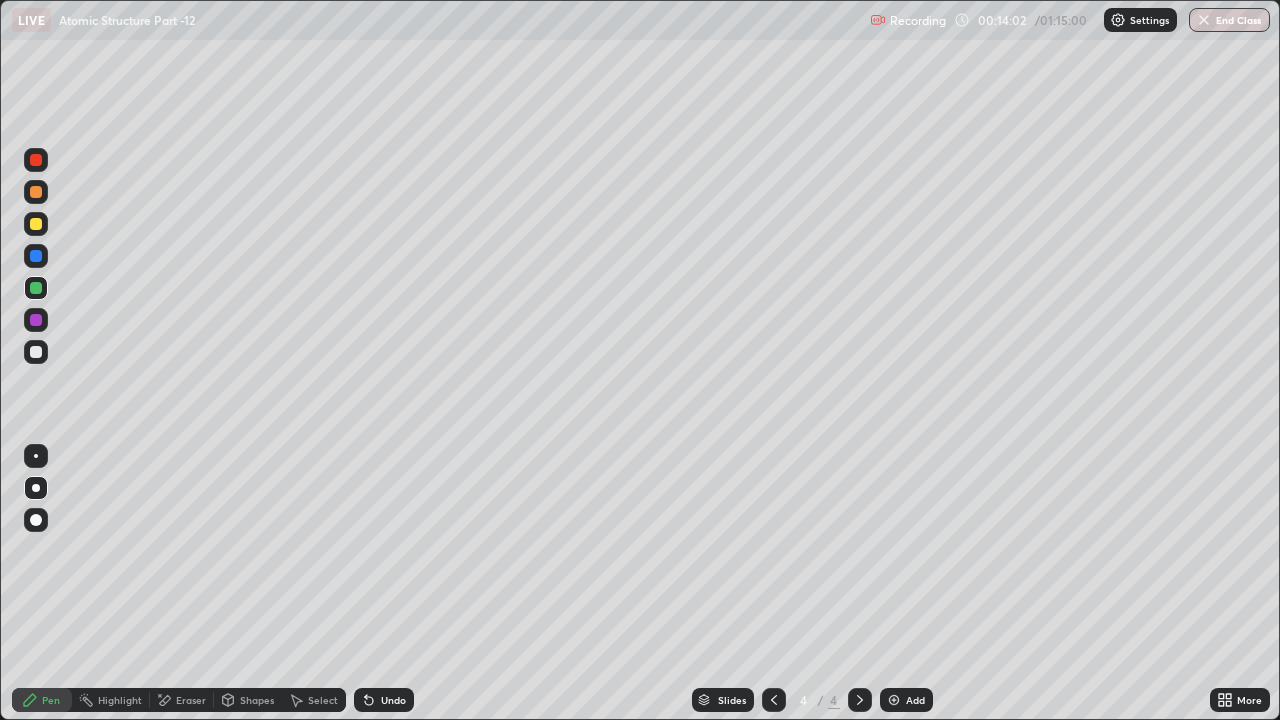 click on "Undo" at bounding box center [393, 700] 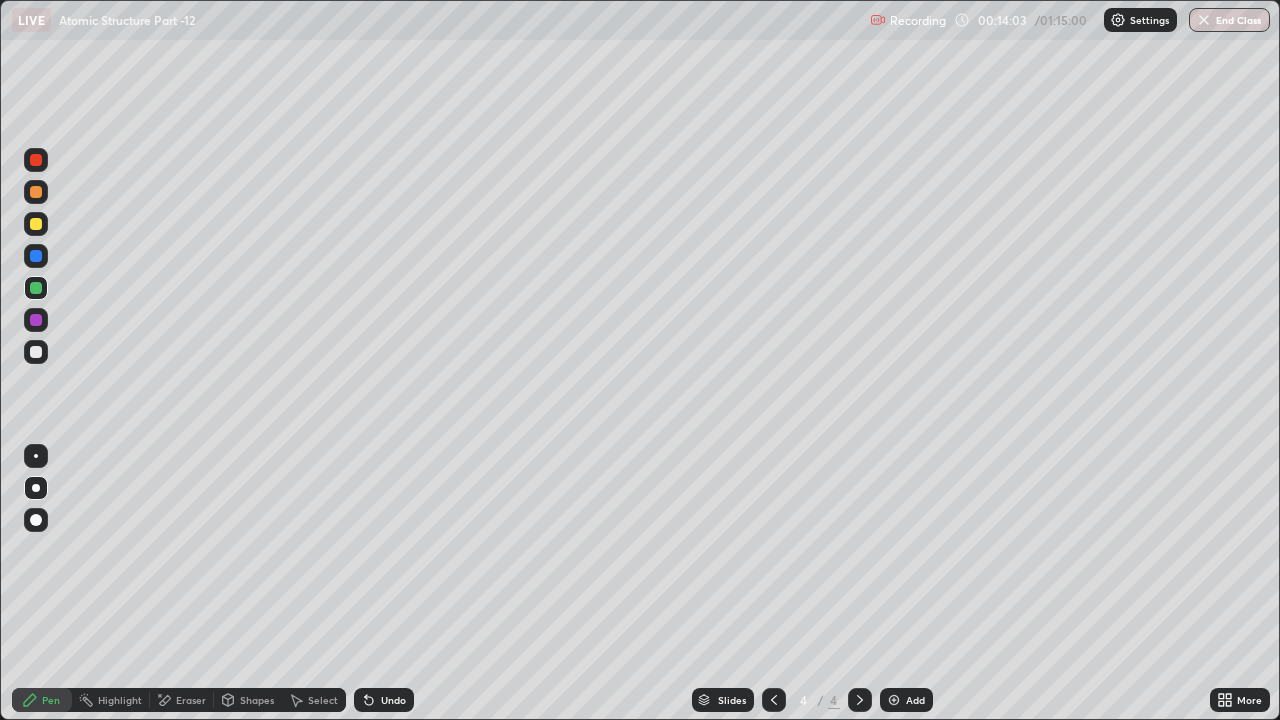 click on "Undo" at bounding box center [384, 700] 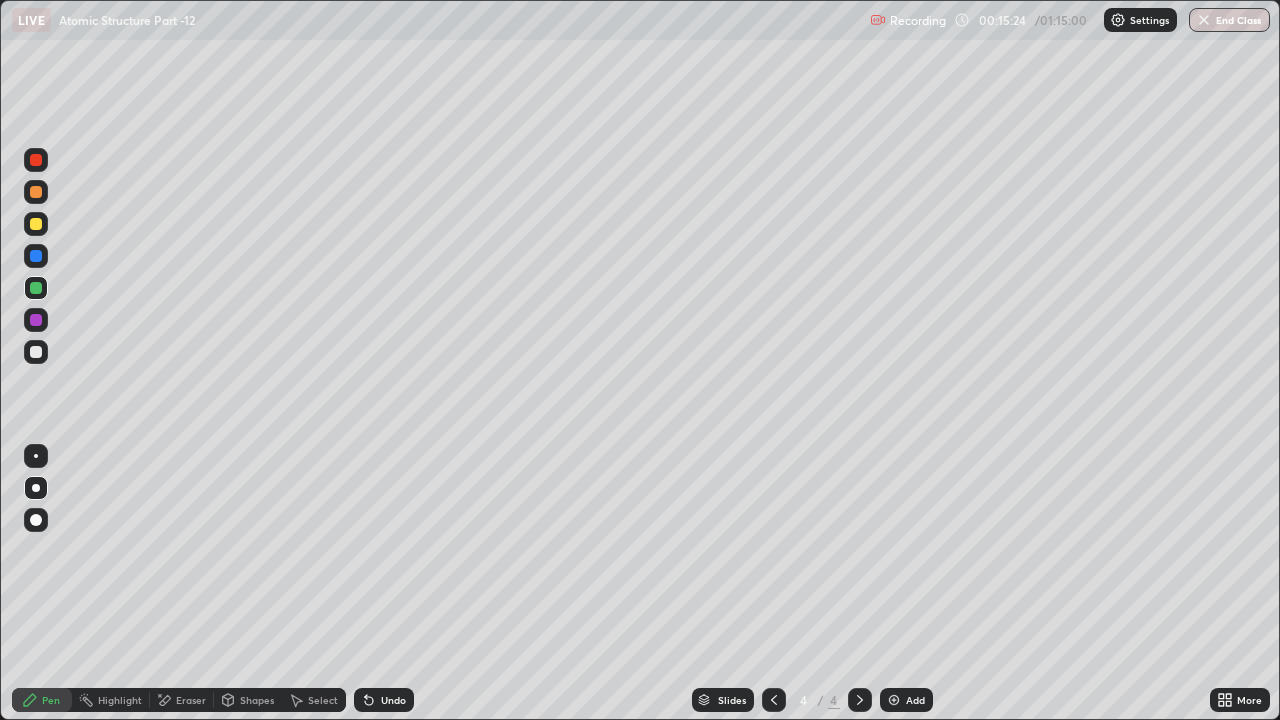 click at bounding box center [36, 224] 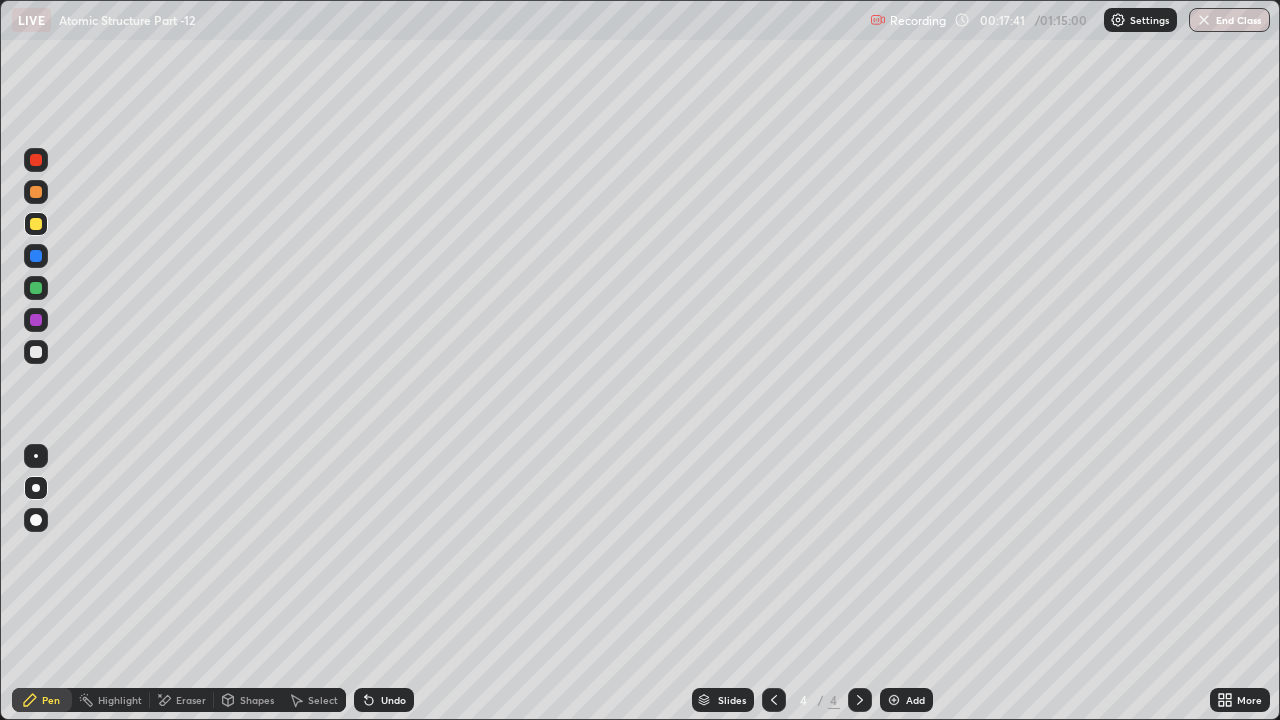 click on "Eraser" at bounding box center (191, 700) 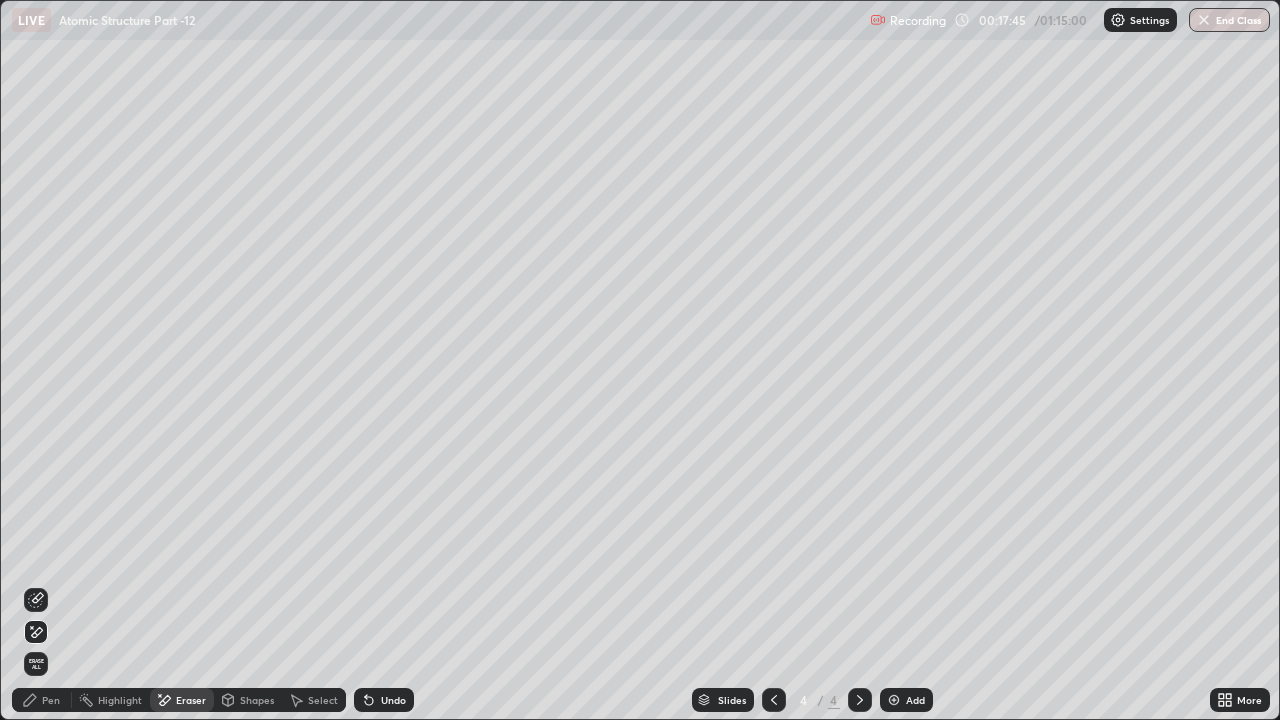 click on "Pen" at bounding box center [42, 700] 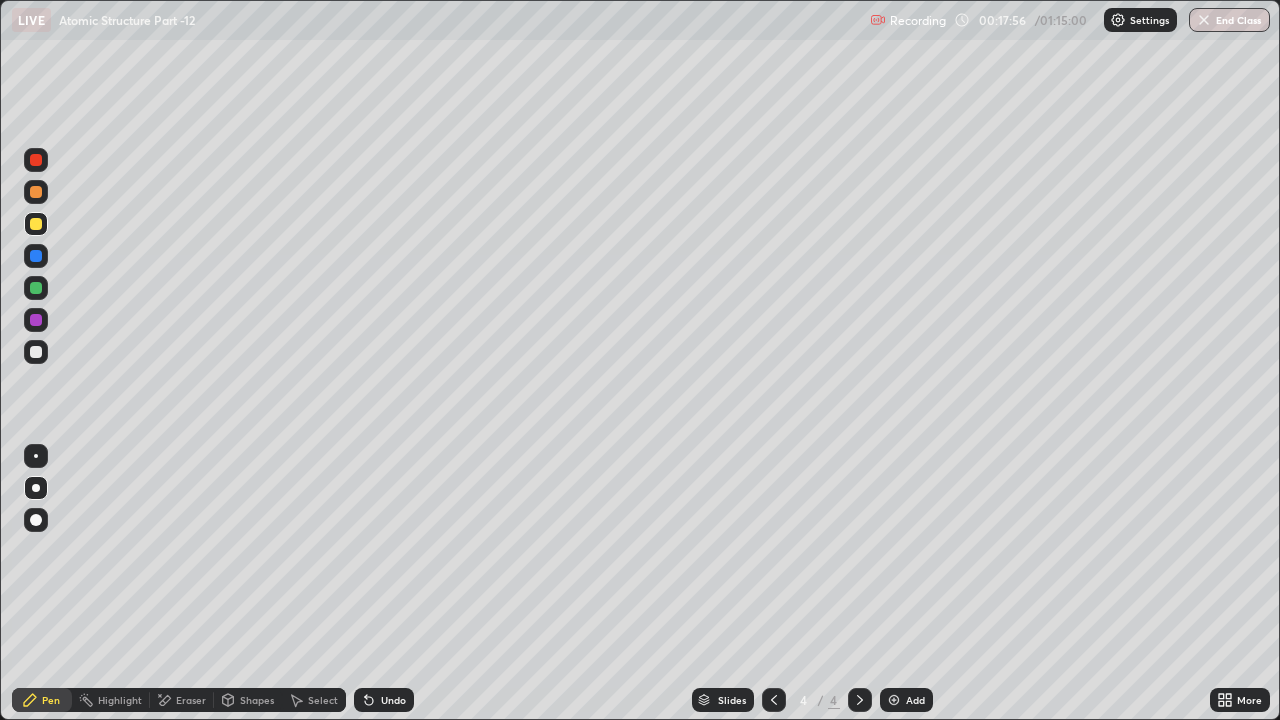 click at bounding box center (36, 352) 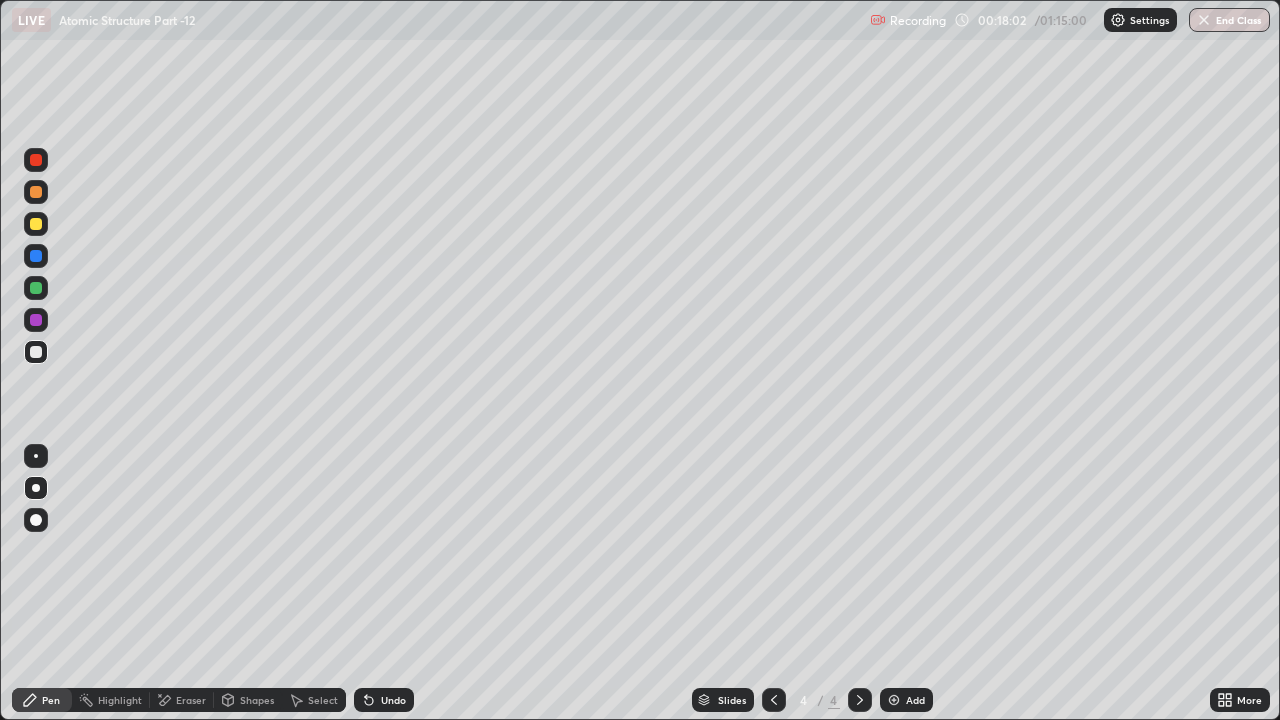 click on "Undo" at bounding box center (393, 700) 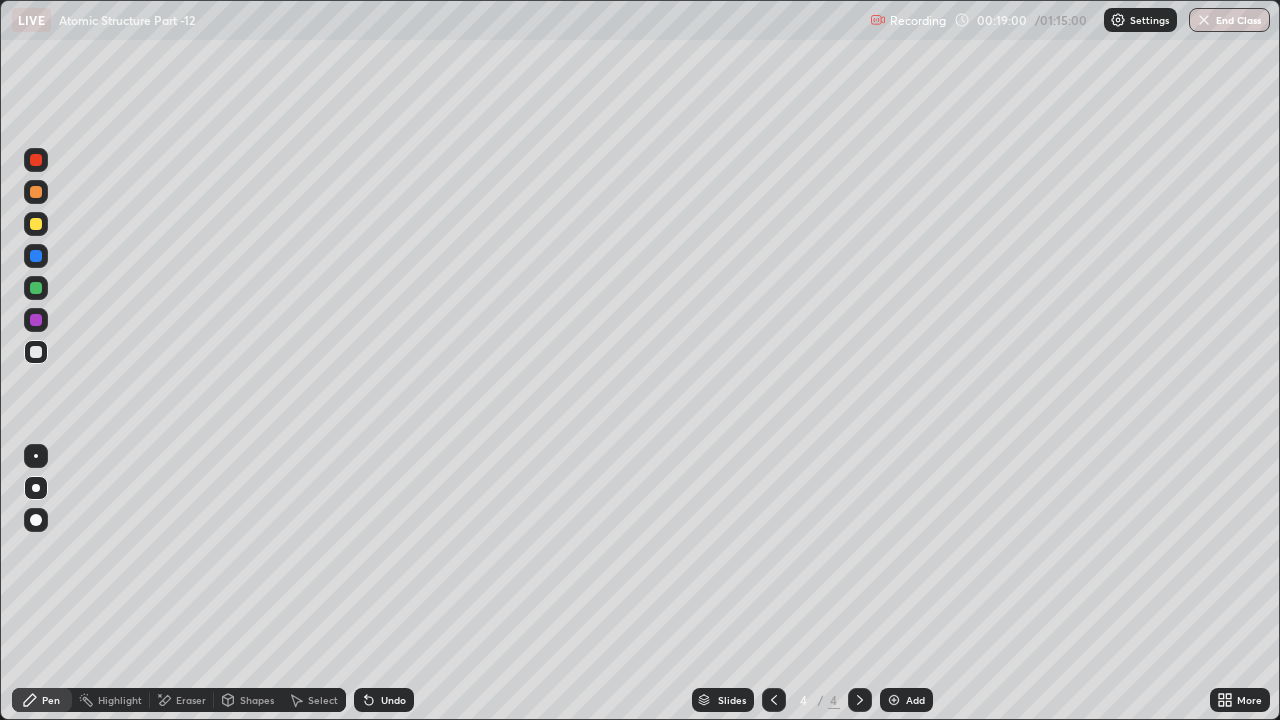 click on "Add" at bounding box center (906, 700) 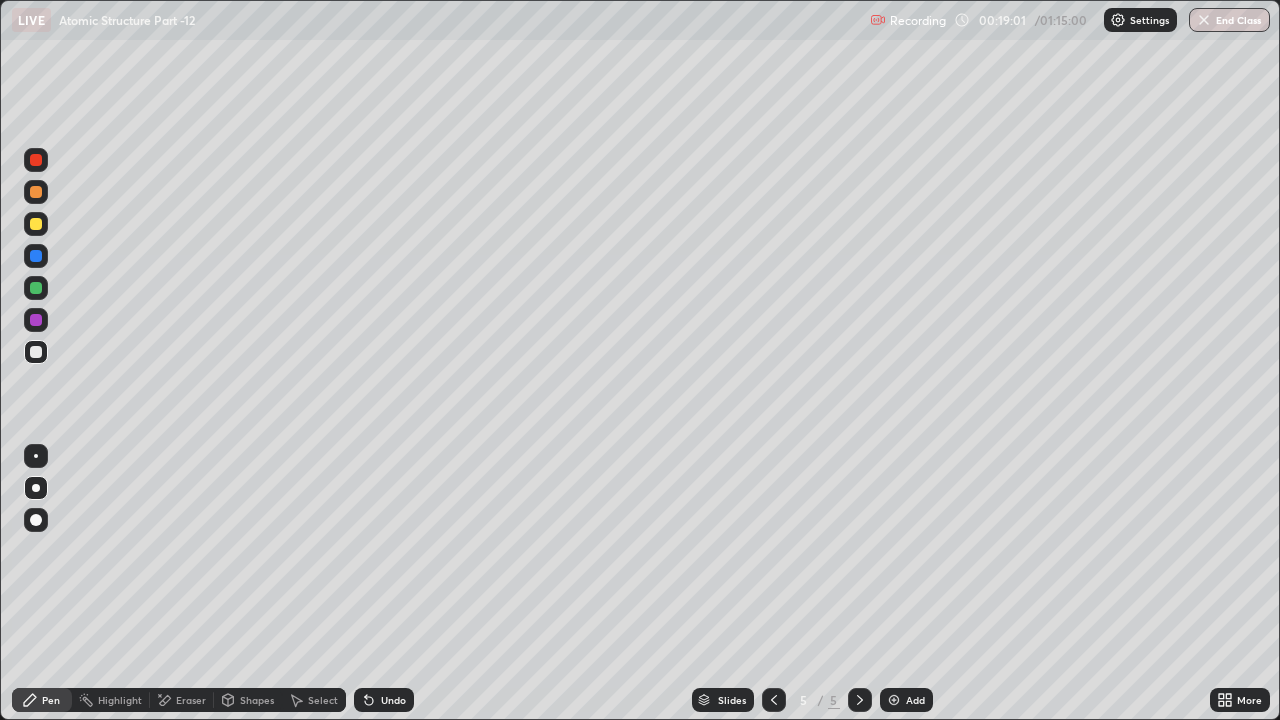 click at bounding box center [36, 320] 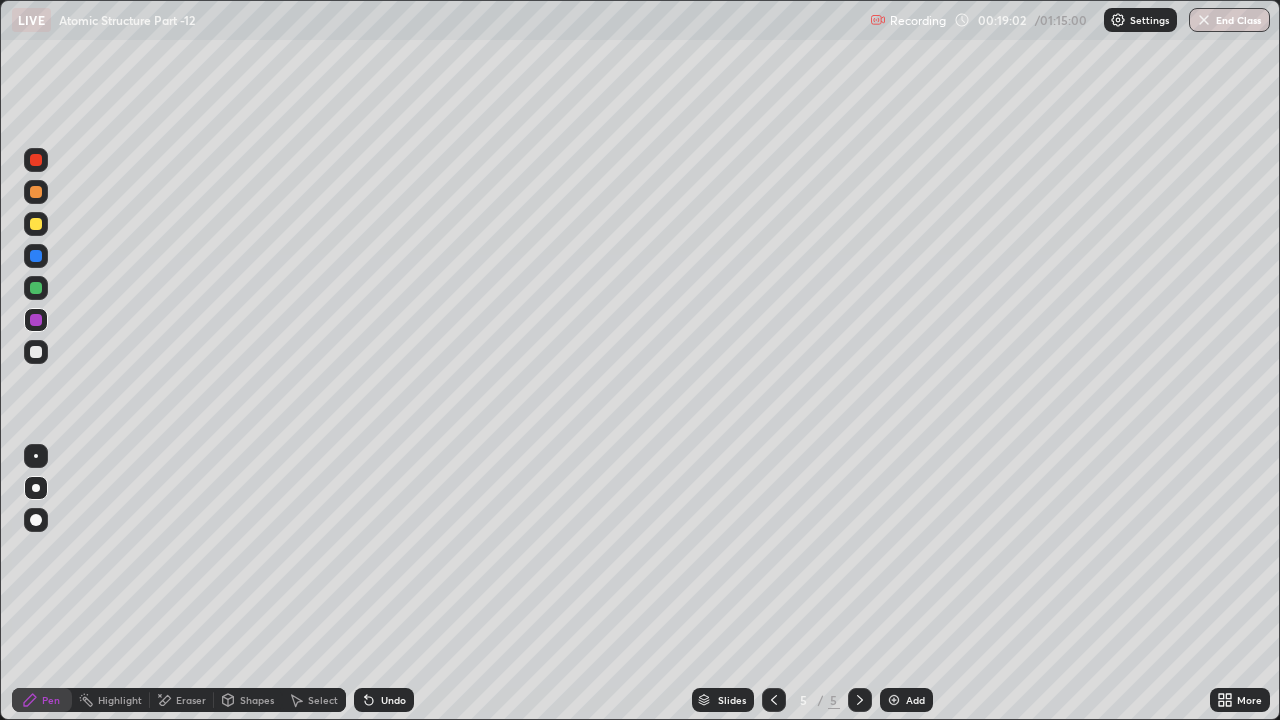 click at bounding box center (36, 192) 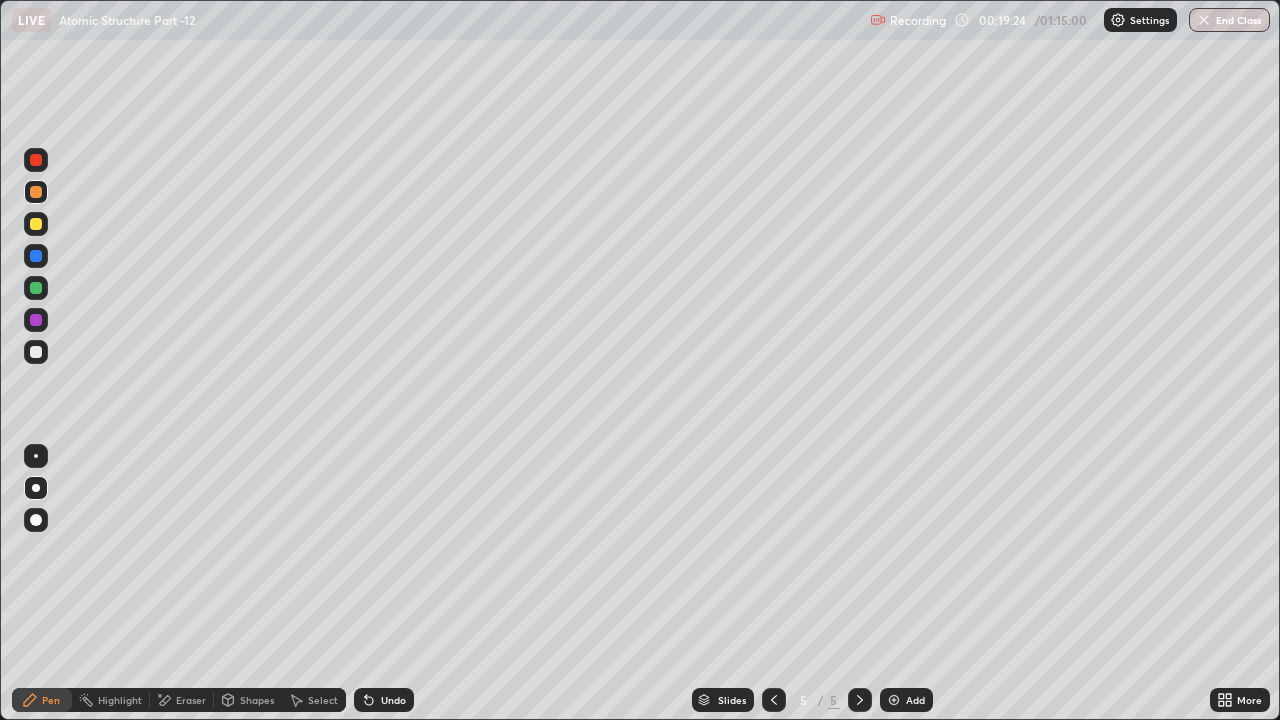 click at bounding box center [36, 256] 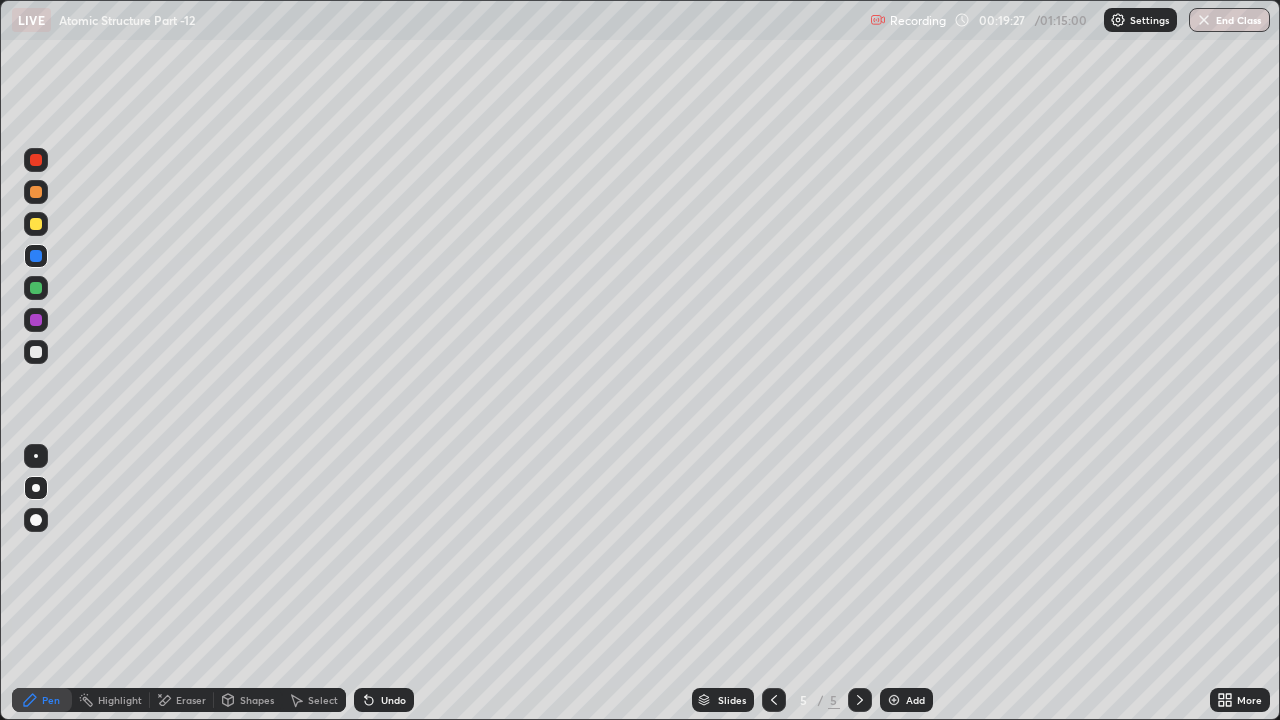click on "Undo" at bounding box center [384, 700] 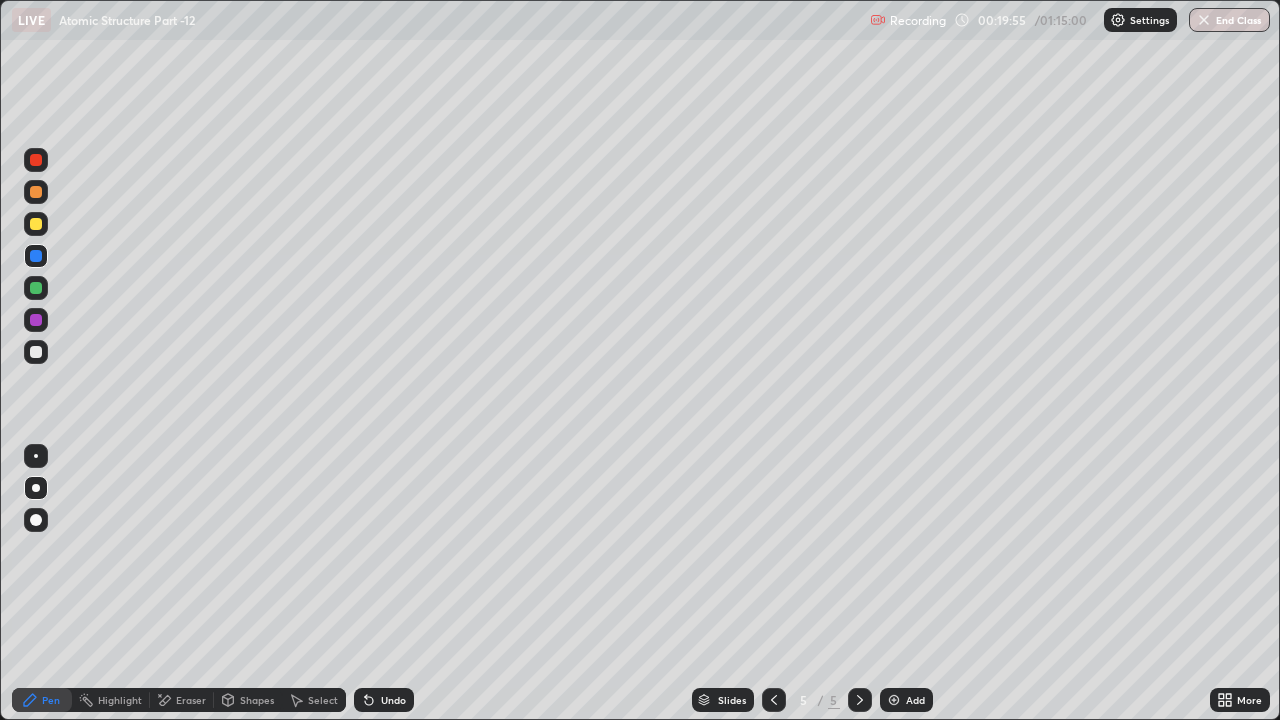 click on "Eraser" at bounding box center [191, 700] 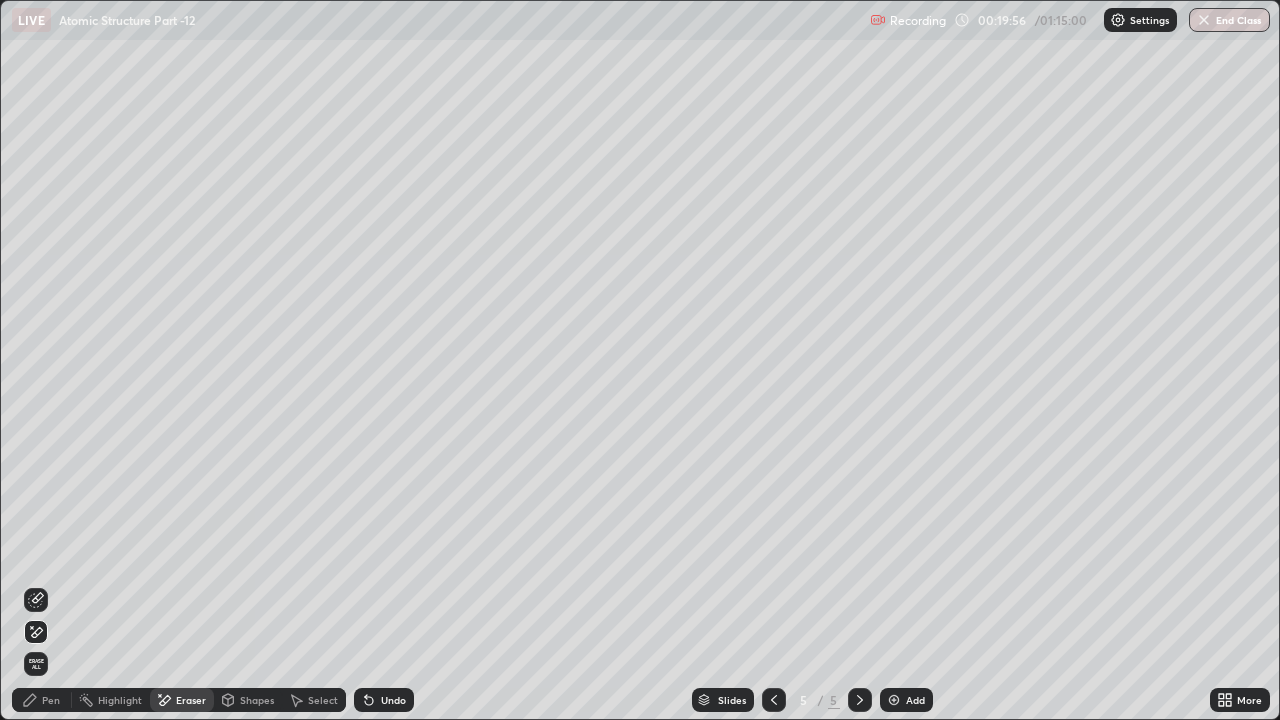 click on "Pen" at bounding box center [42, 700] 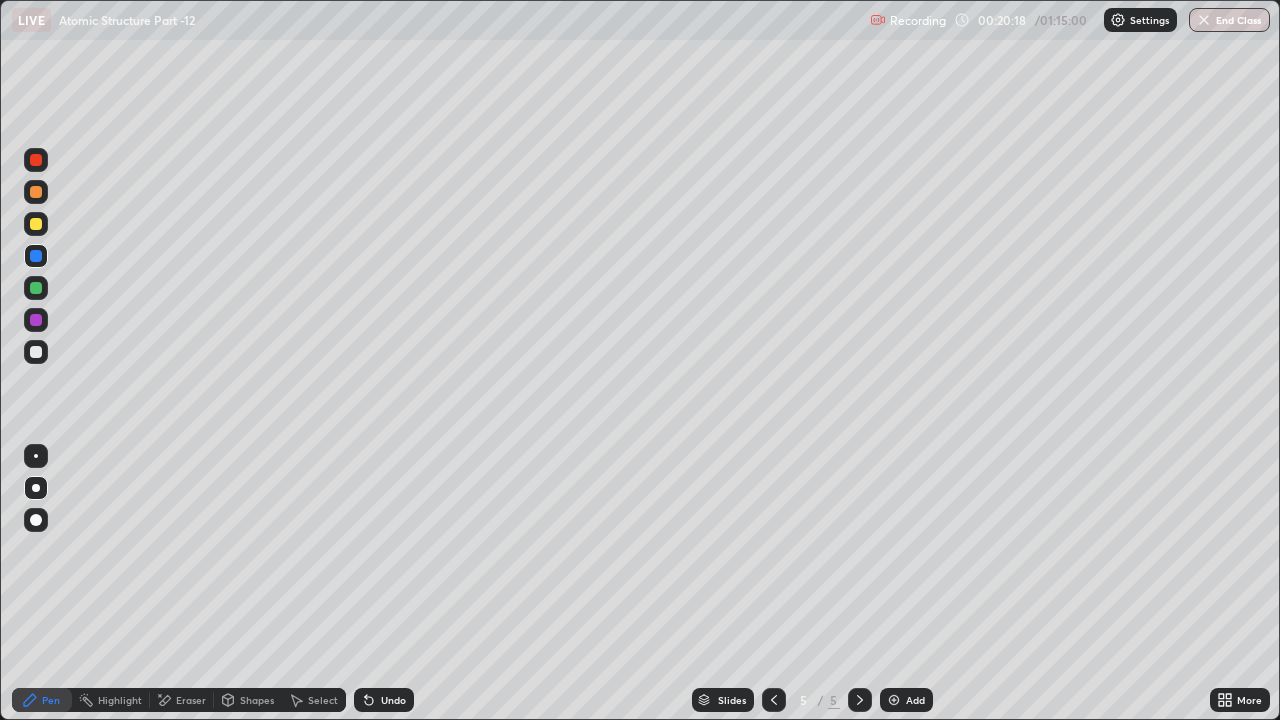 click on "Shapes" at bounding box center (257, 700) 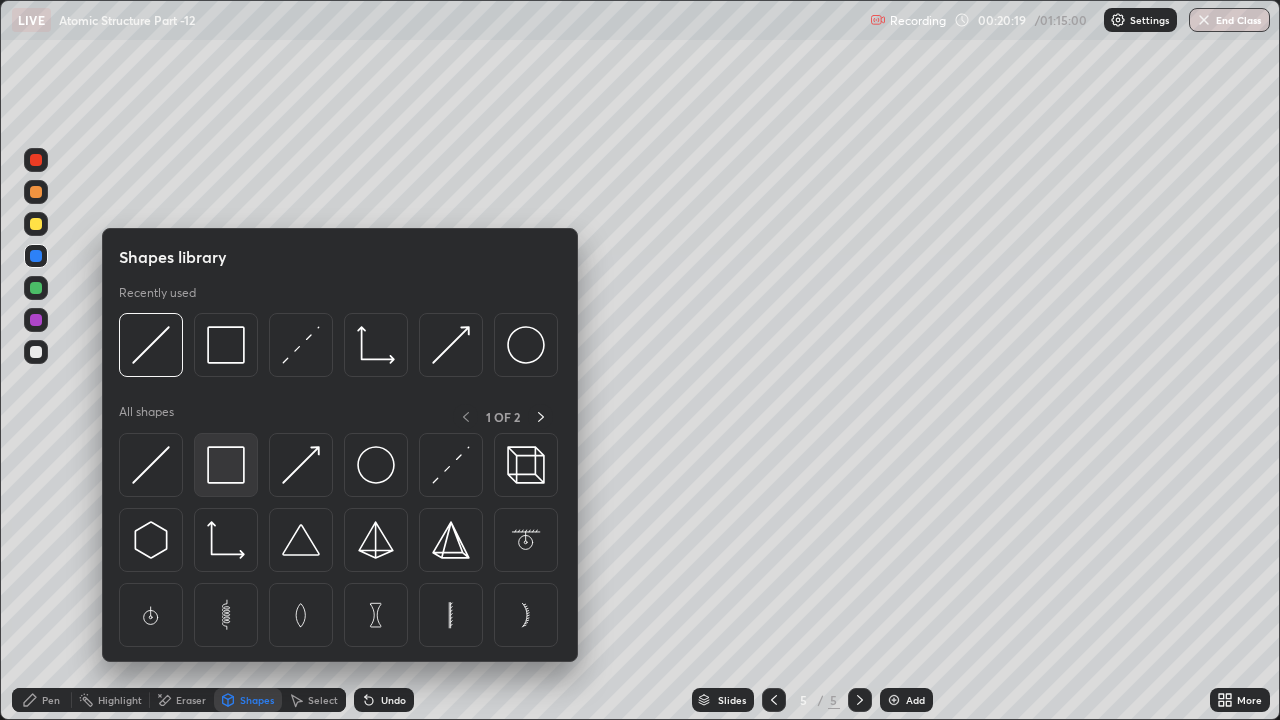 click at bounding box center (226, 465) 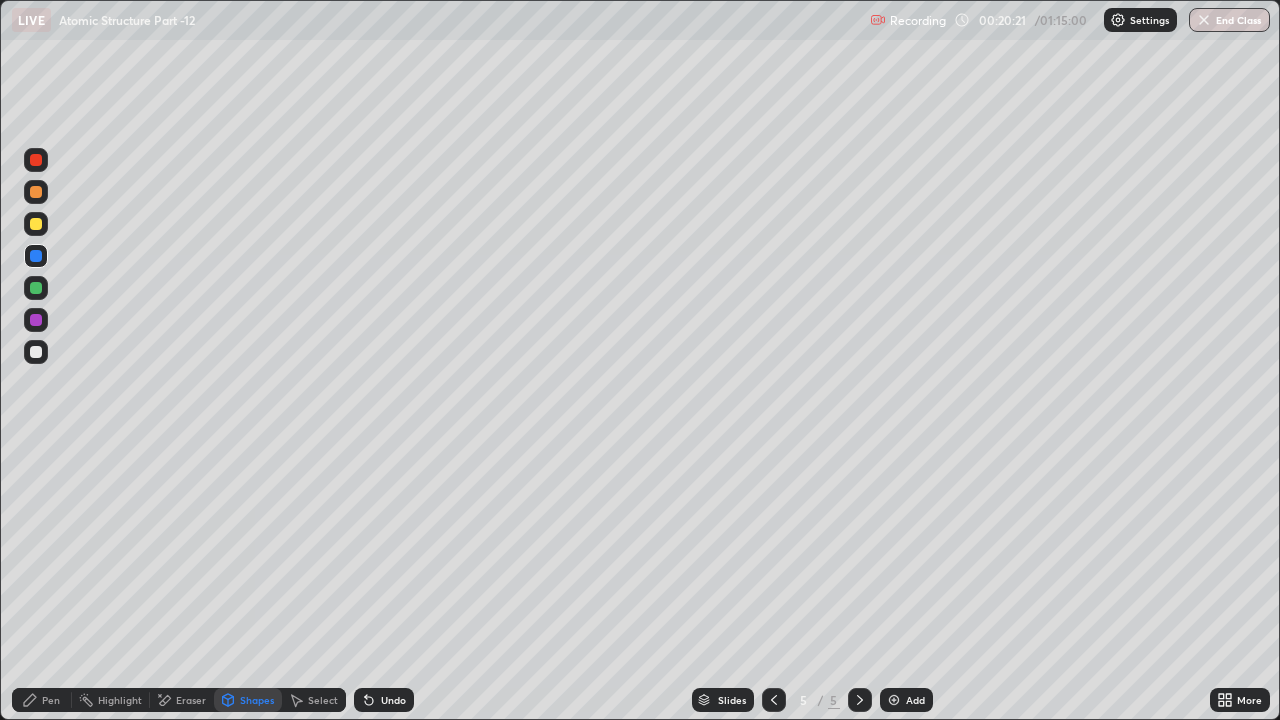 click on "Pen" at bounding box center [42, 700] 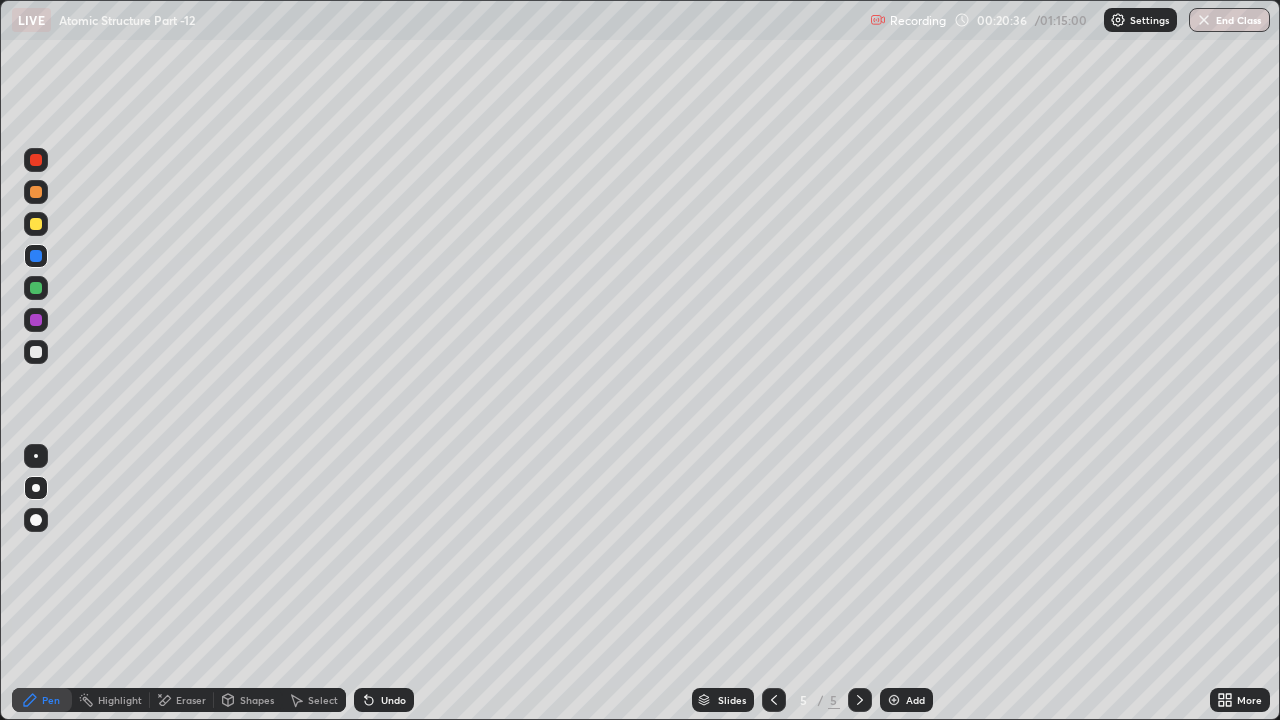 click 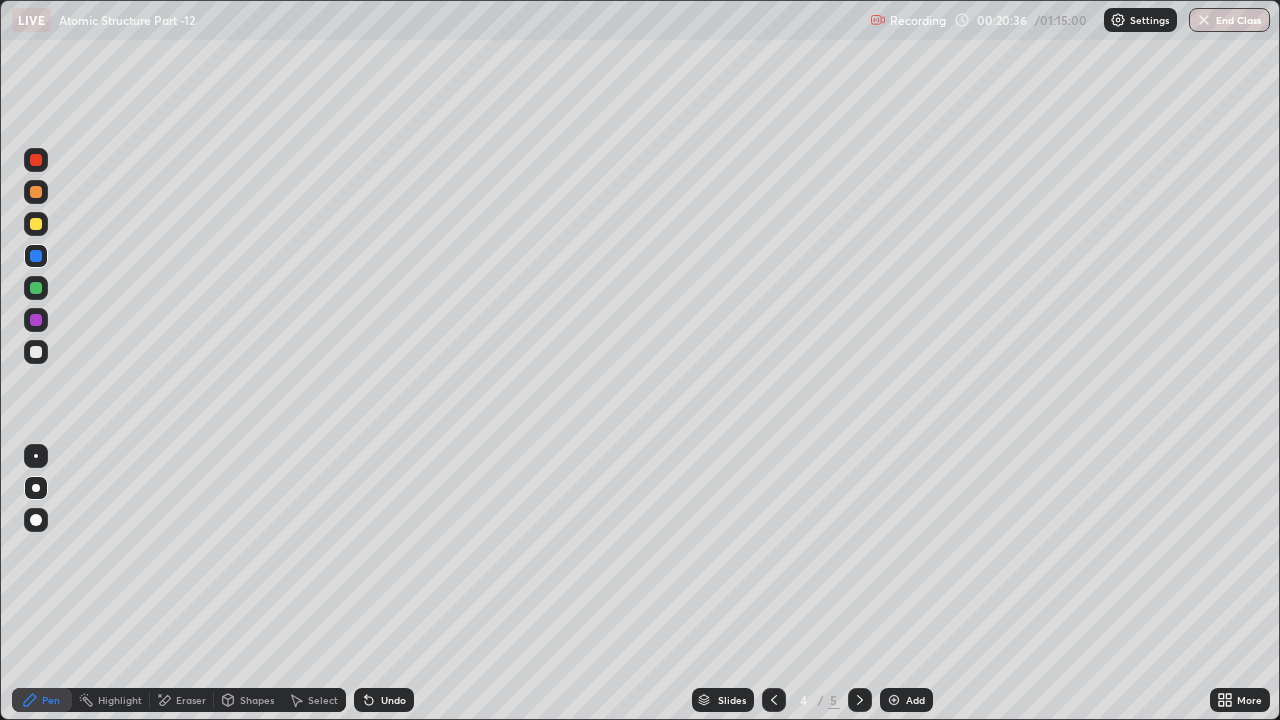 click 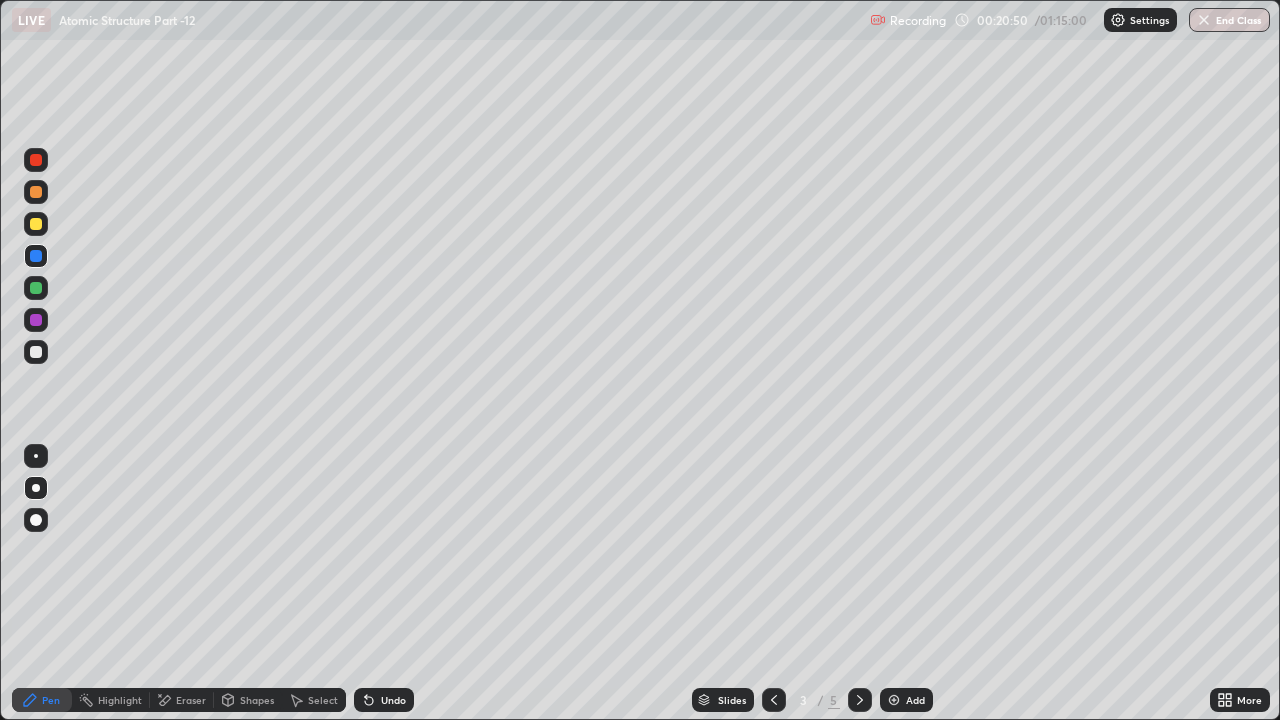 click 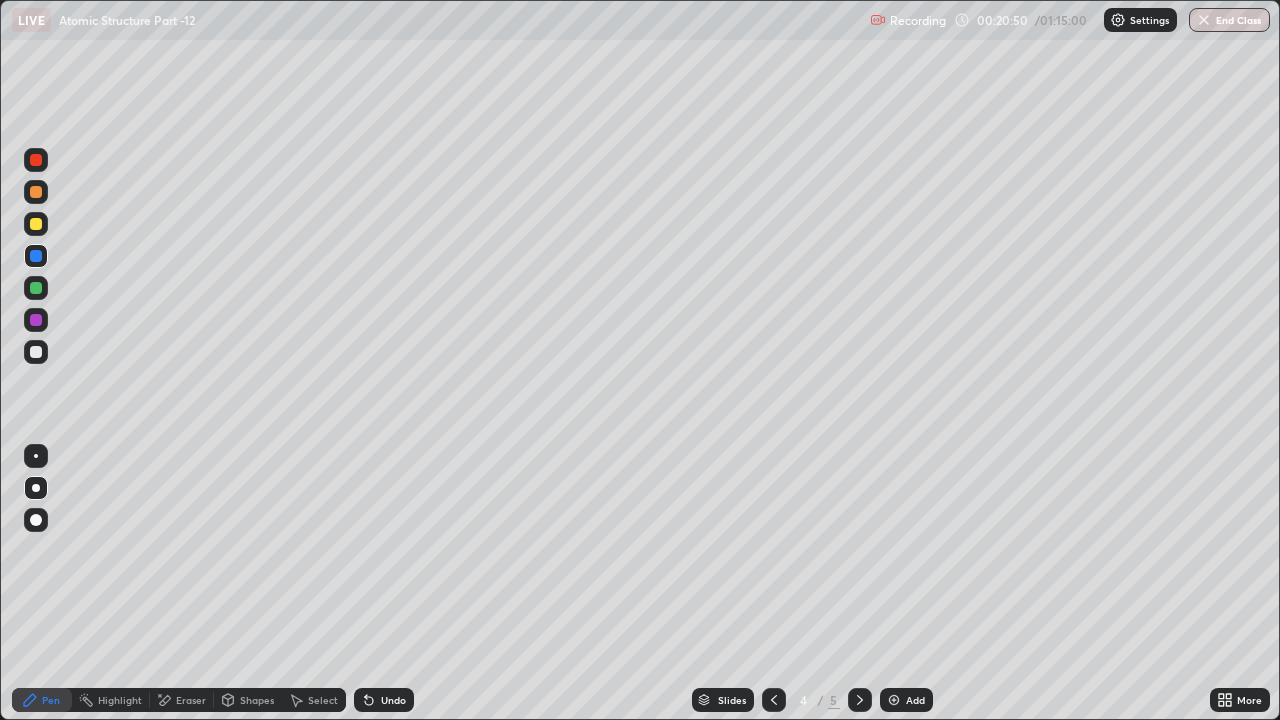 click 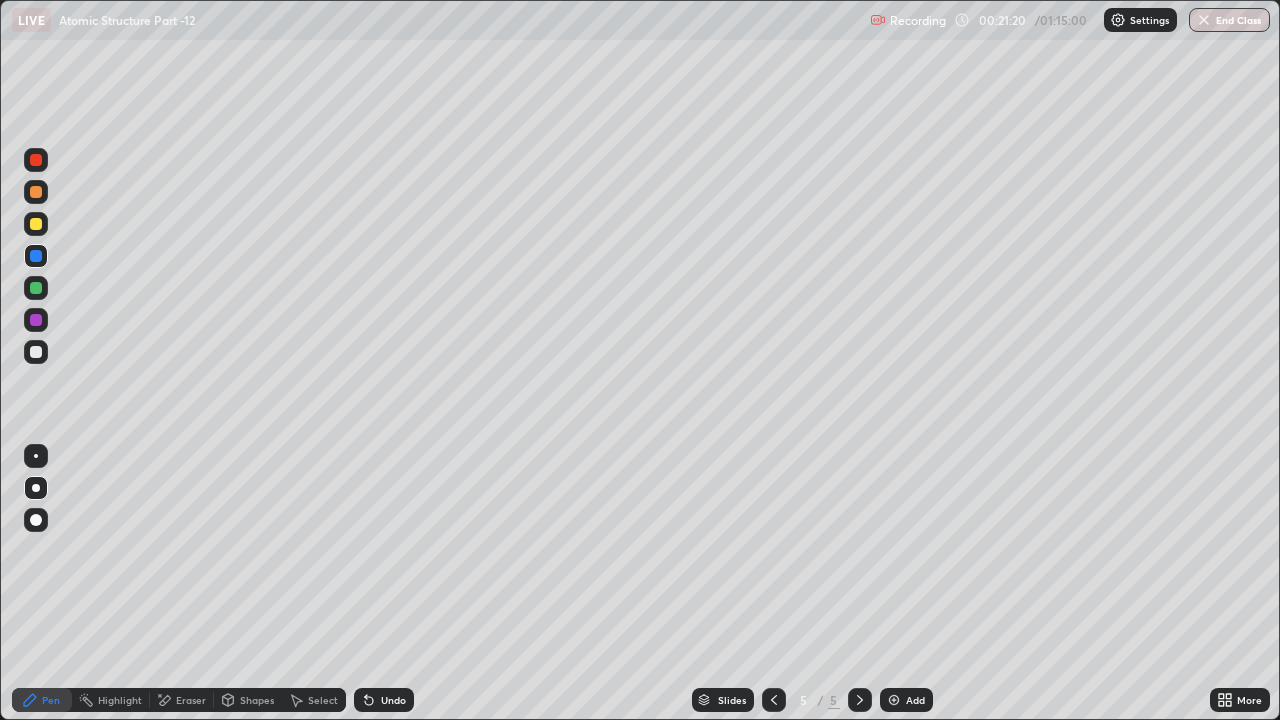 click at bounding box center [36, 288] 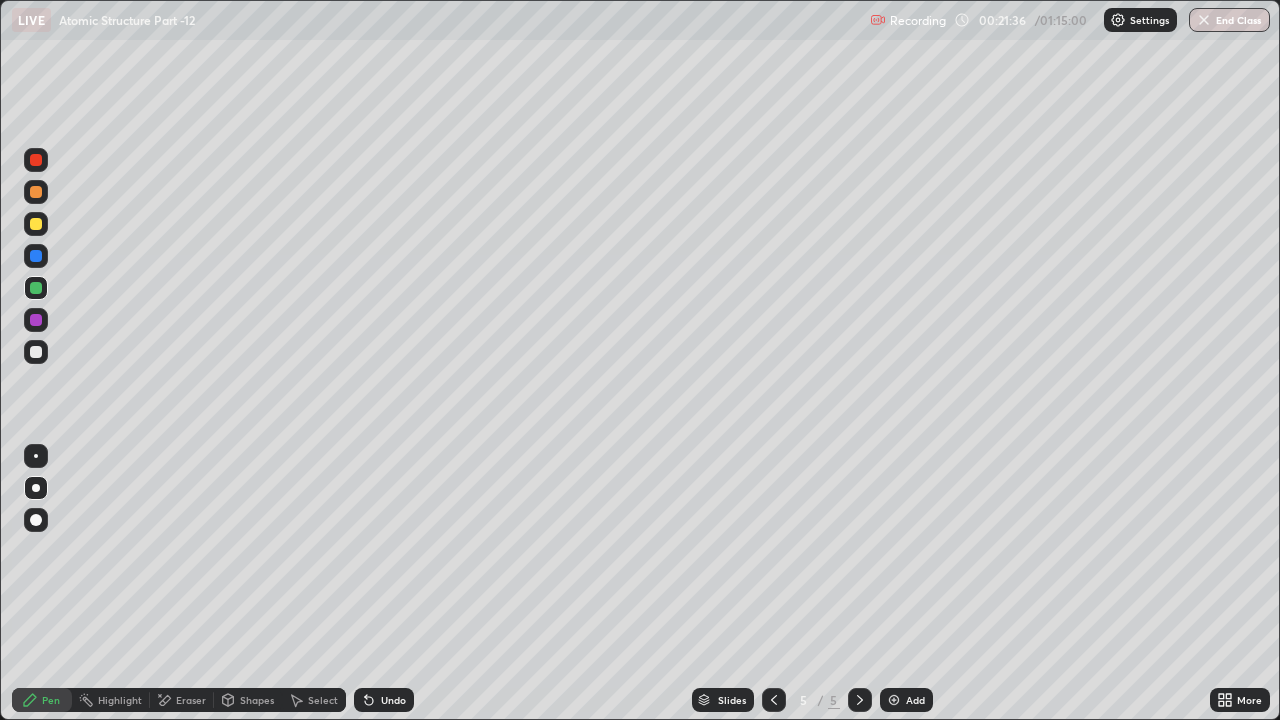 click at bounding box center (36, 352) 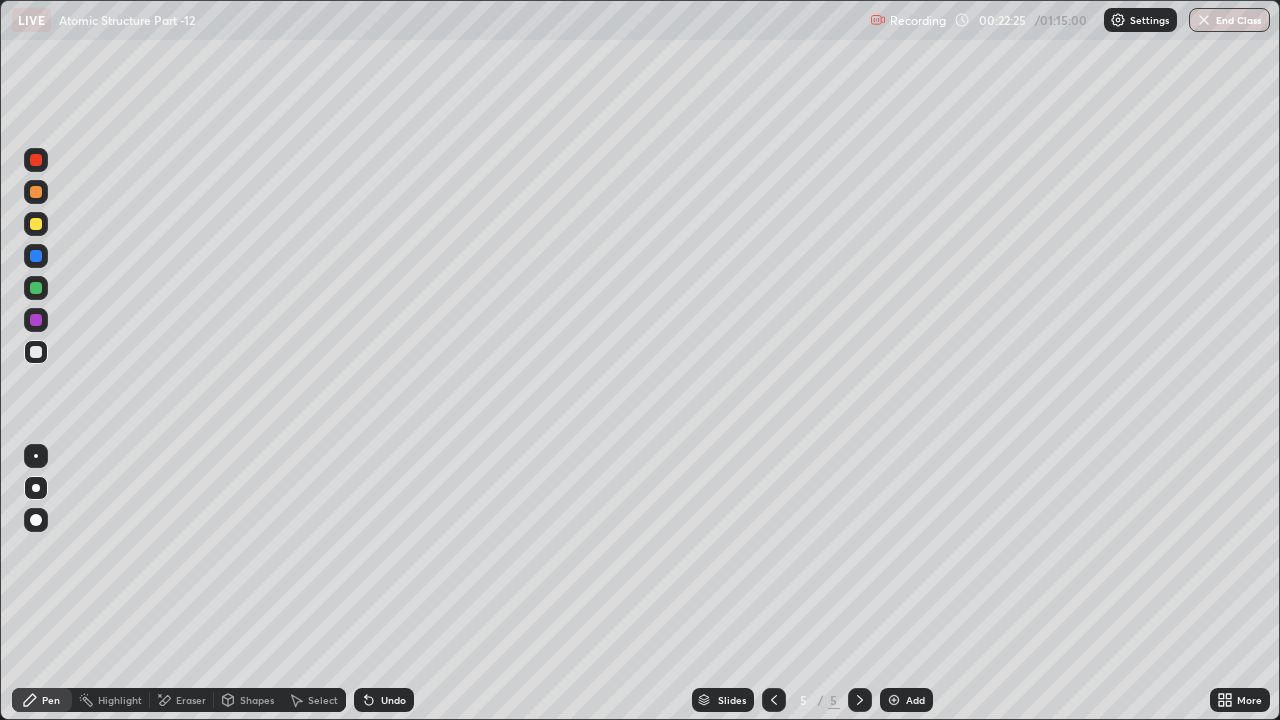 click at bounding box center [36, 224] 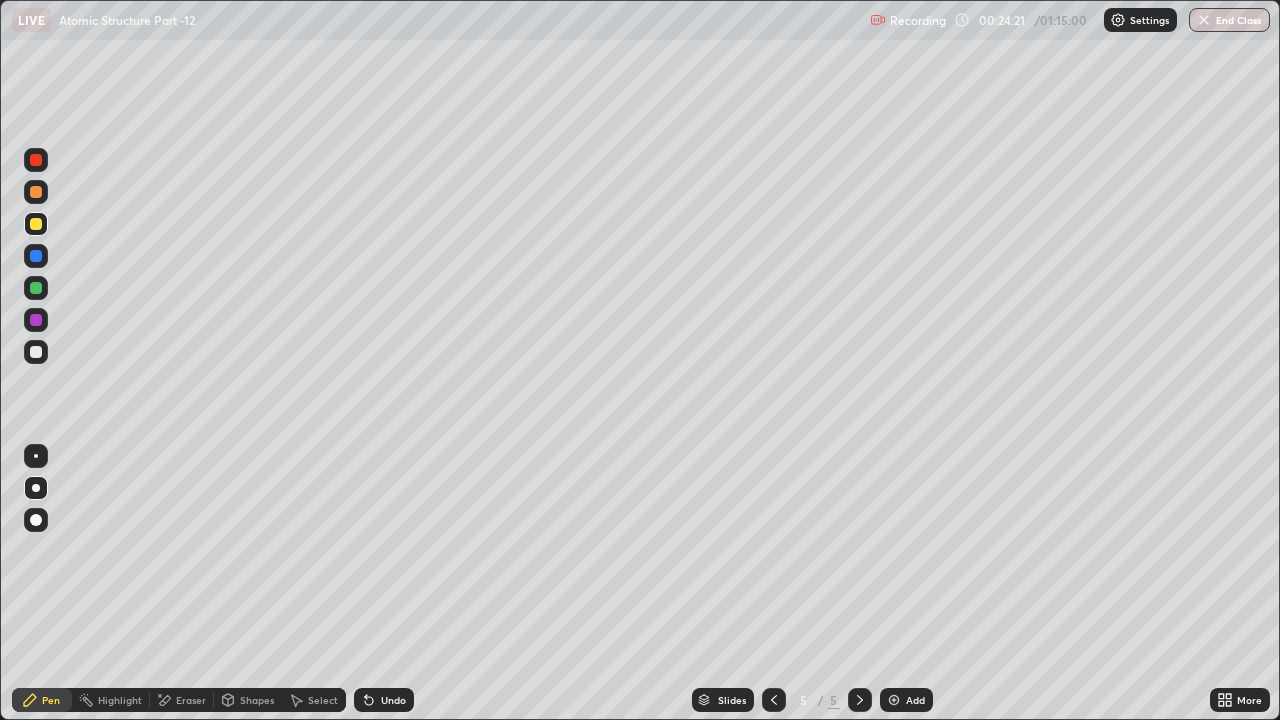 click 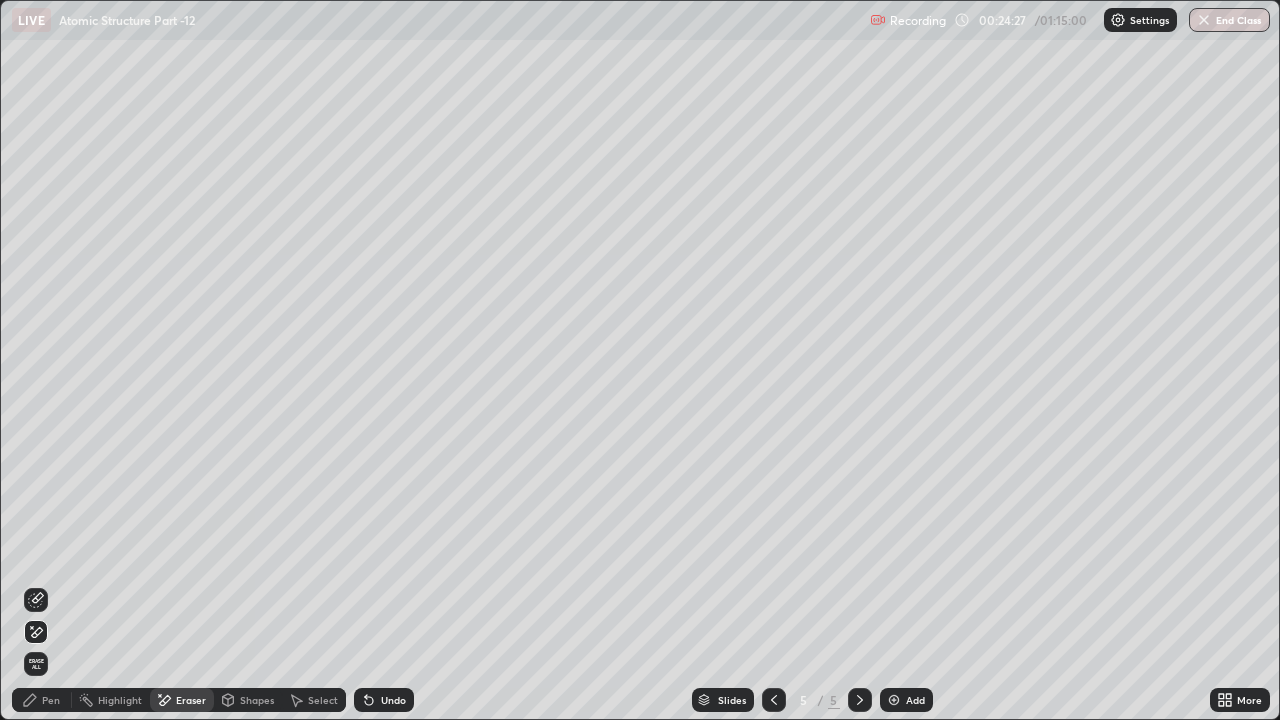 click 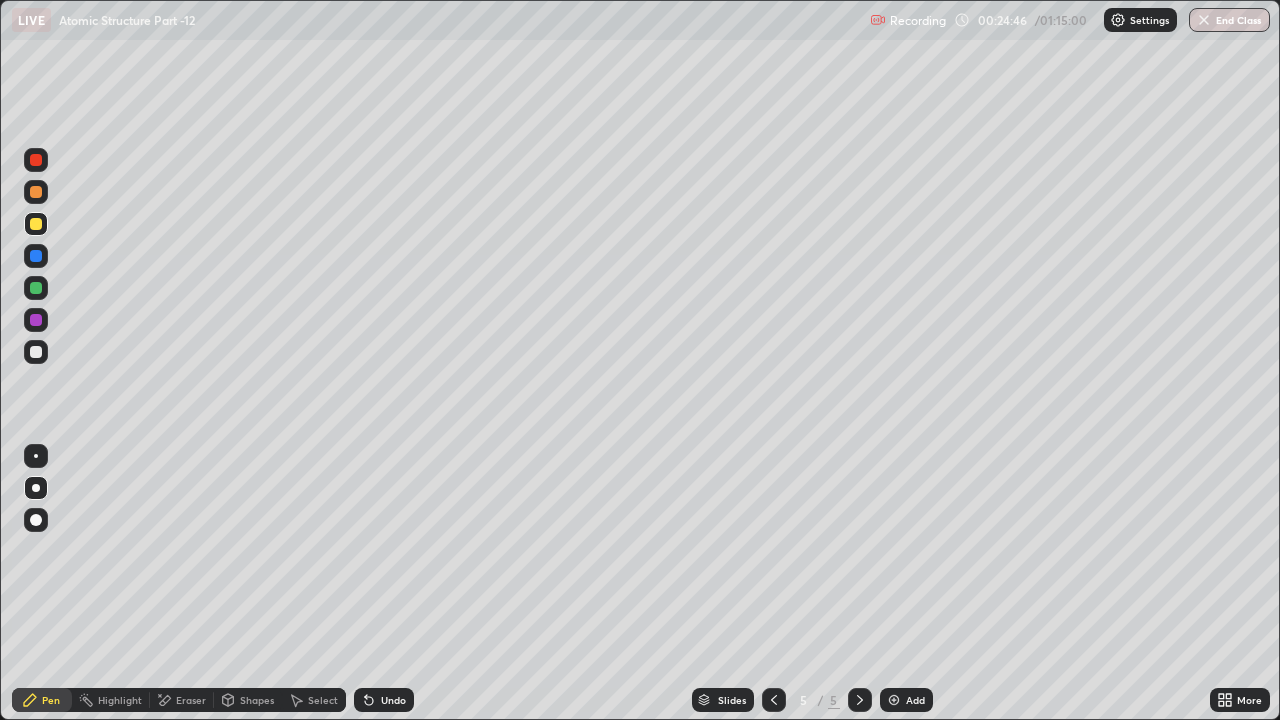 click at bounding box center [36, 352] 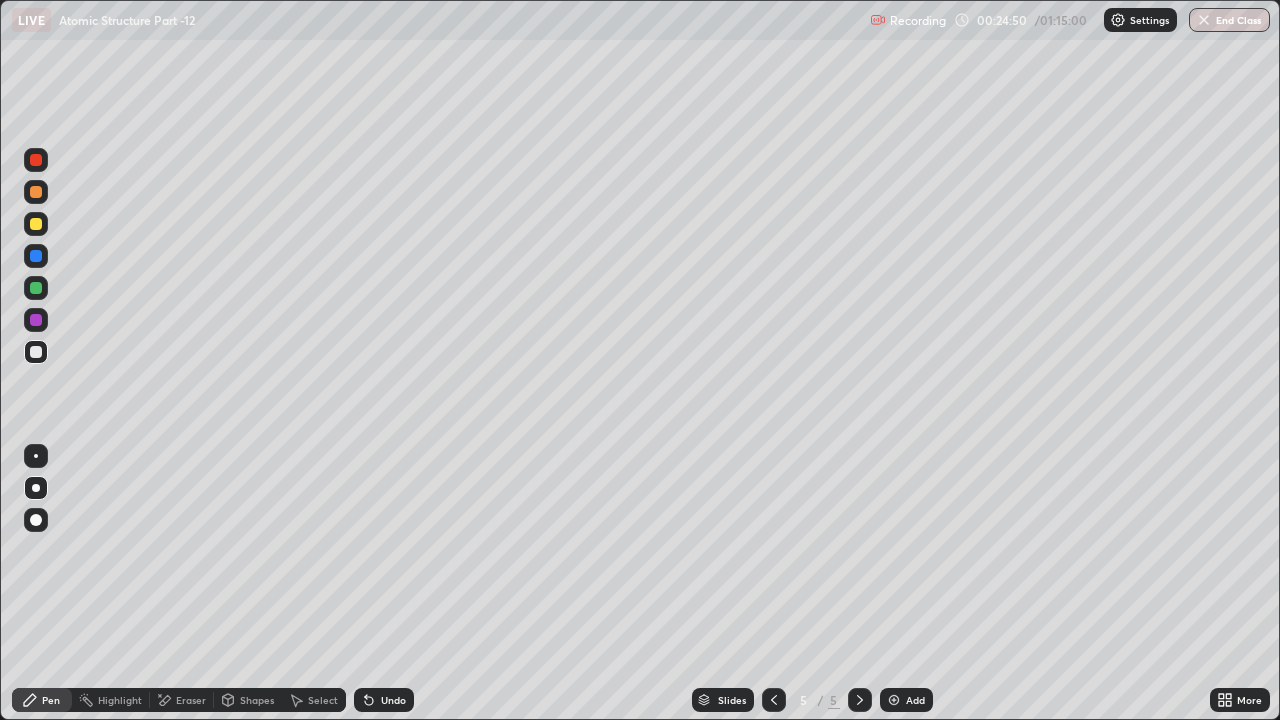 click at bounding box center [36, 224] 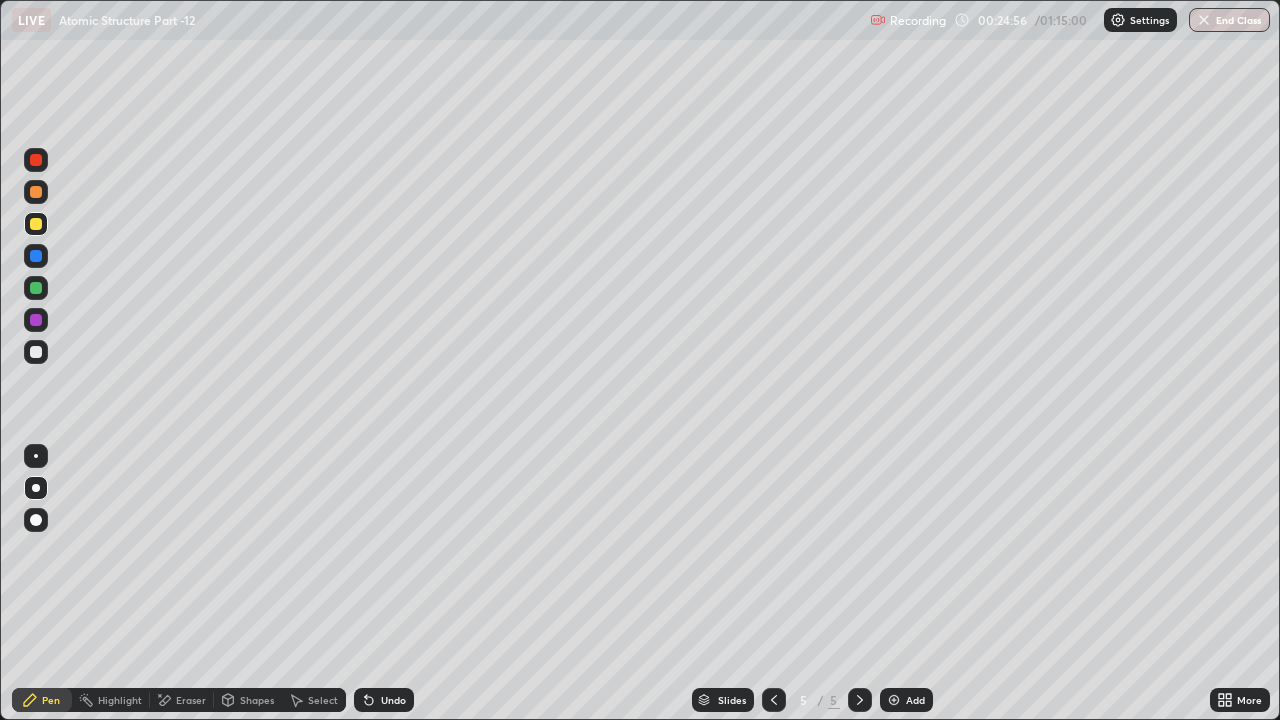 click at bounding box center [36, 352] 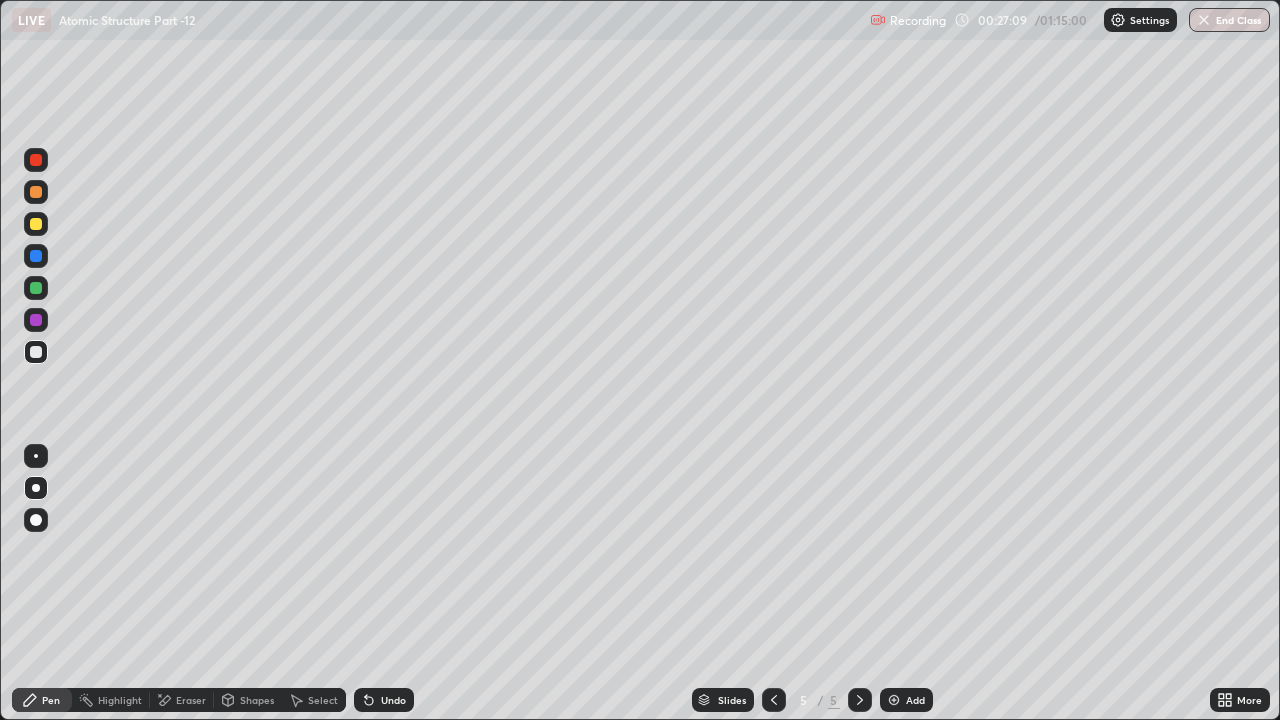 click on "Eraser" at bounding box center [182, 700] 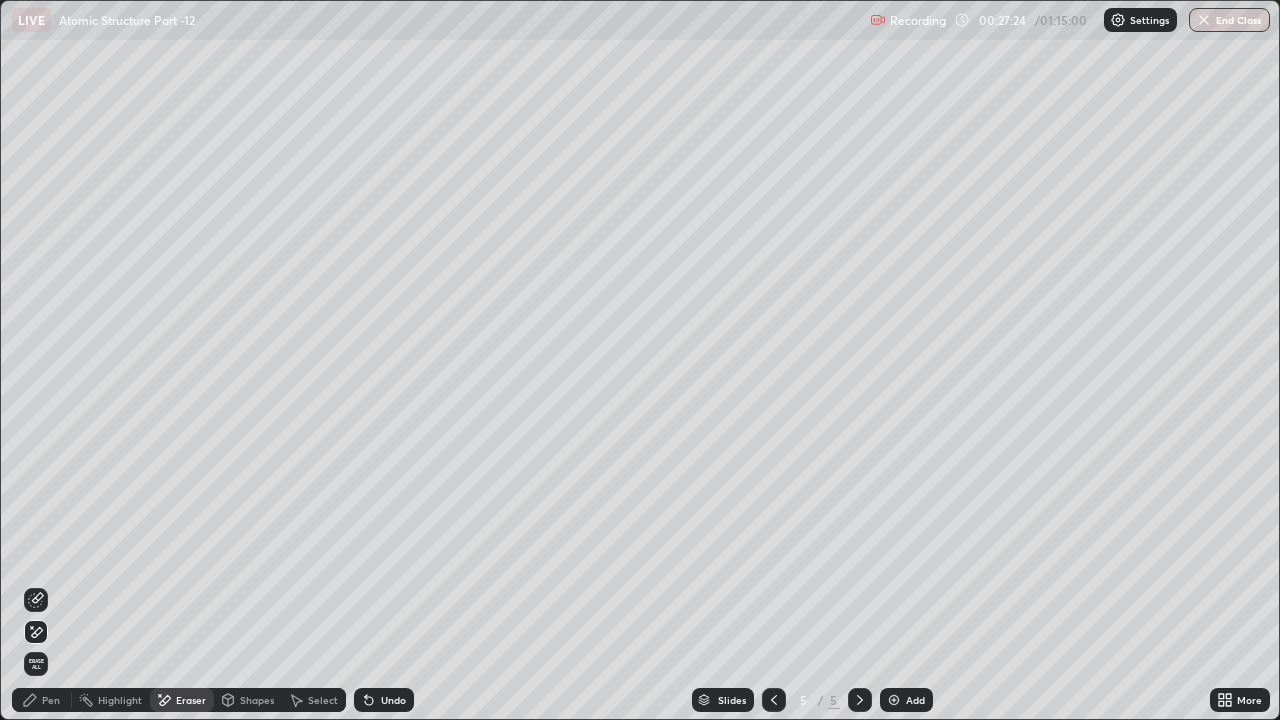 click 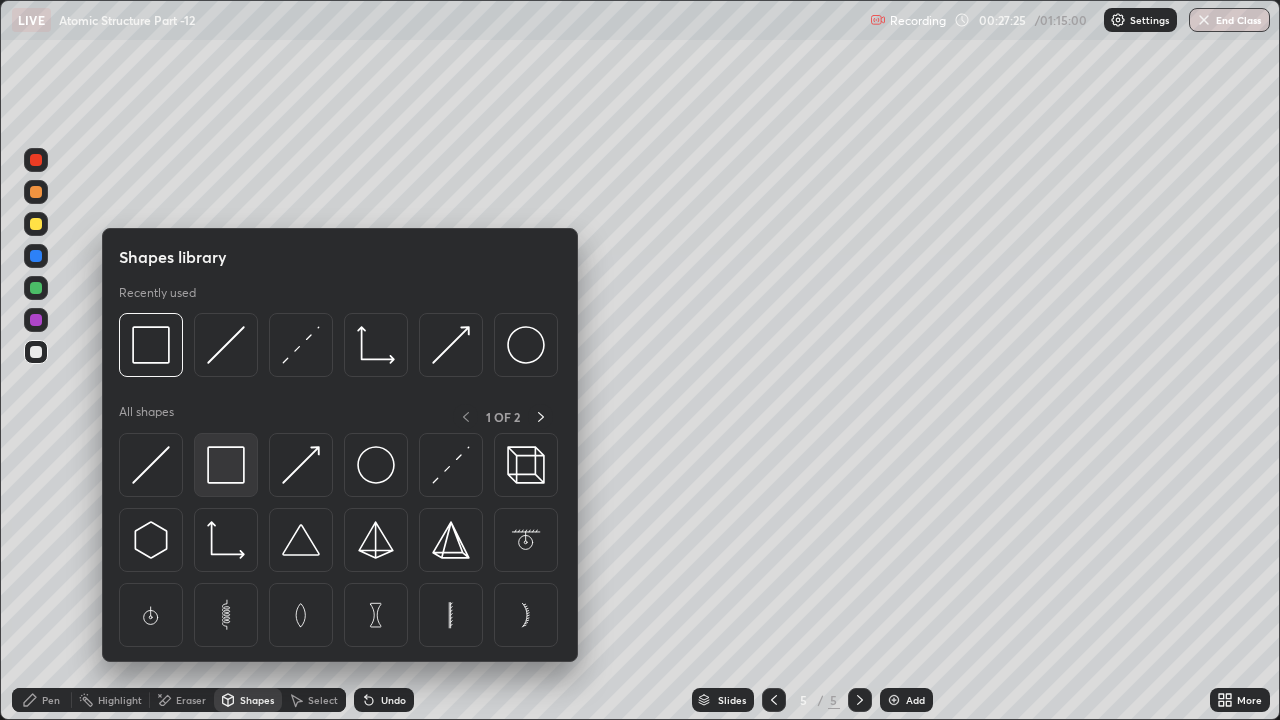 click at bounding box center [226, 465] 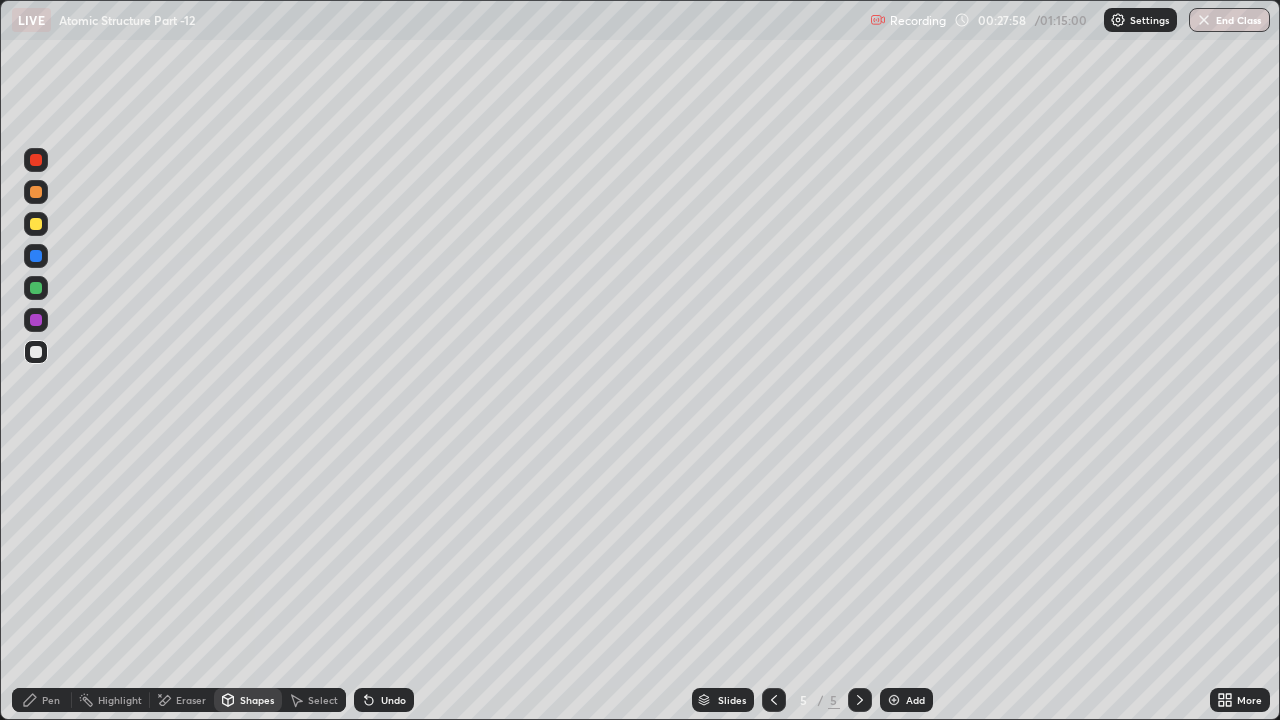 click on "Undo" at bounding box center [393, 700] 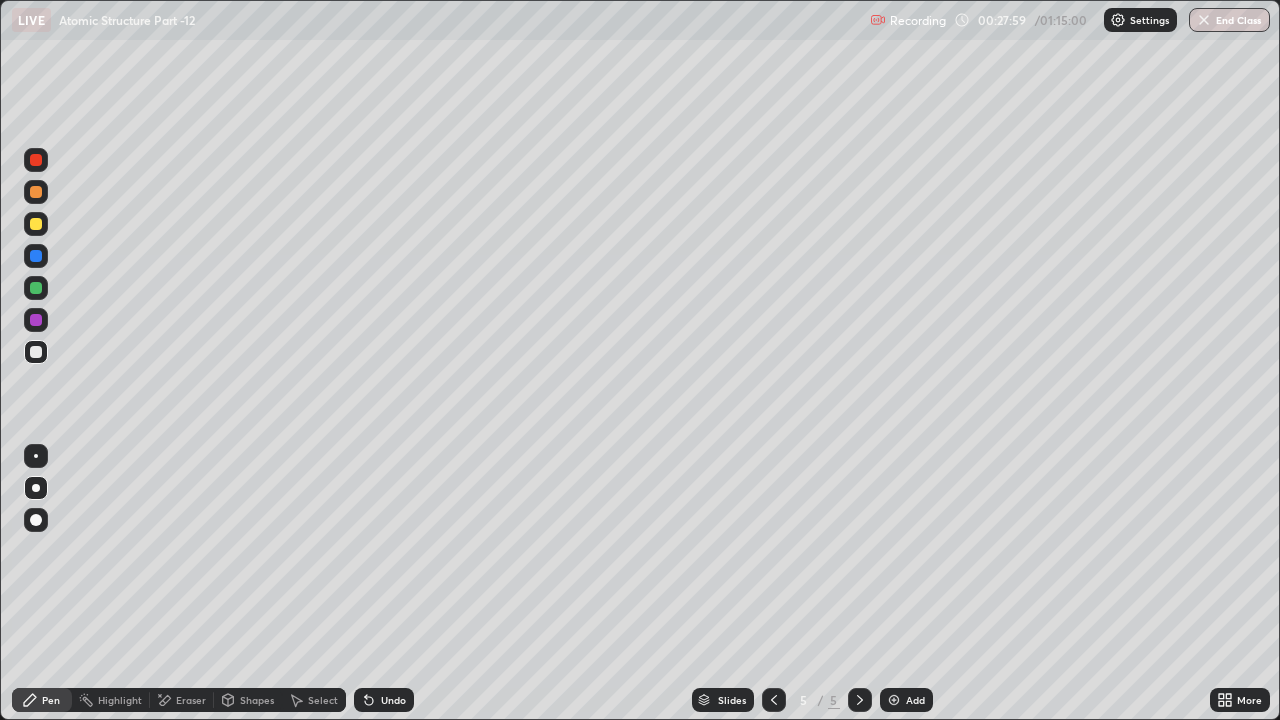 click at bounding box center [36, 320] 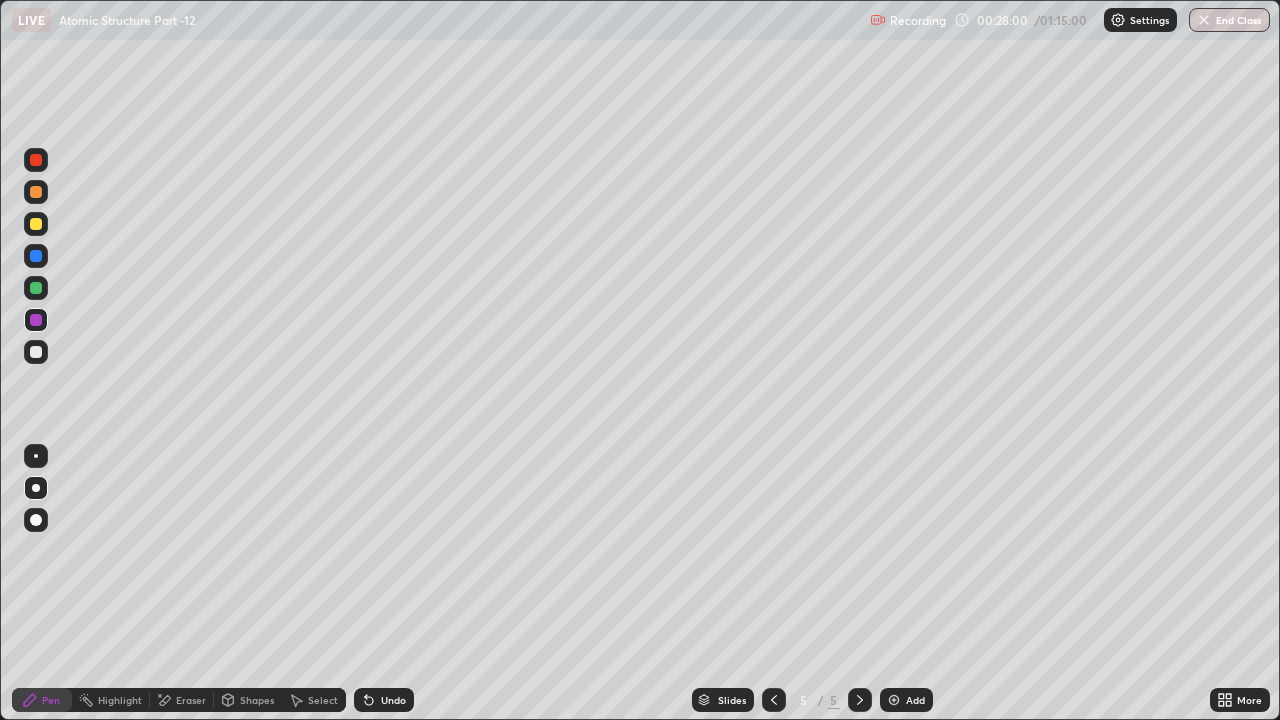click on "Undo" at bounding box center [393, 700] 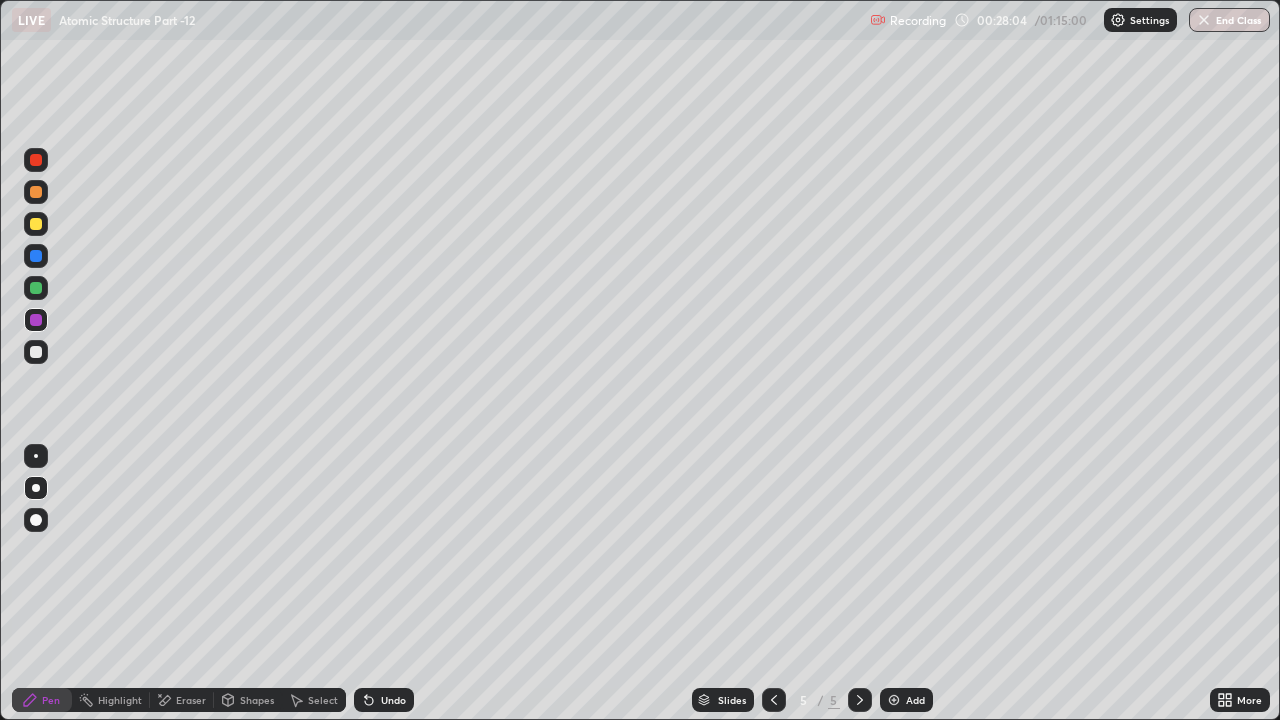 click on "Undo" at bounding box center [393, 700] 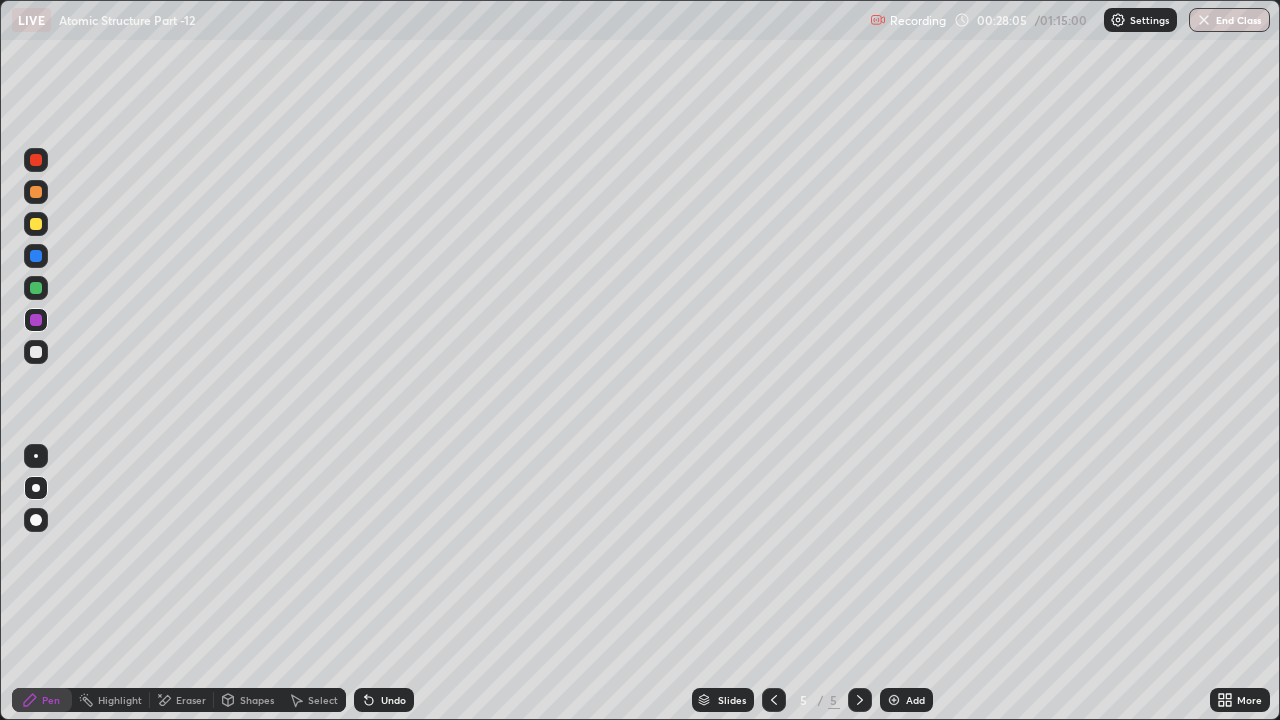 click on "Undo" at bounding box center [393, 700] 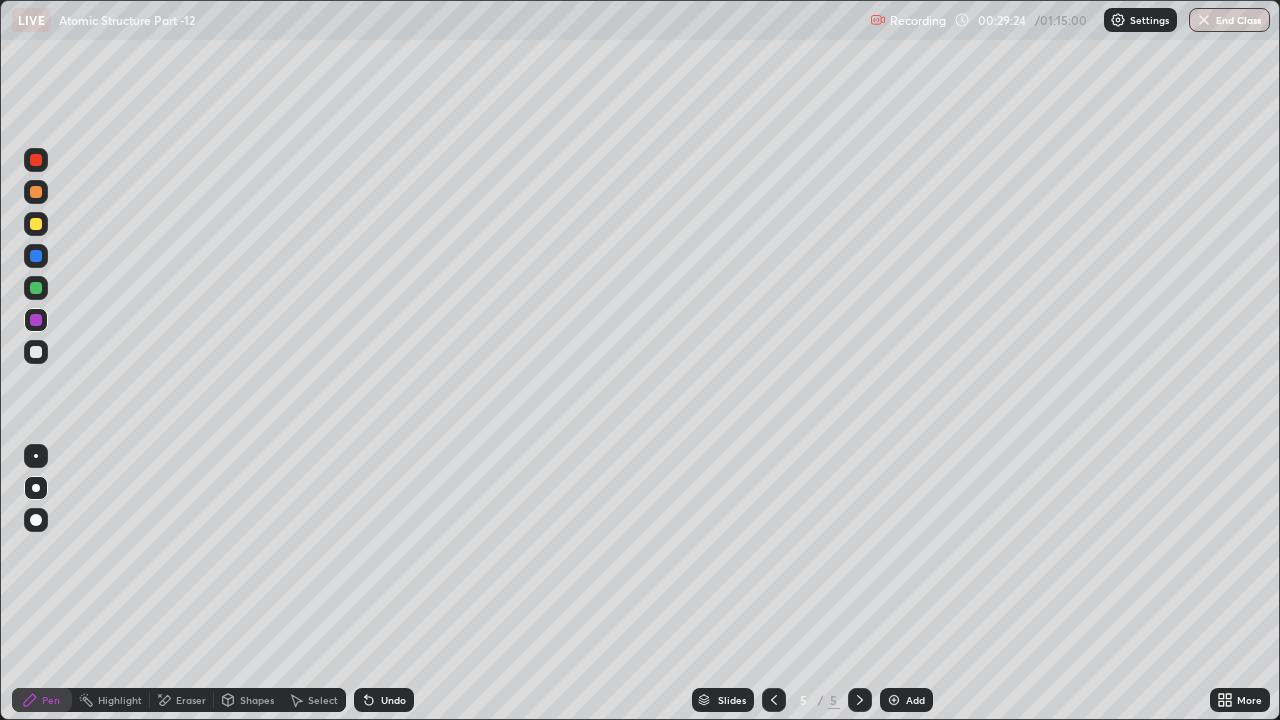 click on "Add" at bounding box center [915, 700] 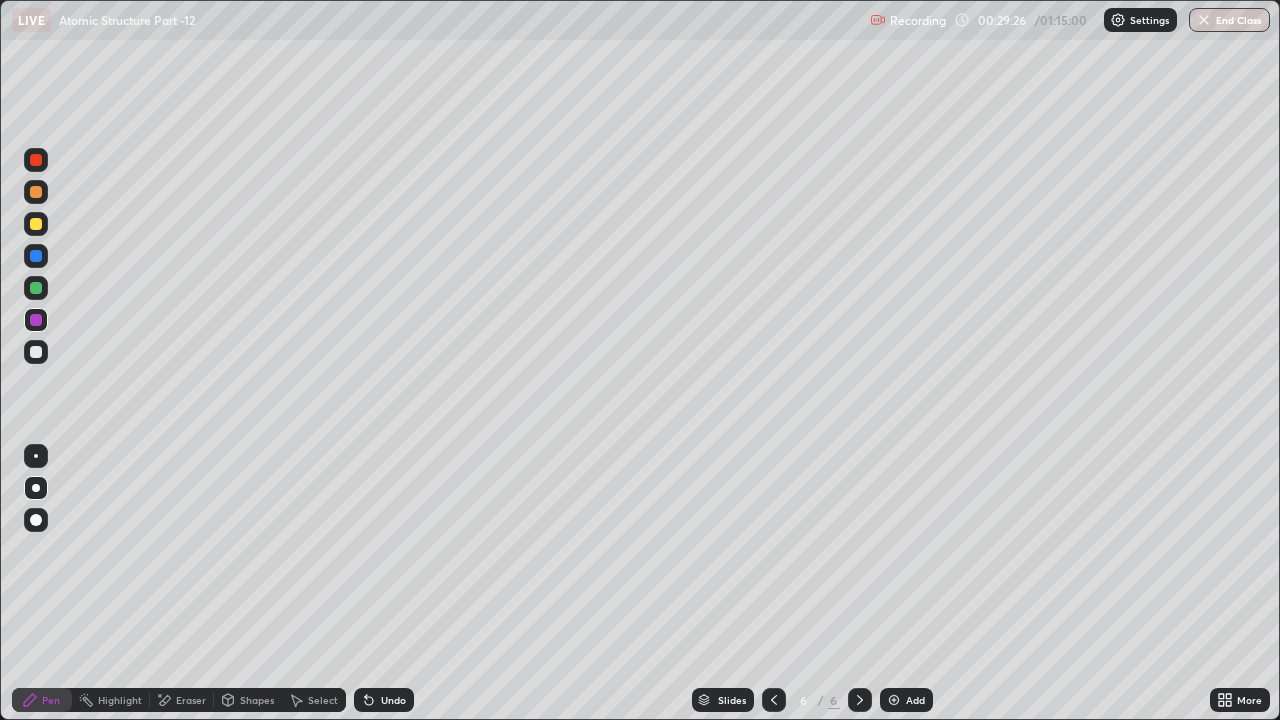 click at bounding box center [36, 224] 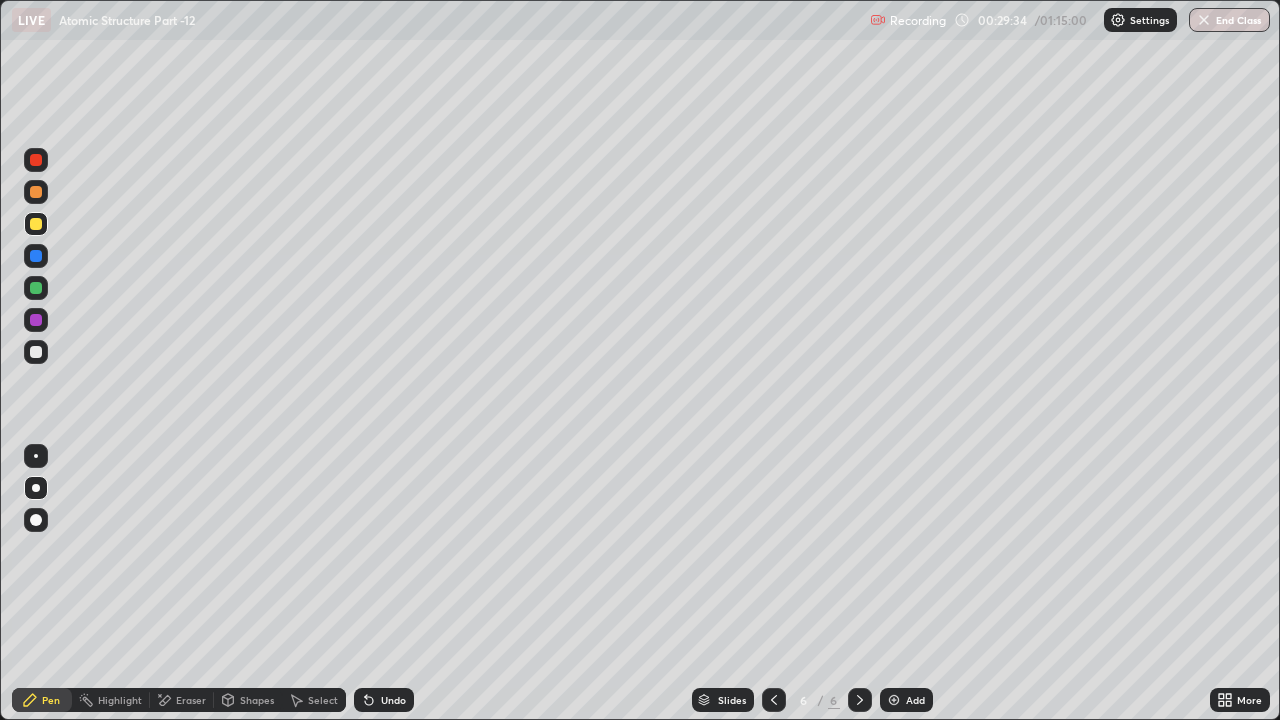 click on "Undo" at bounding box center (384, 700) 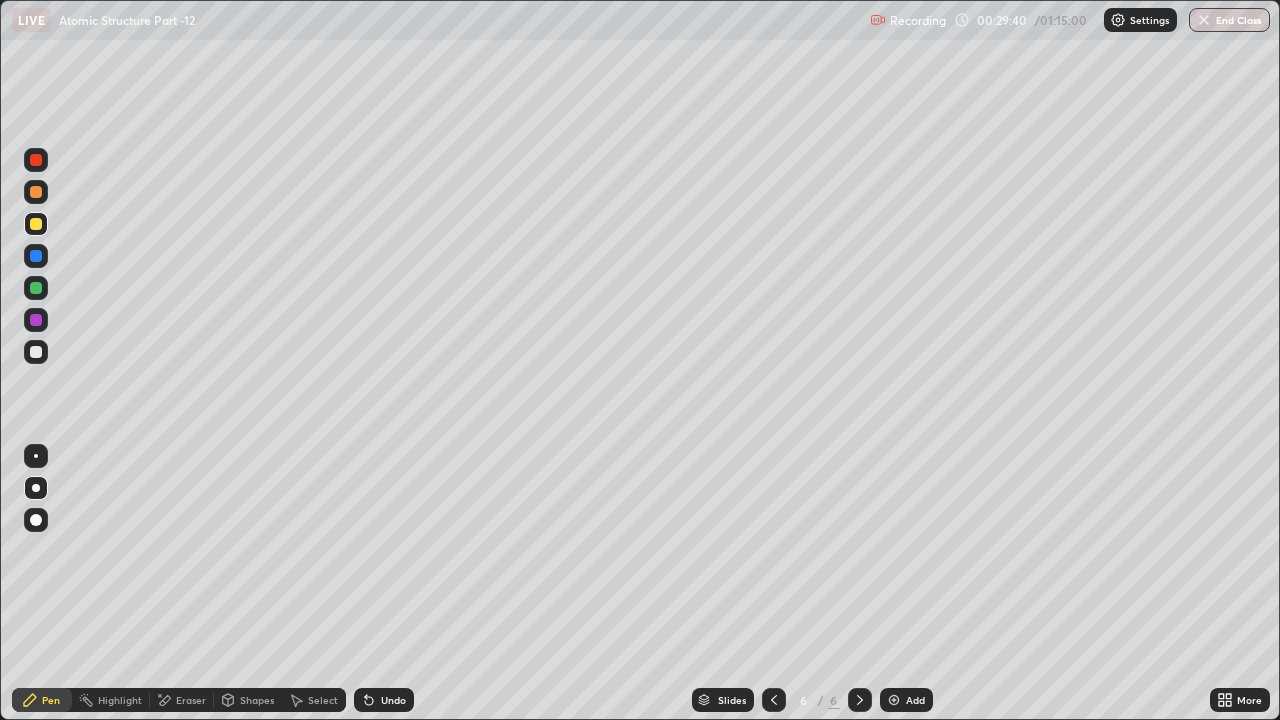 click on "Undo" at bounding box center (393, 700) 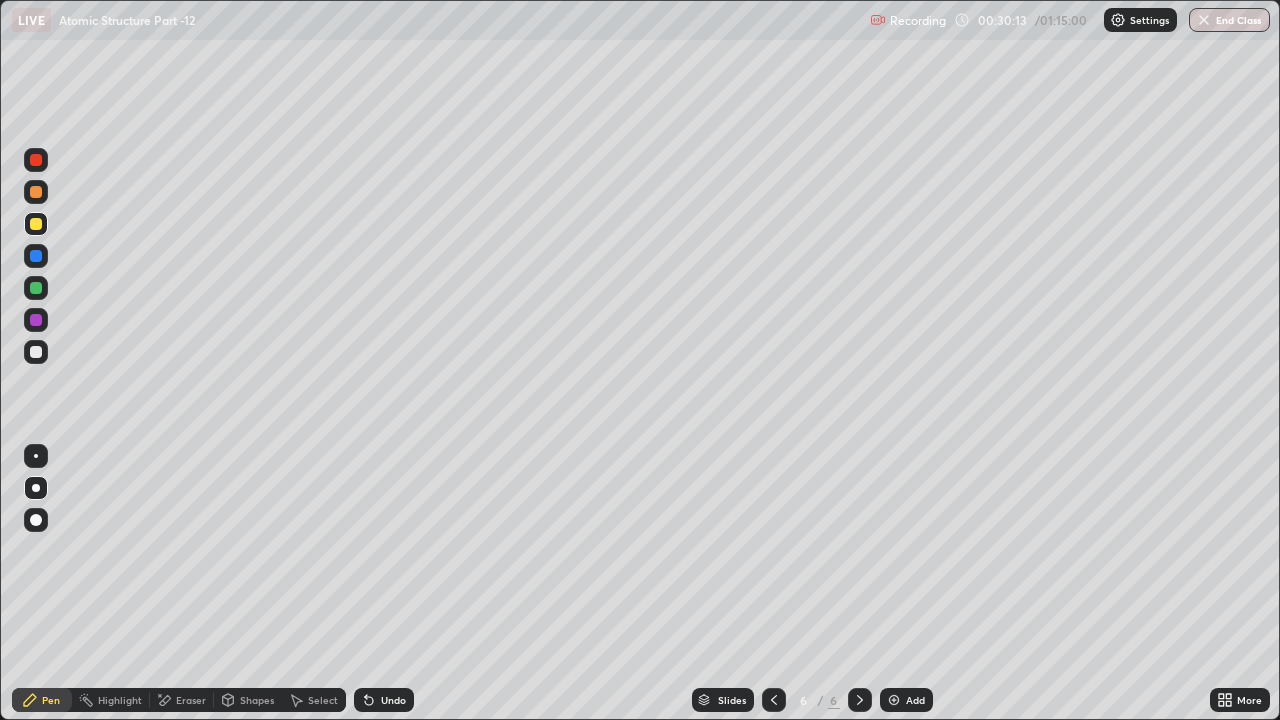 click on "Undo" at bounding box center (393, 700) 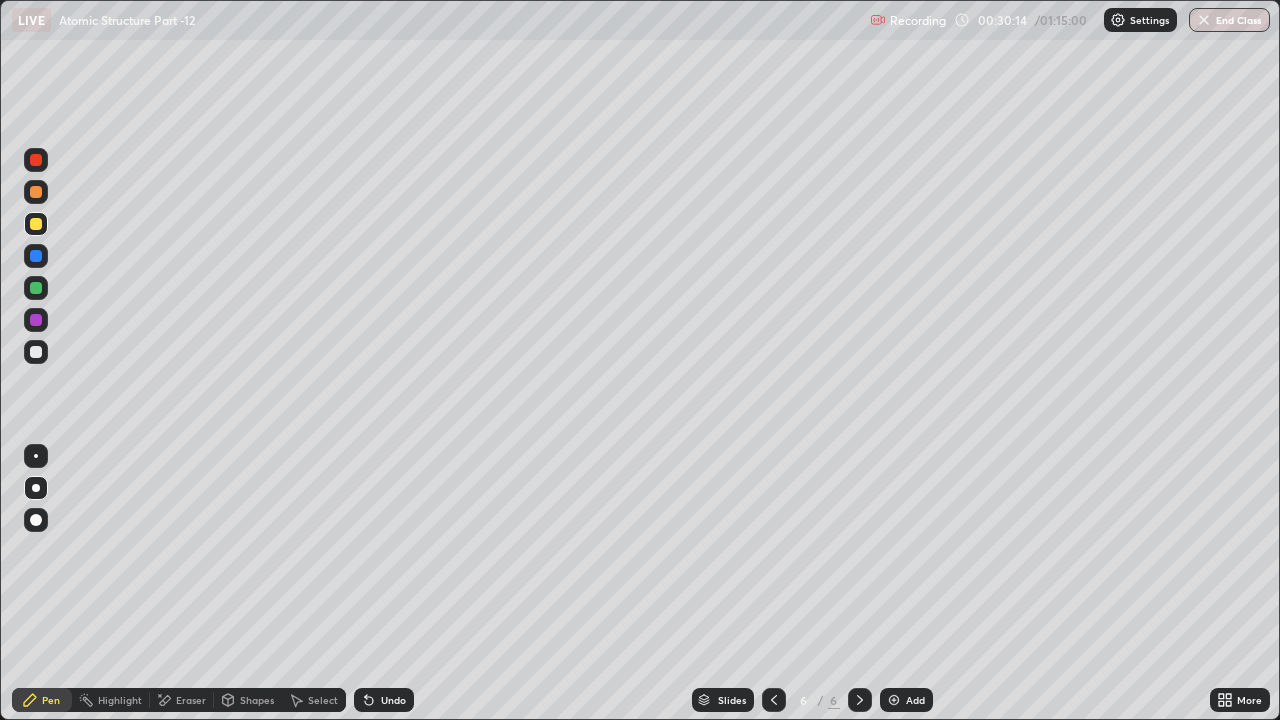 click on "Undo" at bounding box center [380, 700] 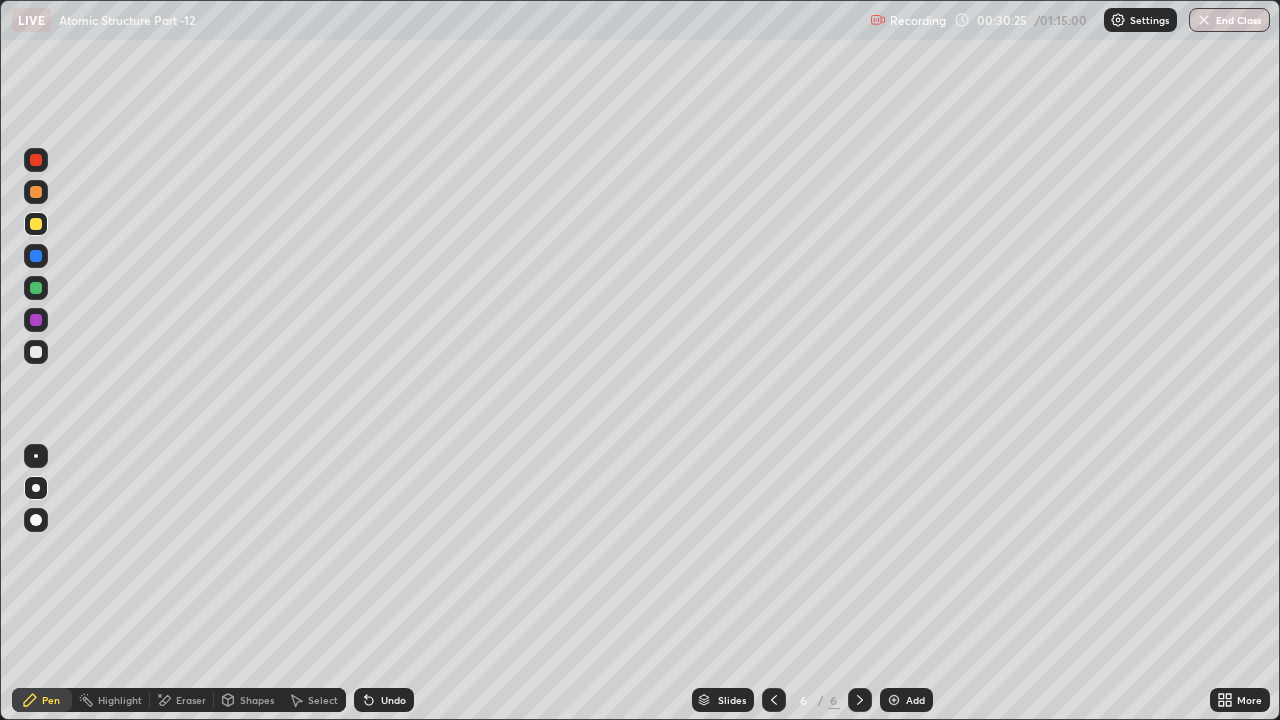 click on "Shapes" at bounding box center (257, 700) 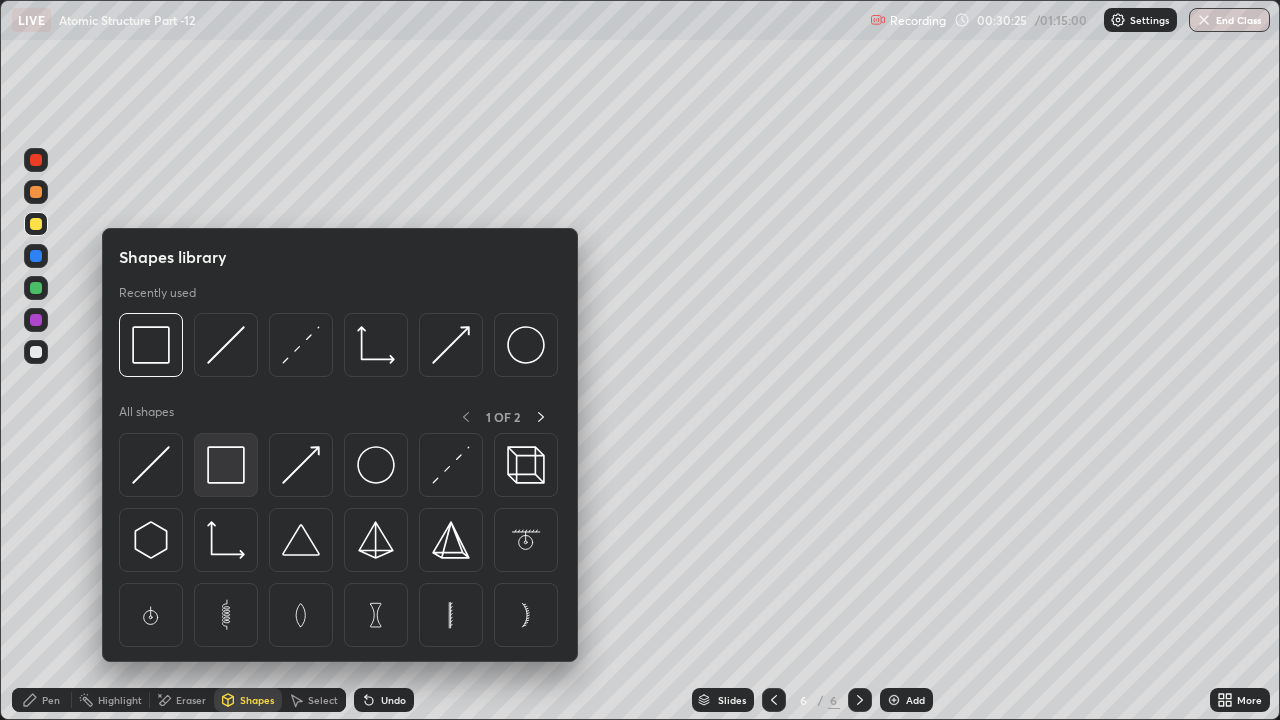click at bounding box center [226, 465] 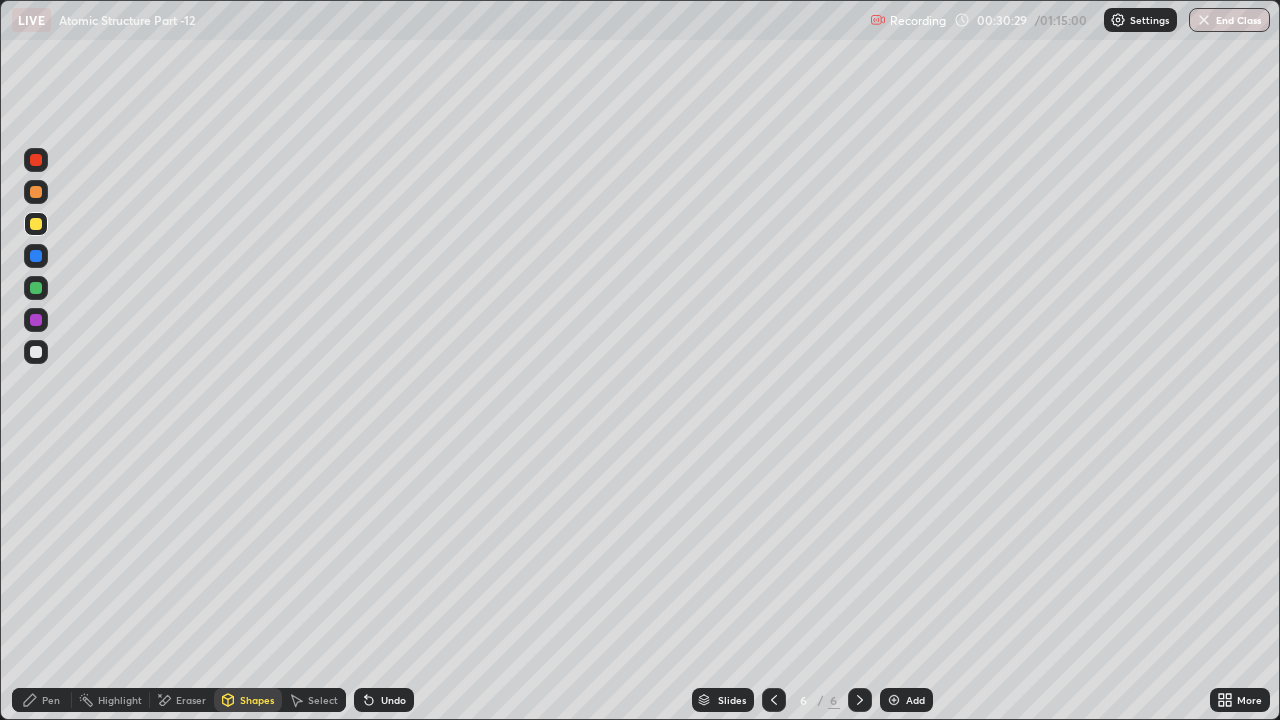 click on "Pen" at bounding box center [42, 700] 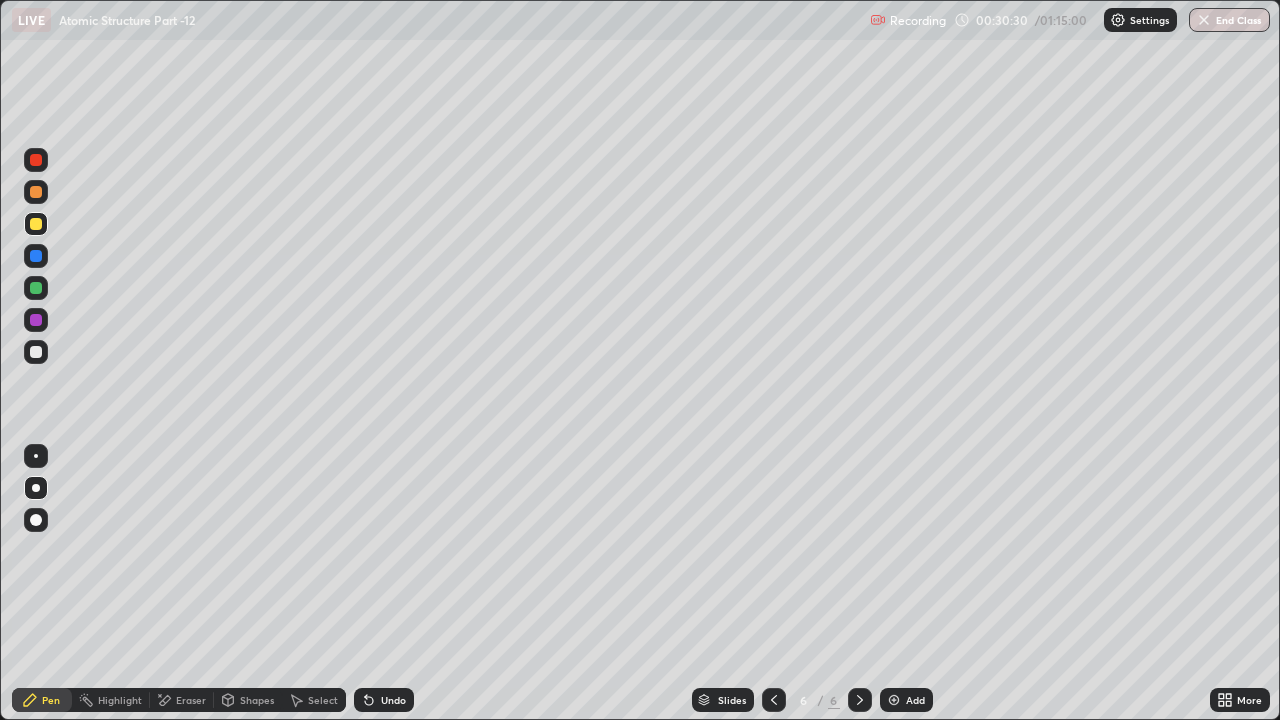 click at bounding box center (36, 320) 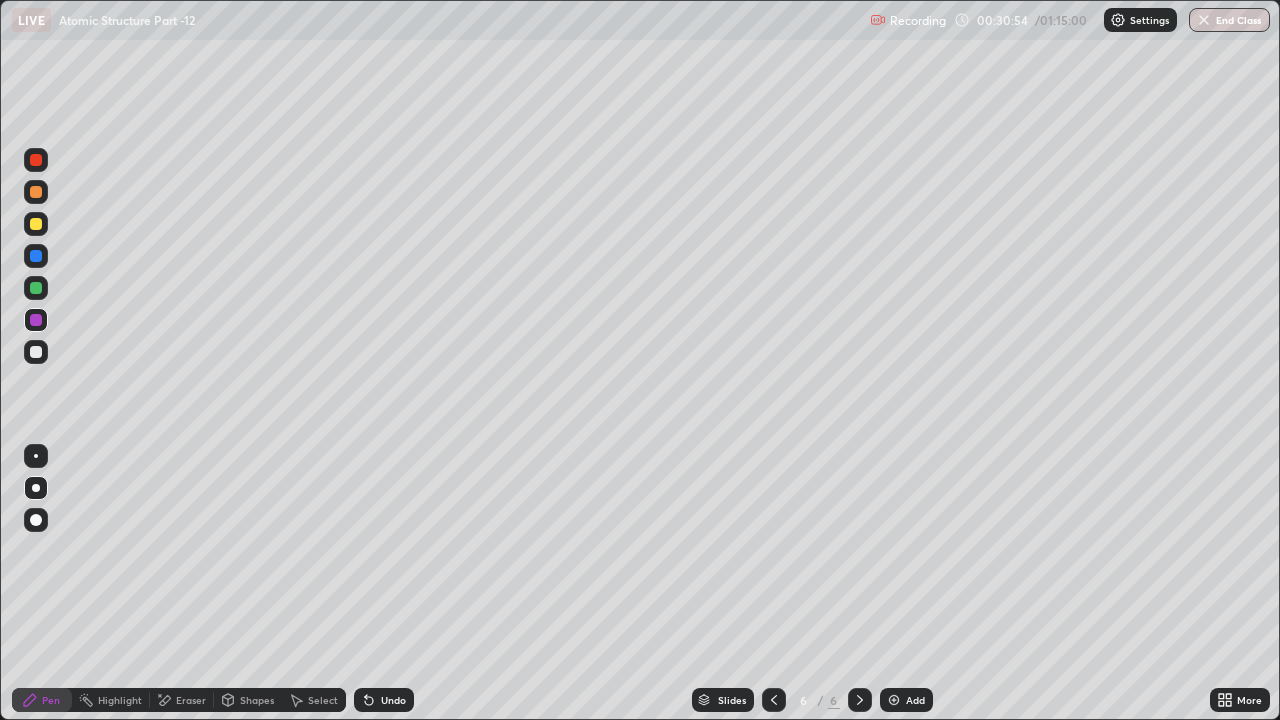 click on "Undo" at bounding box center (384, 700) 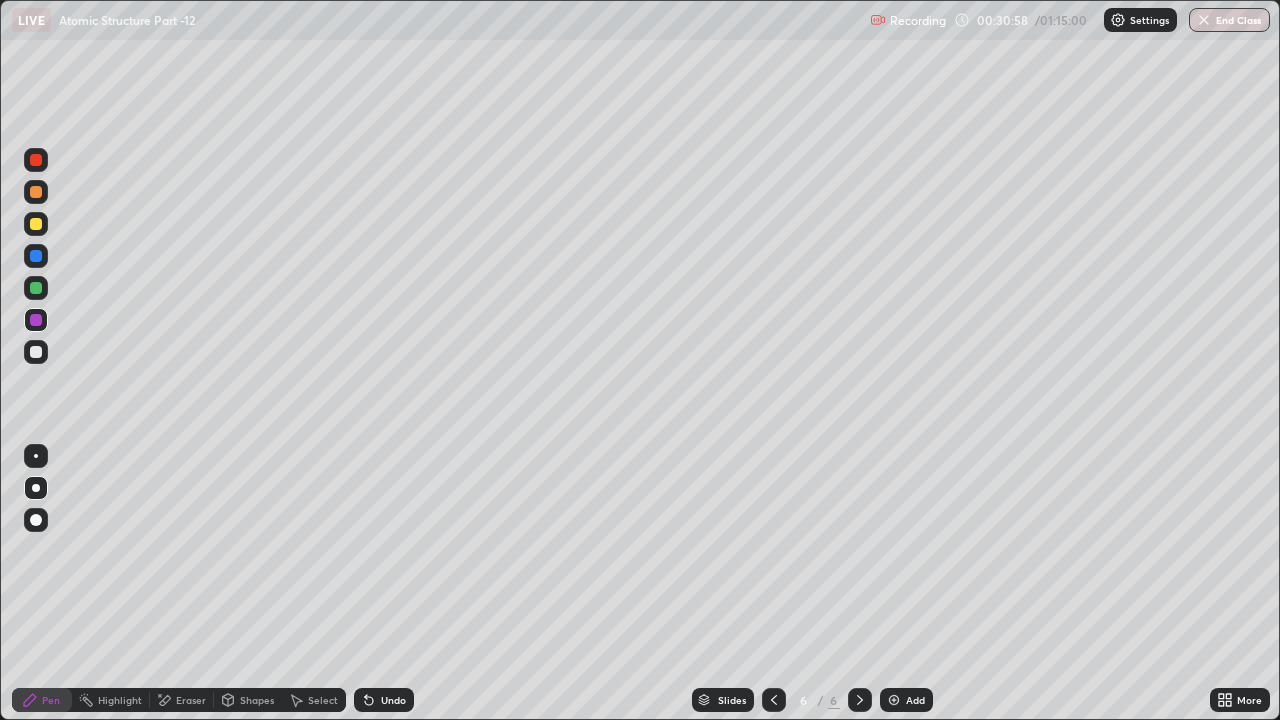 click on "Shapes" at bounding box center [257, 700] 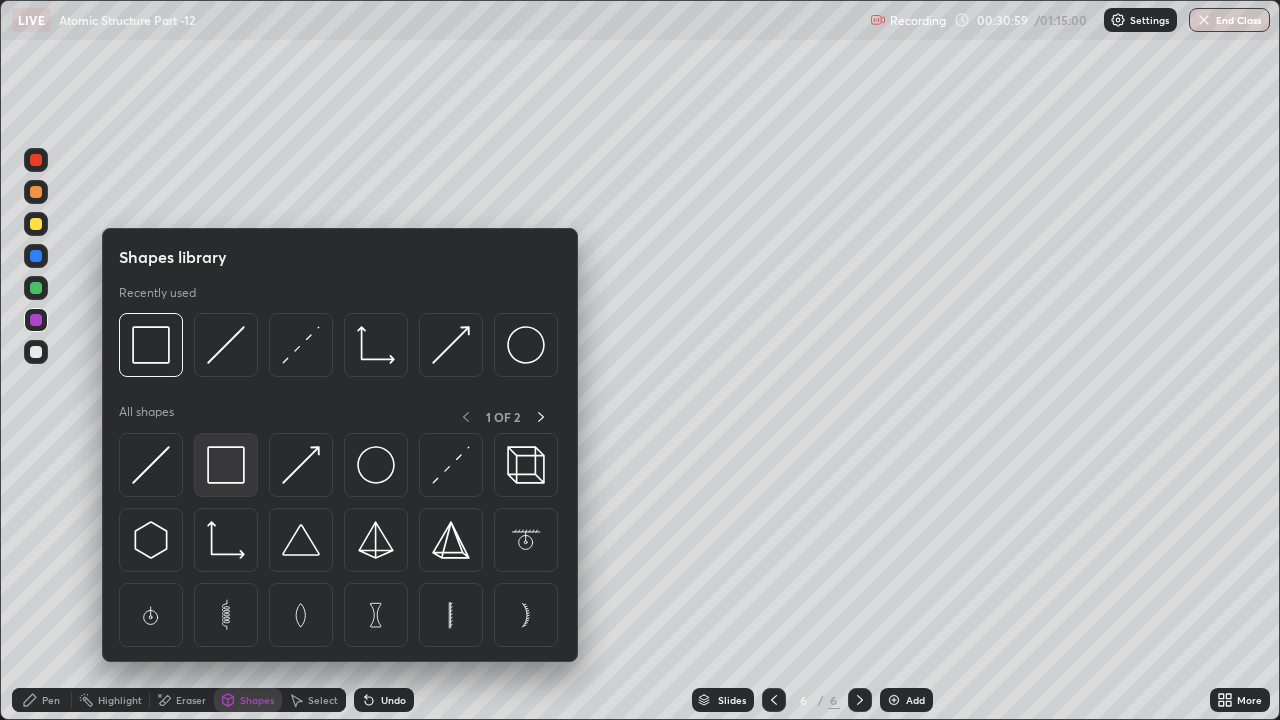click at bounding box center (226, 465) 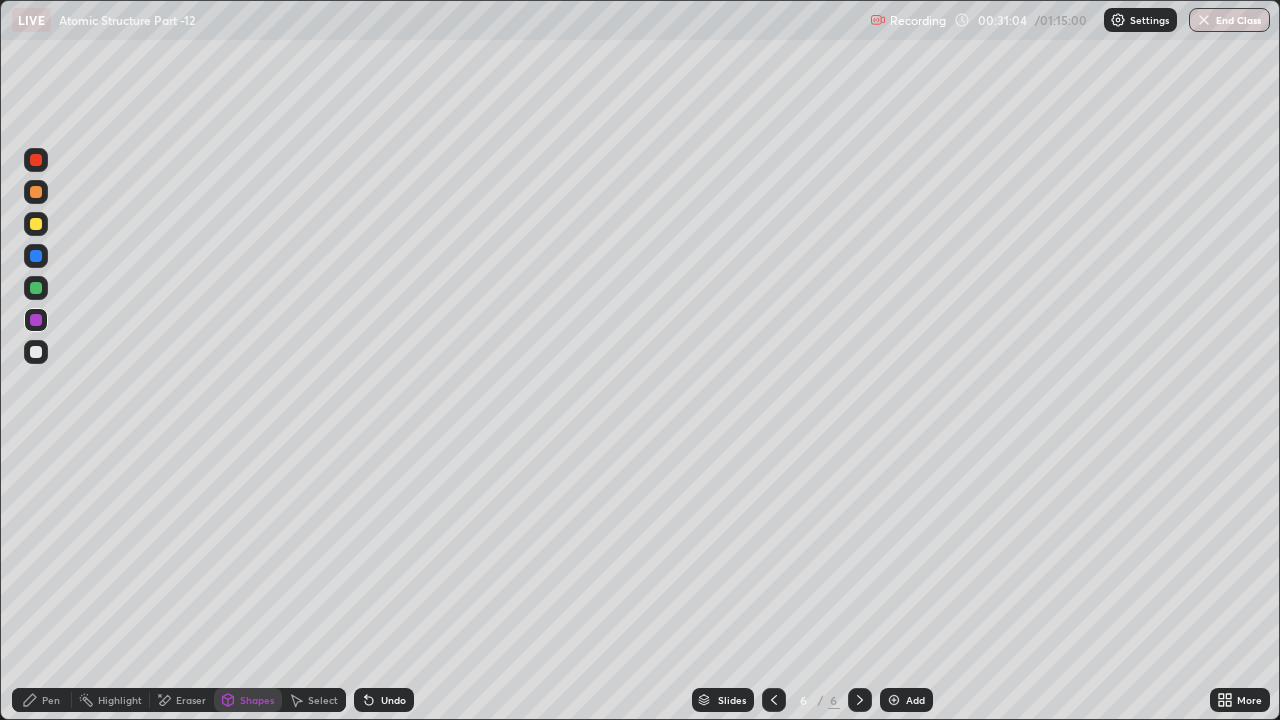 click on "Pen" at bounding box center [42, 700] 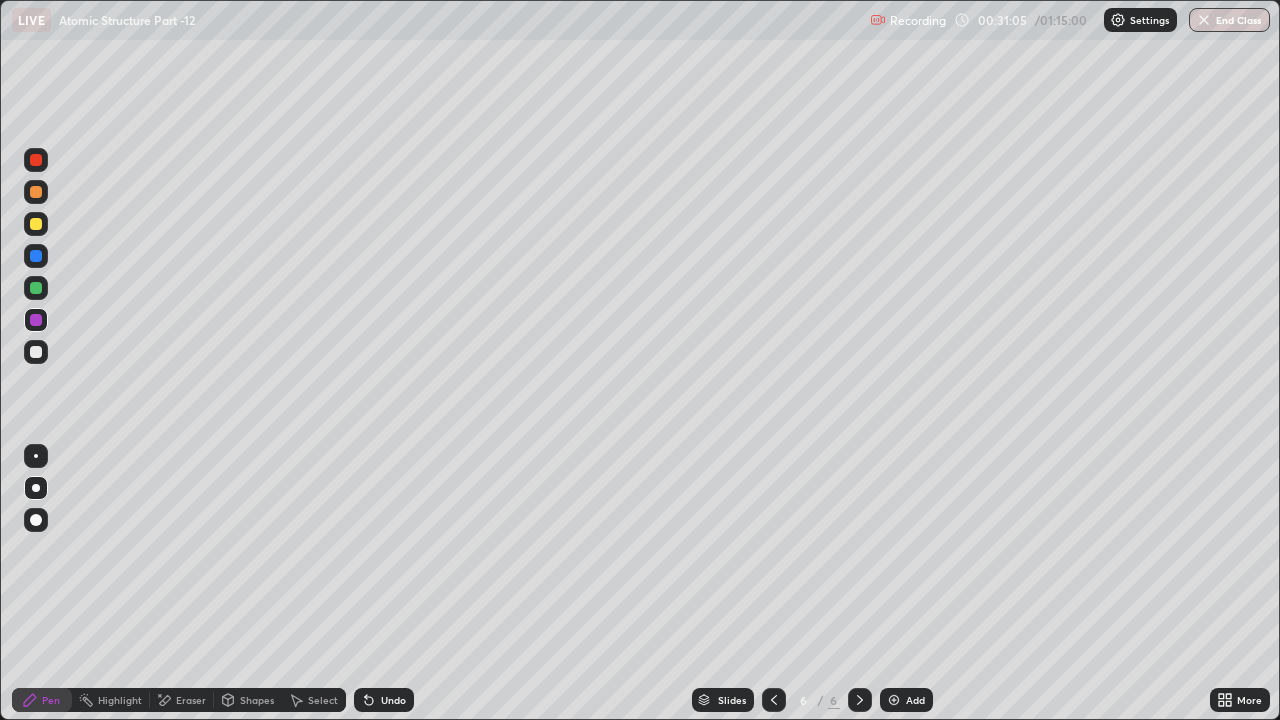 click at bounding box center (36, 352) 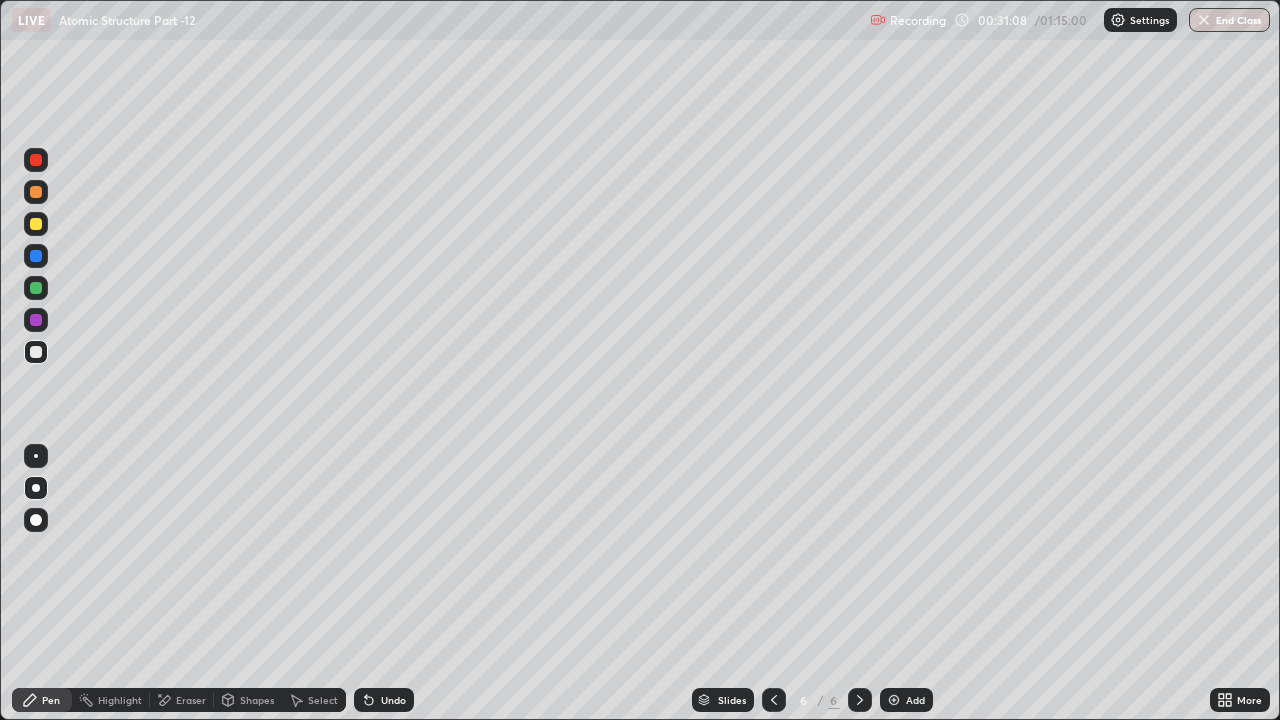click on "Undo" at bounding box center [393, 700] 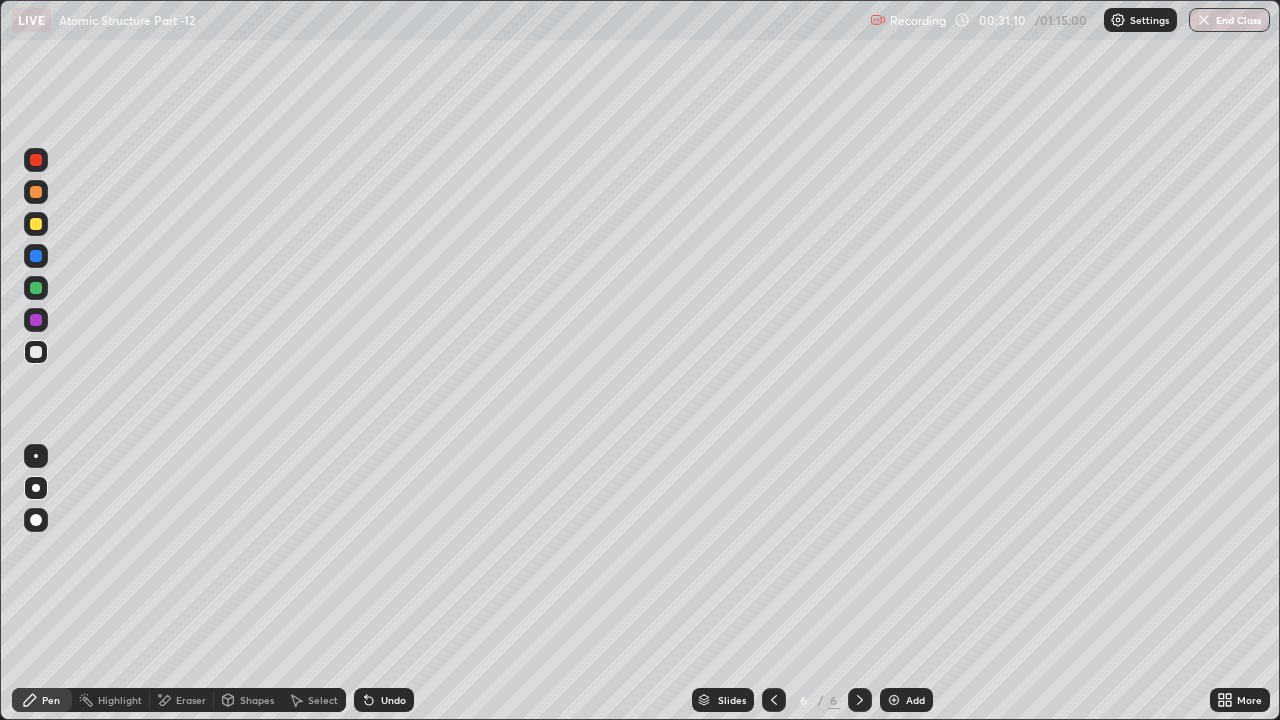 click on "Undo" at bounding box center (384, 700) 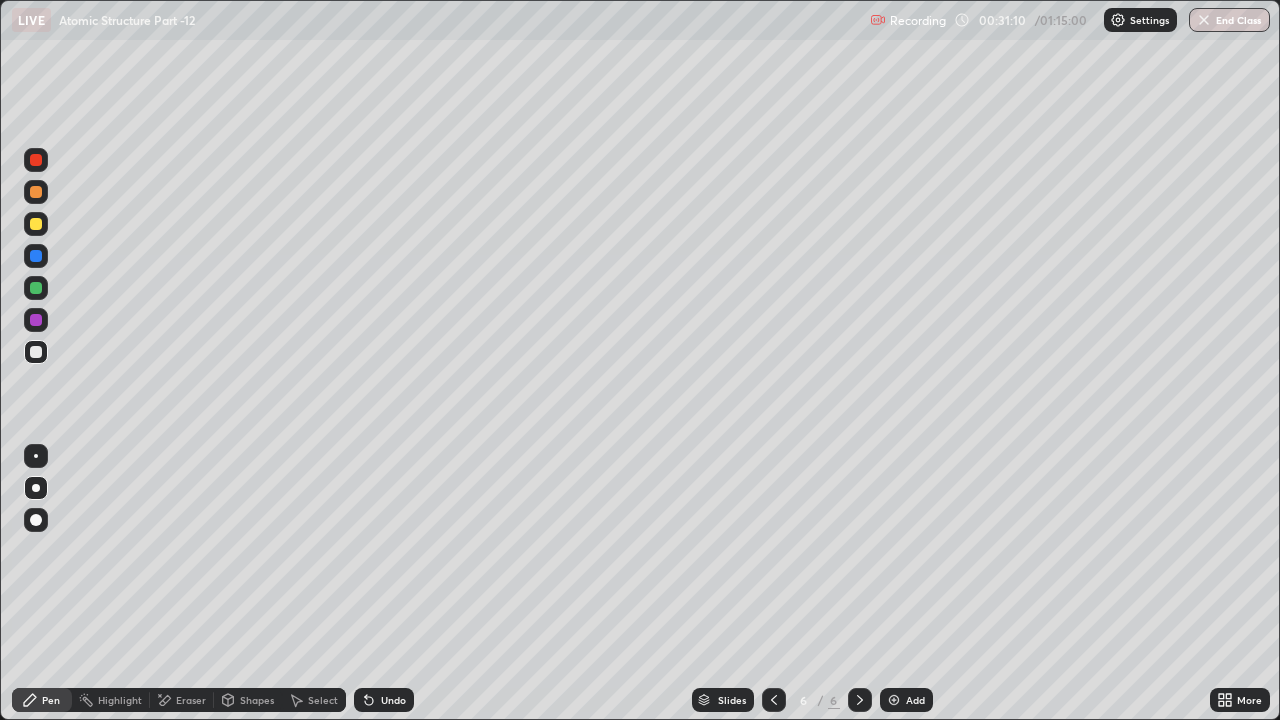 click on "Undo" at bounding box center [393, 700] 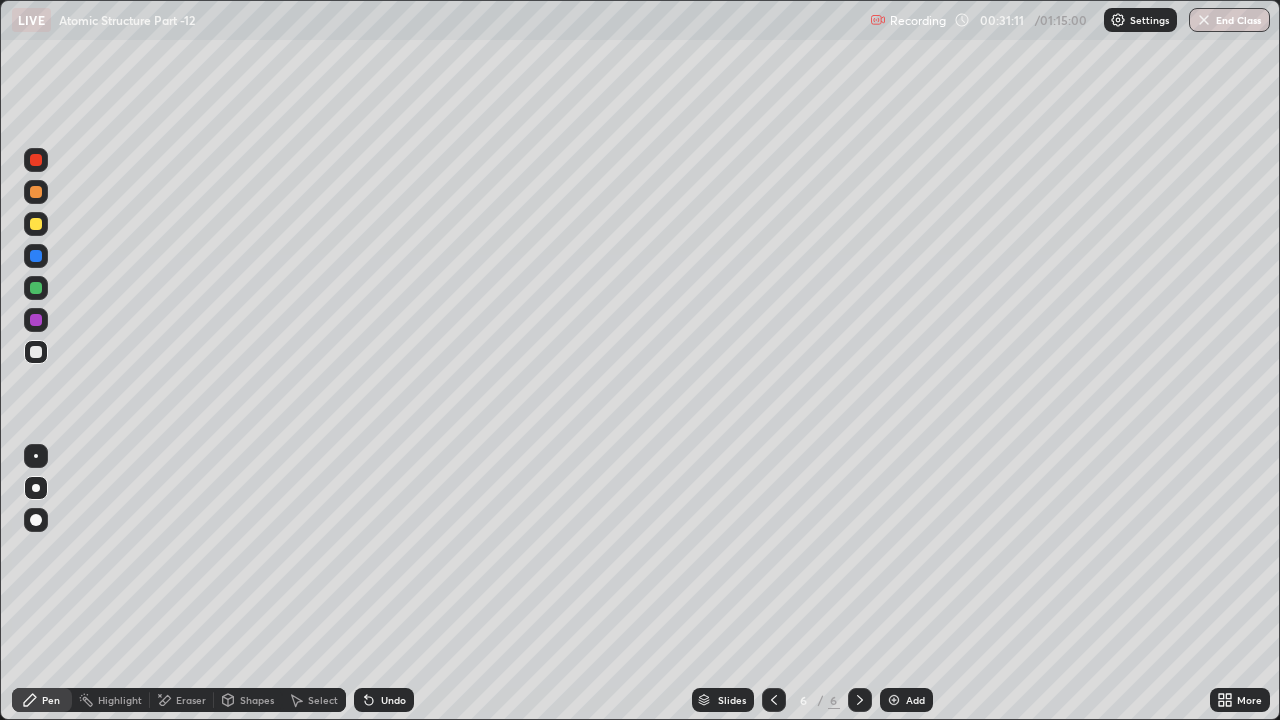 click on "Undo" at bounding box center (393, 700) 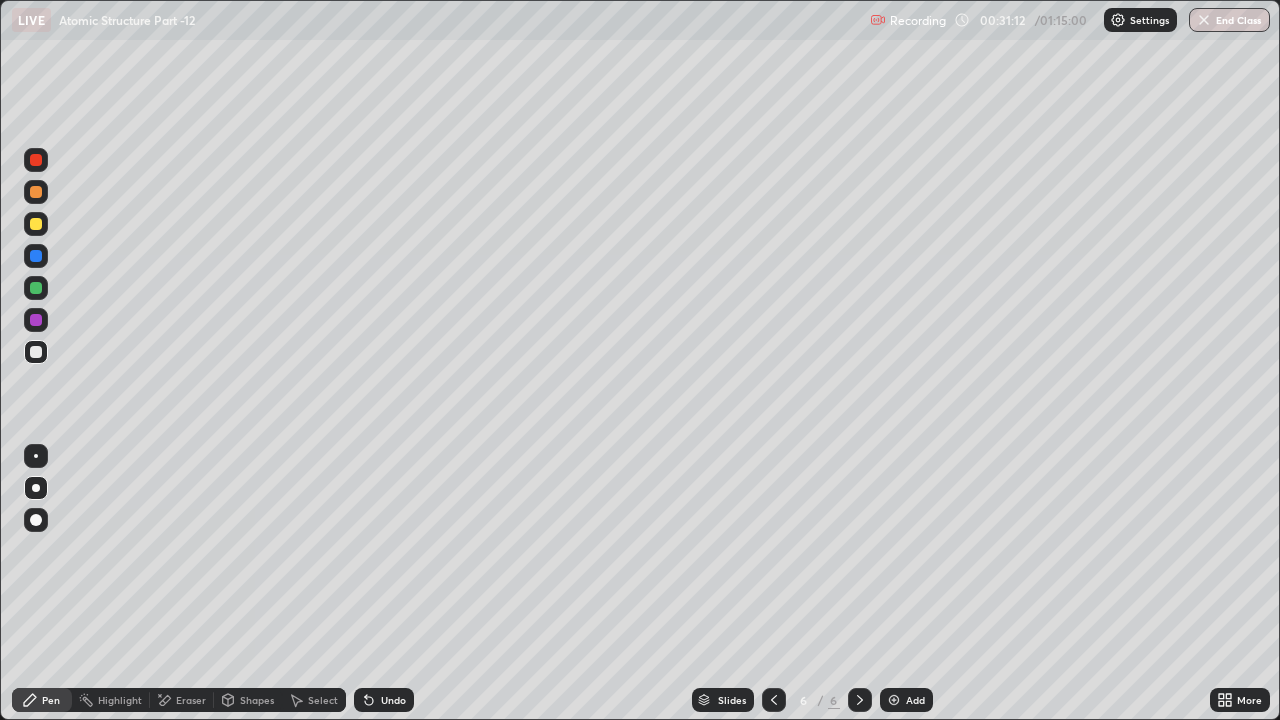 click 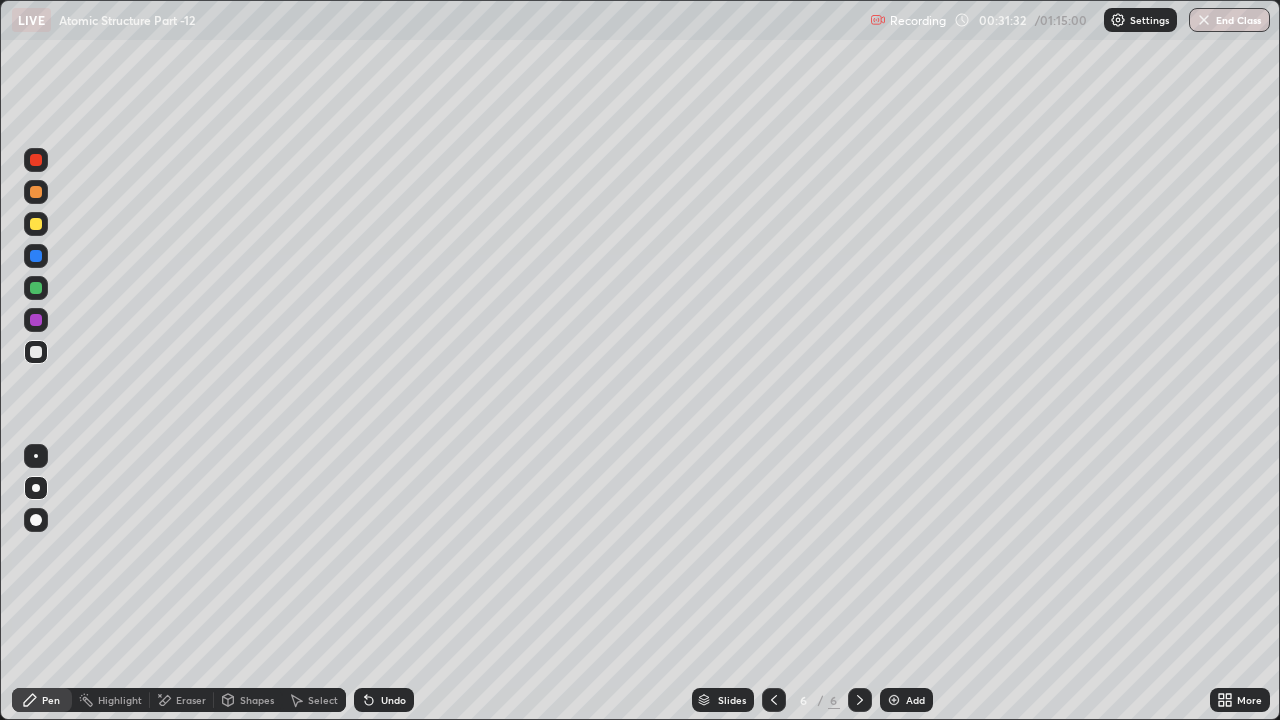 click on "Add" at bounding box center [915, 700] 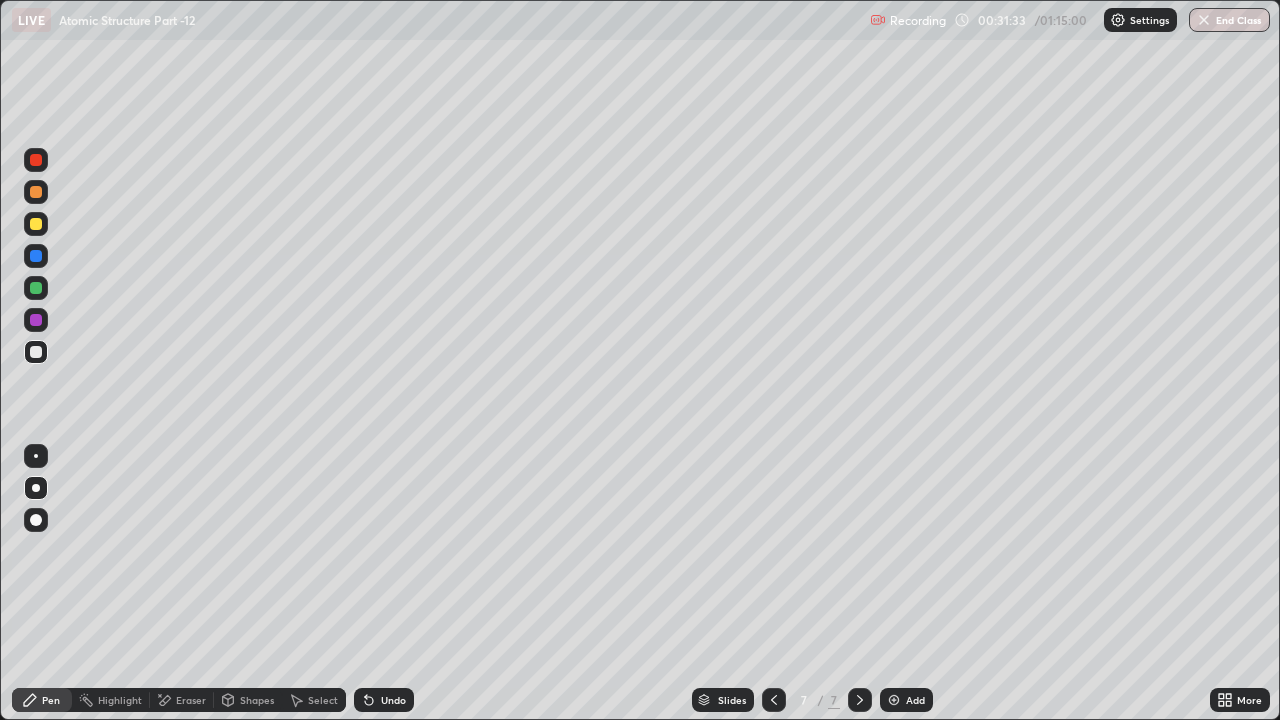 click at bounding box center [36, 288] 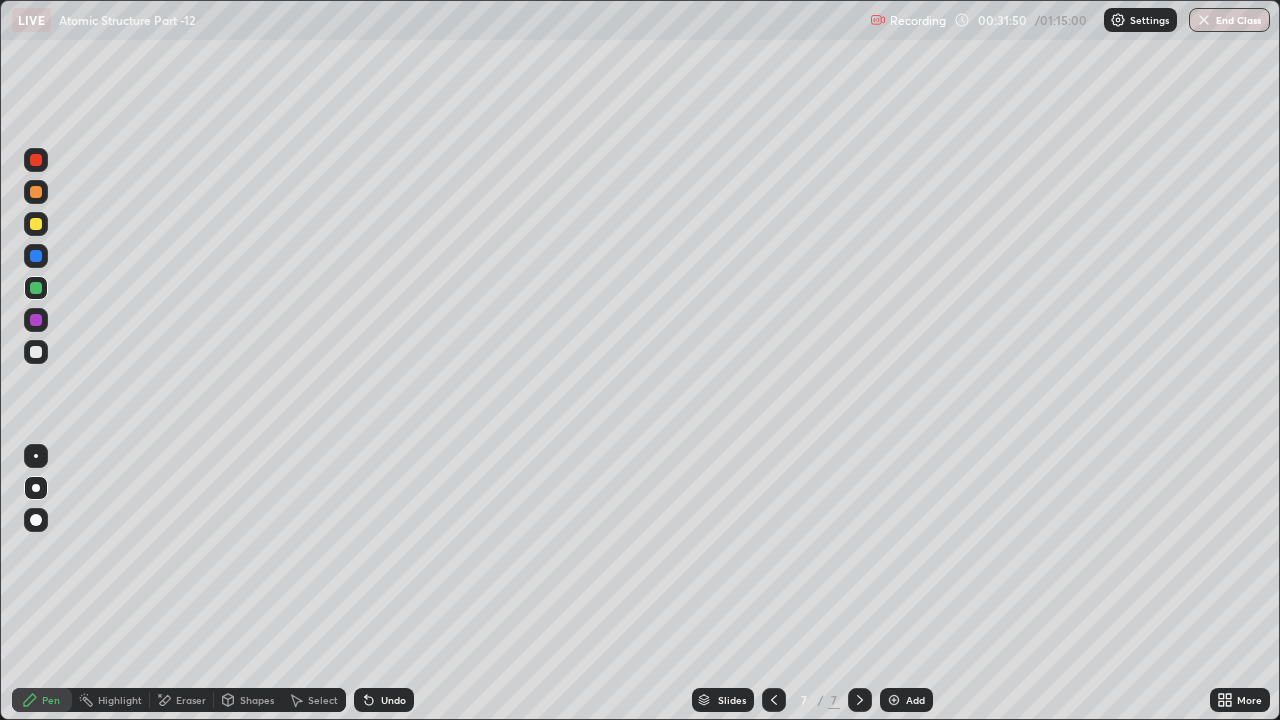 click on "Shapes" at bounding box center [257, 700] 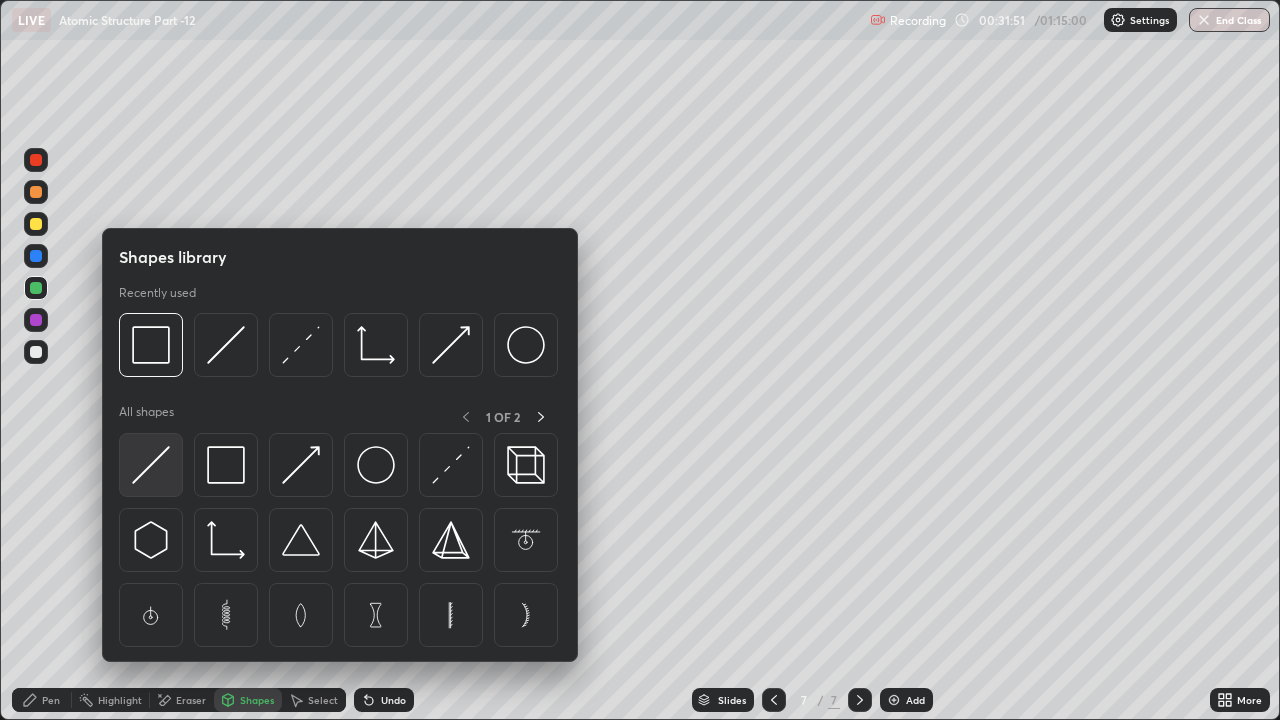 click at bounding box center (151, 465) 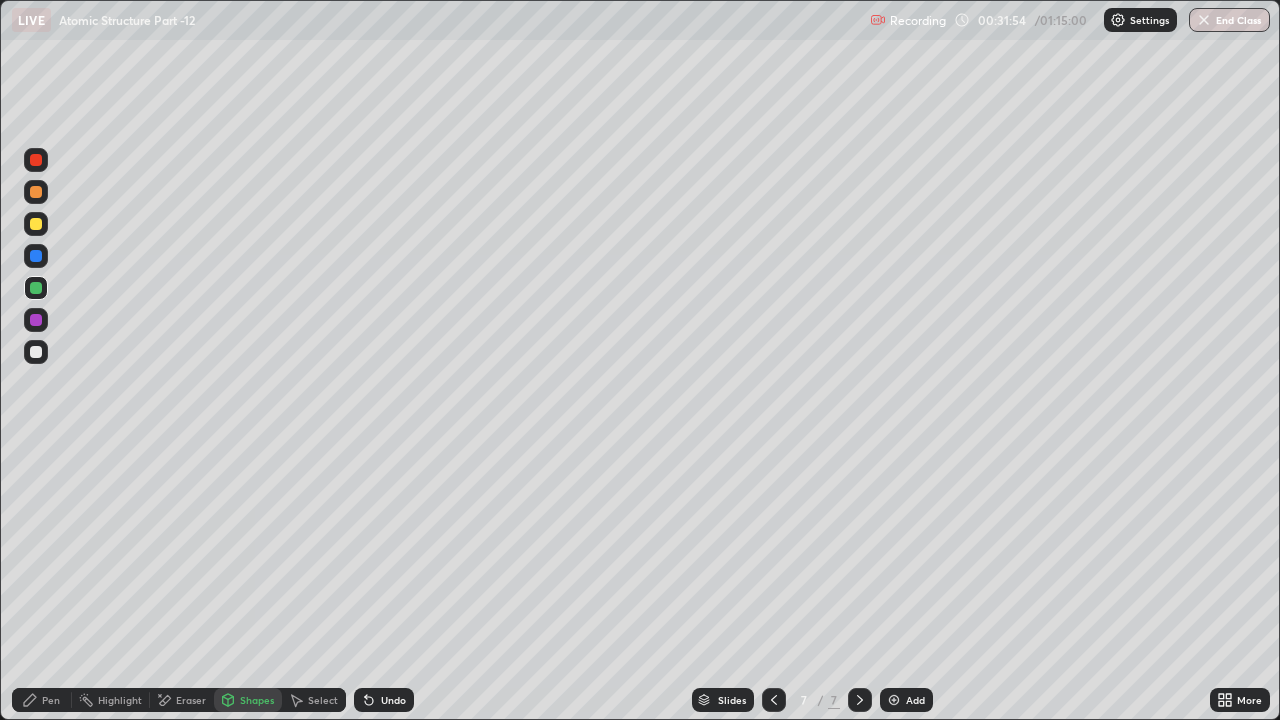 click on "Pen" at bounding box center [42, 700] 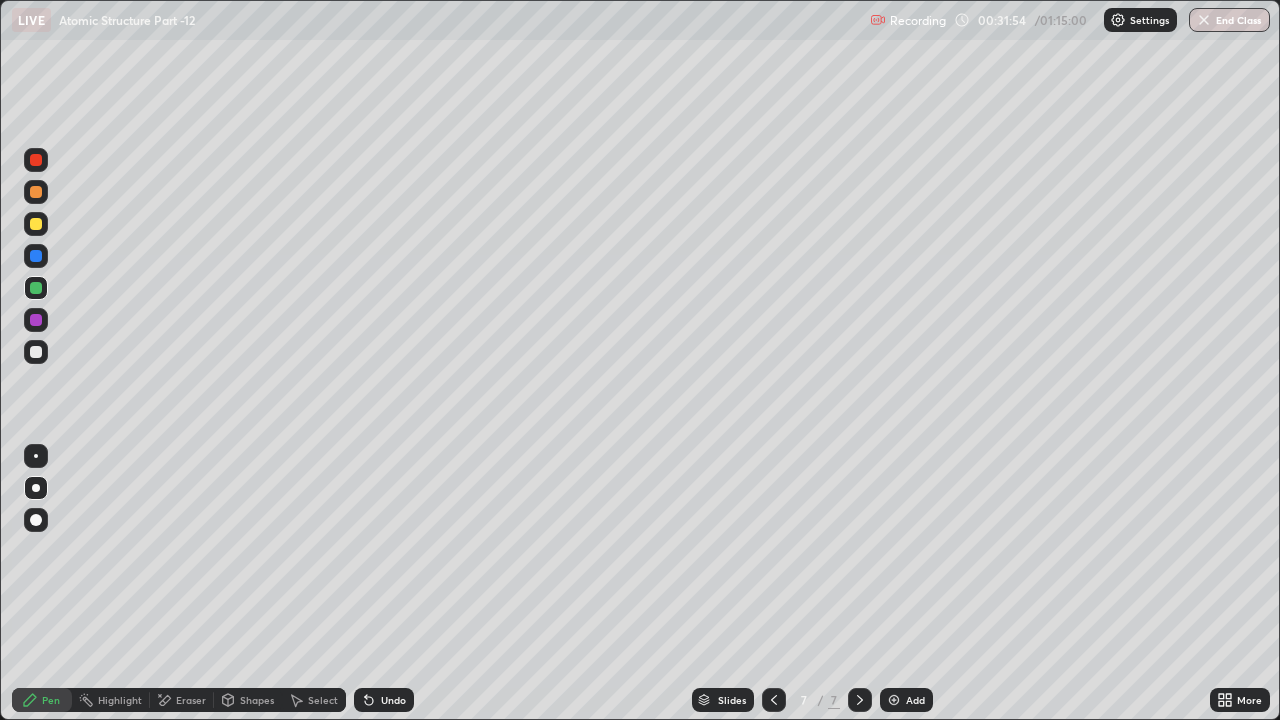 click at bounding box center (36, 352) 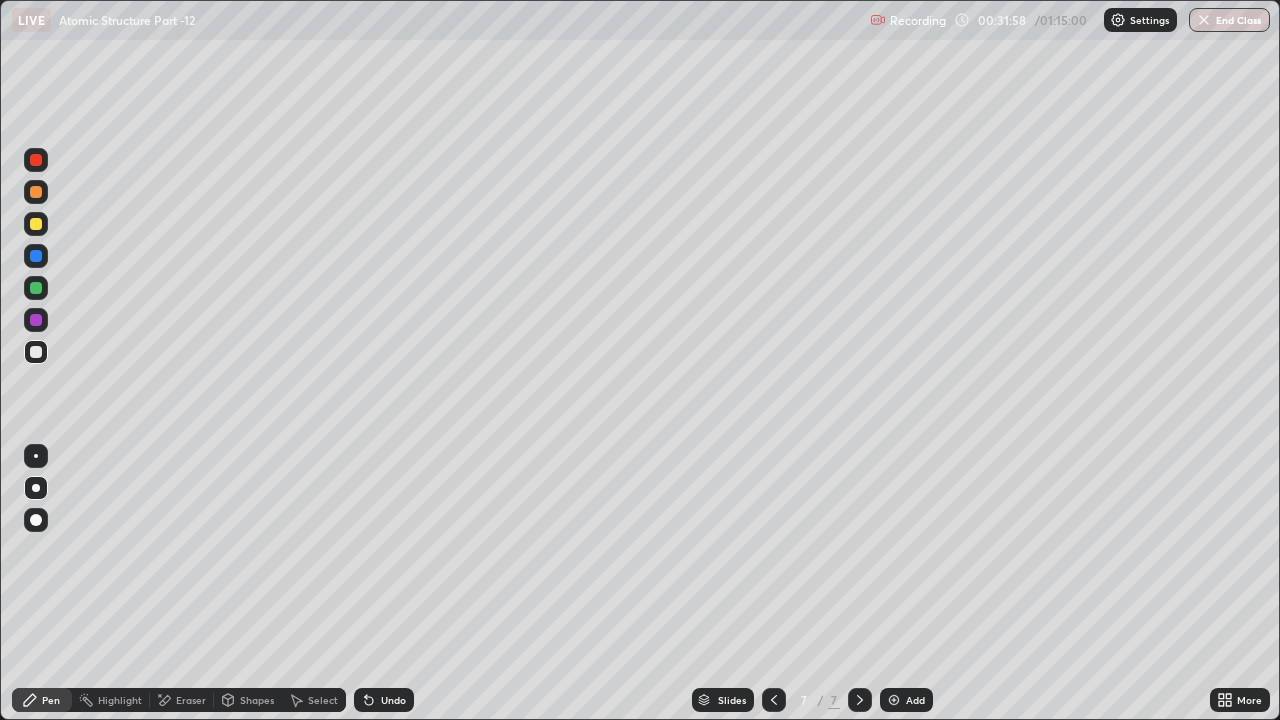 click on "Undo" at bounding box center [384, 700] 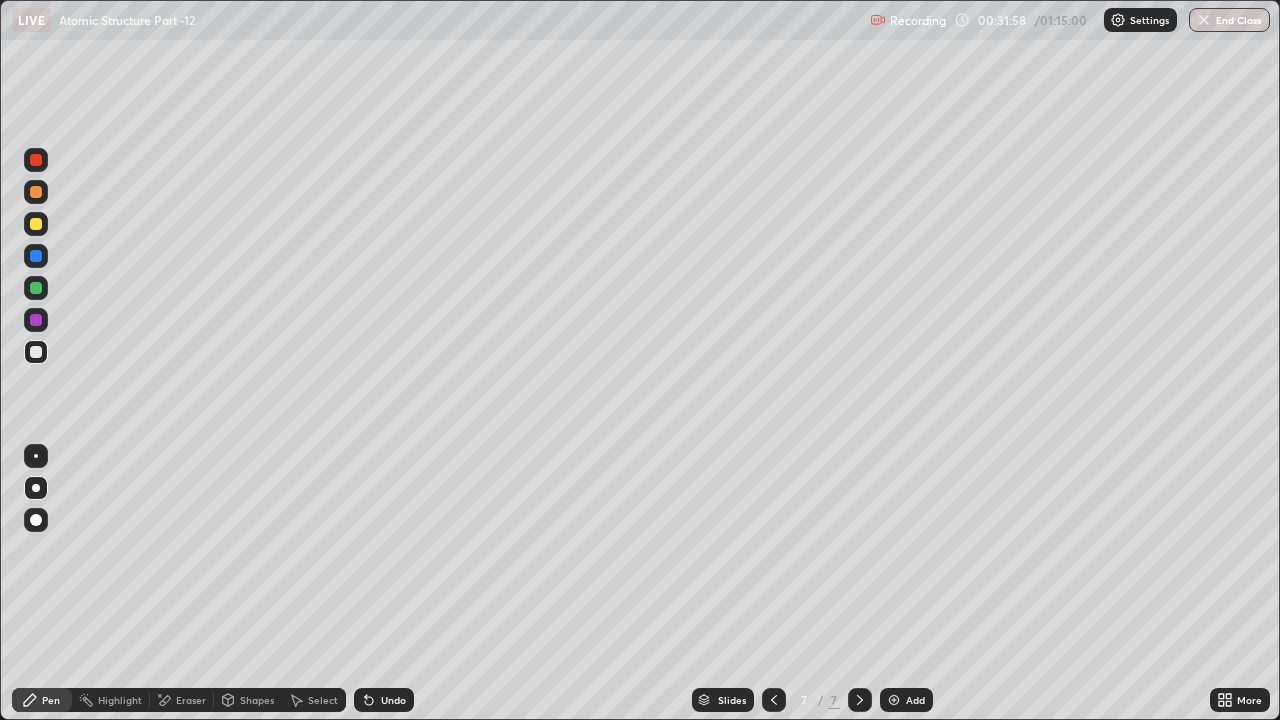 click on "Undo" at bounding box center [384, 700] 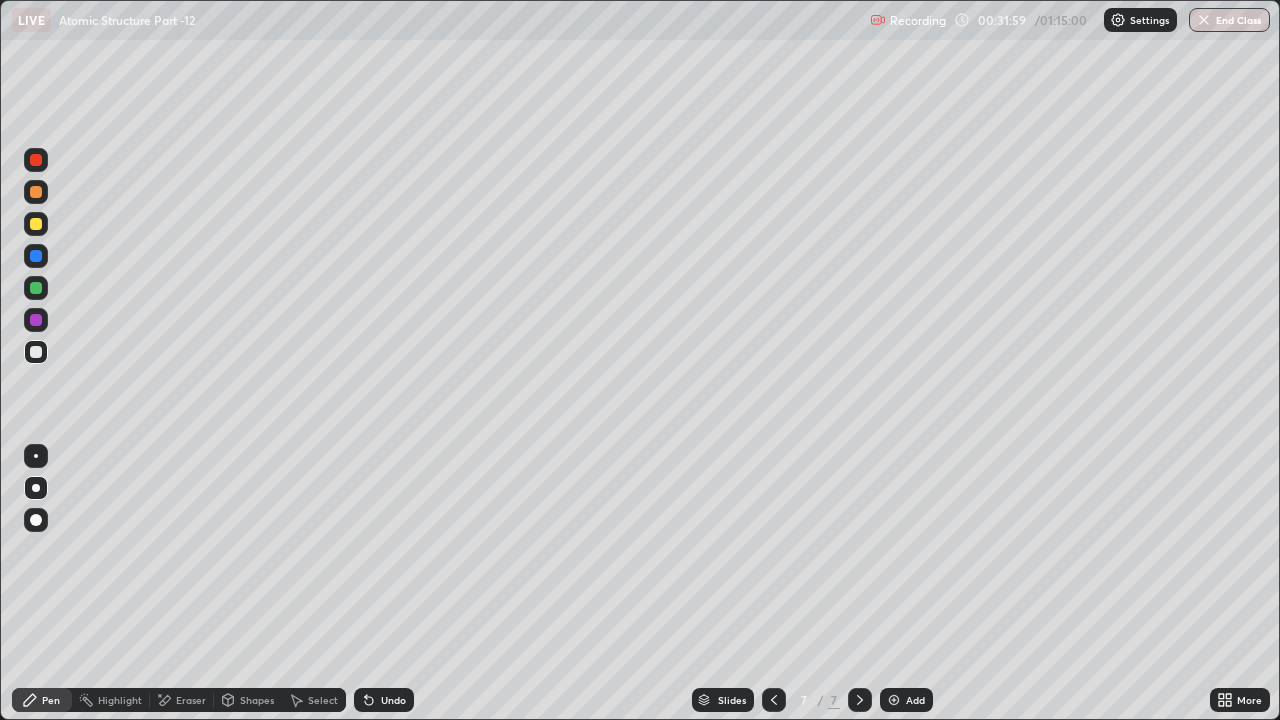 click on "Undo" at bounding box center (384, 700) 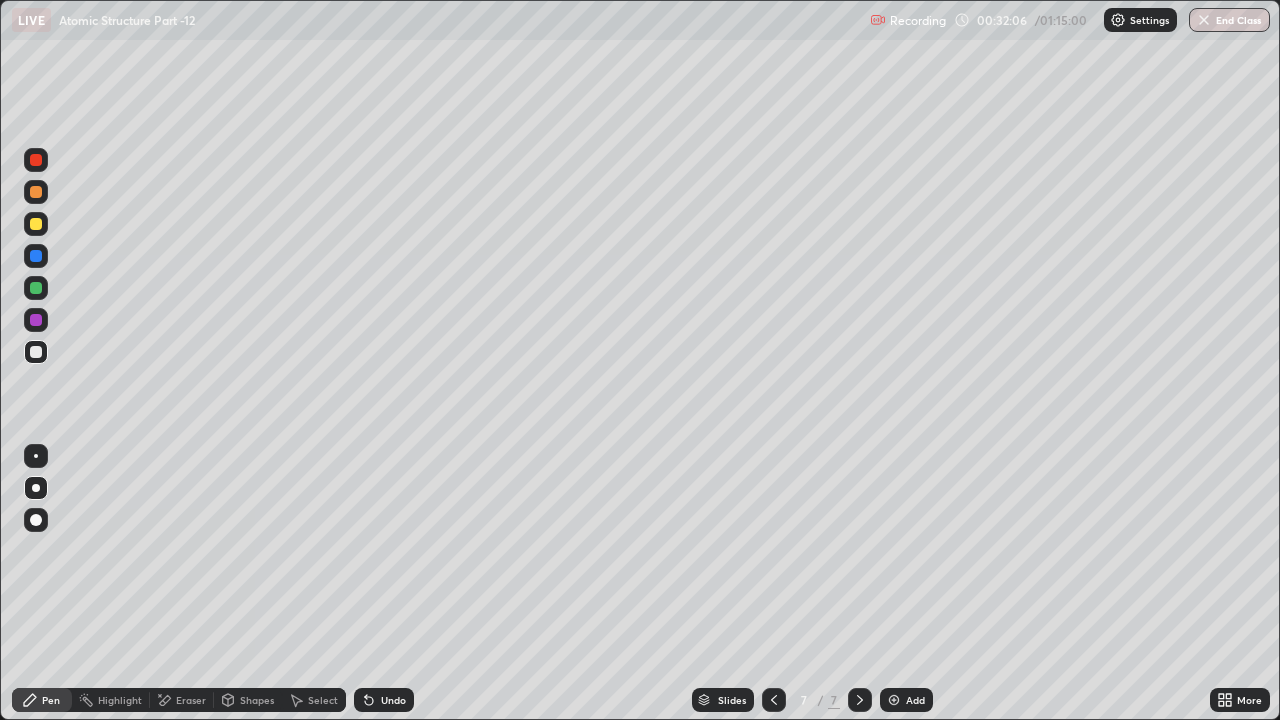 click on "Undo" at bounding box center (393, 700) 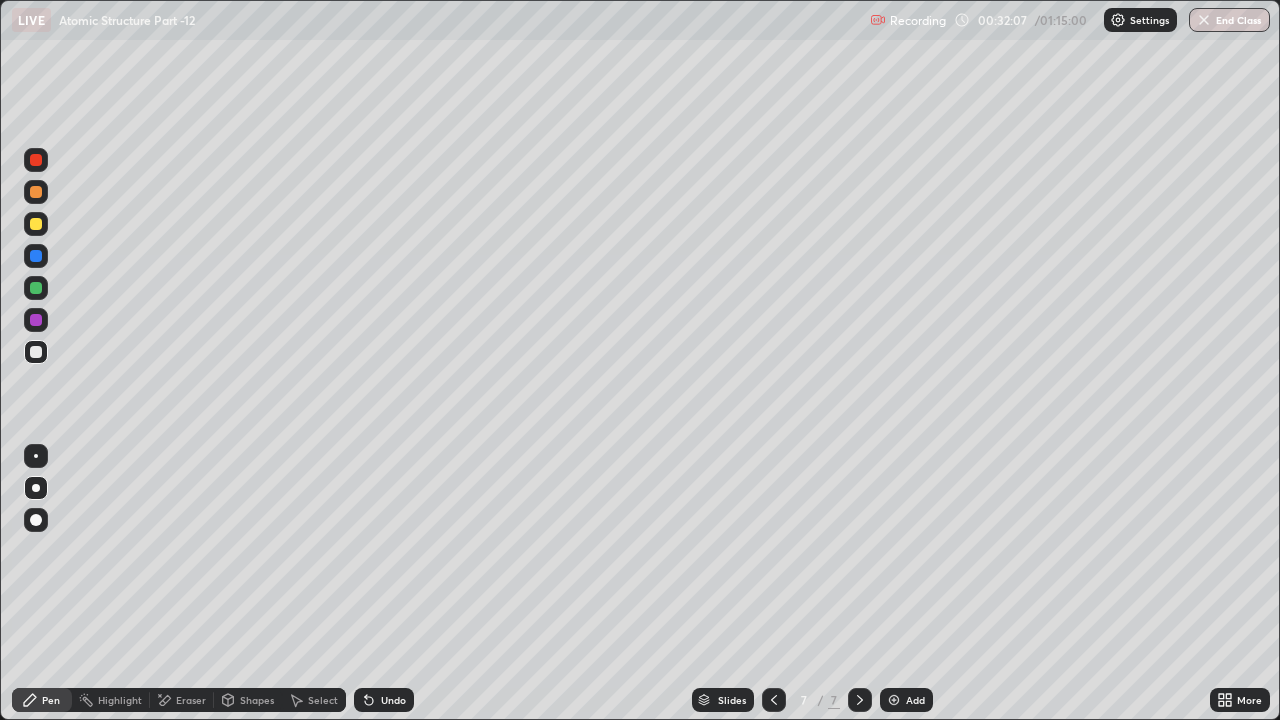 click on "Eraser" at bounding box center [191, 700] 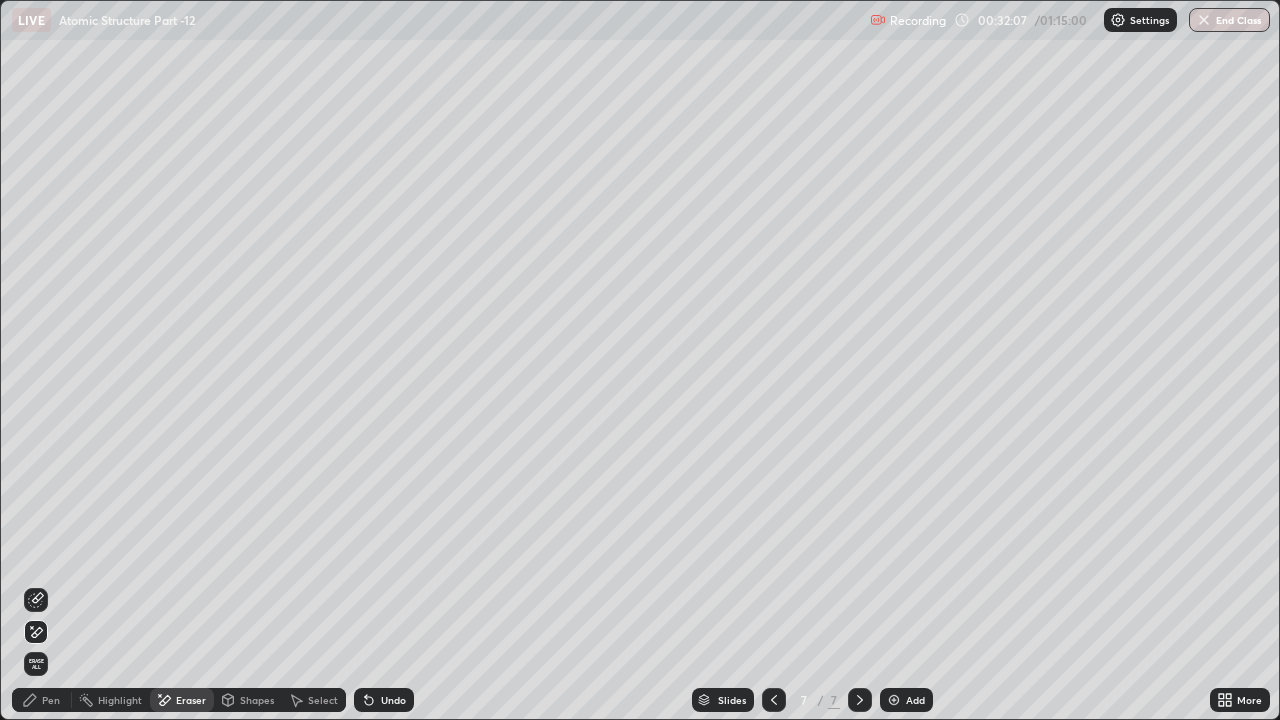 click on "Shapes" at bounding box center (248, 700) 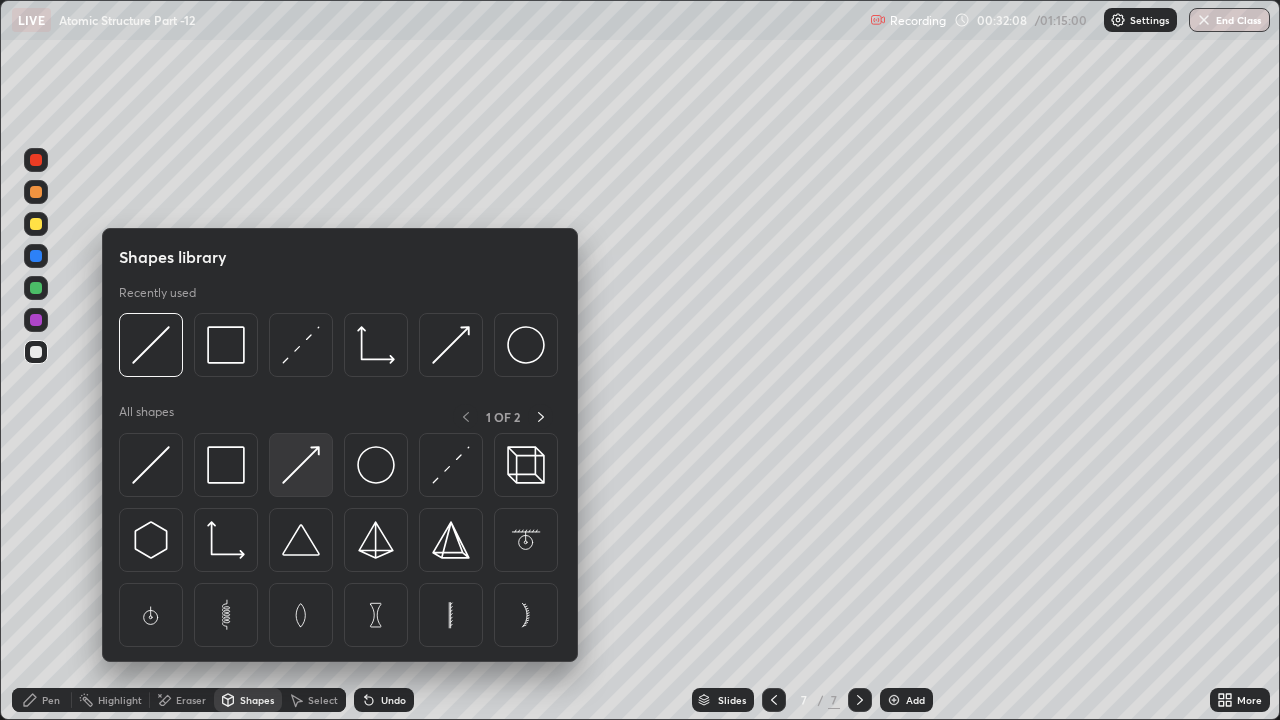 click at bounding box center (301, 465) 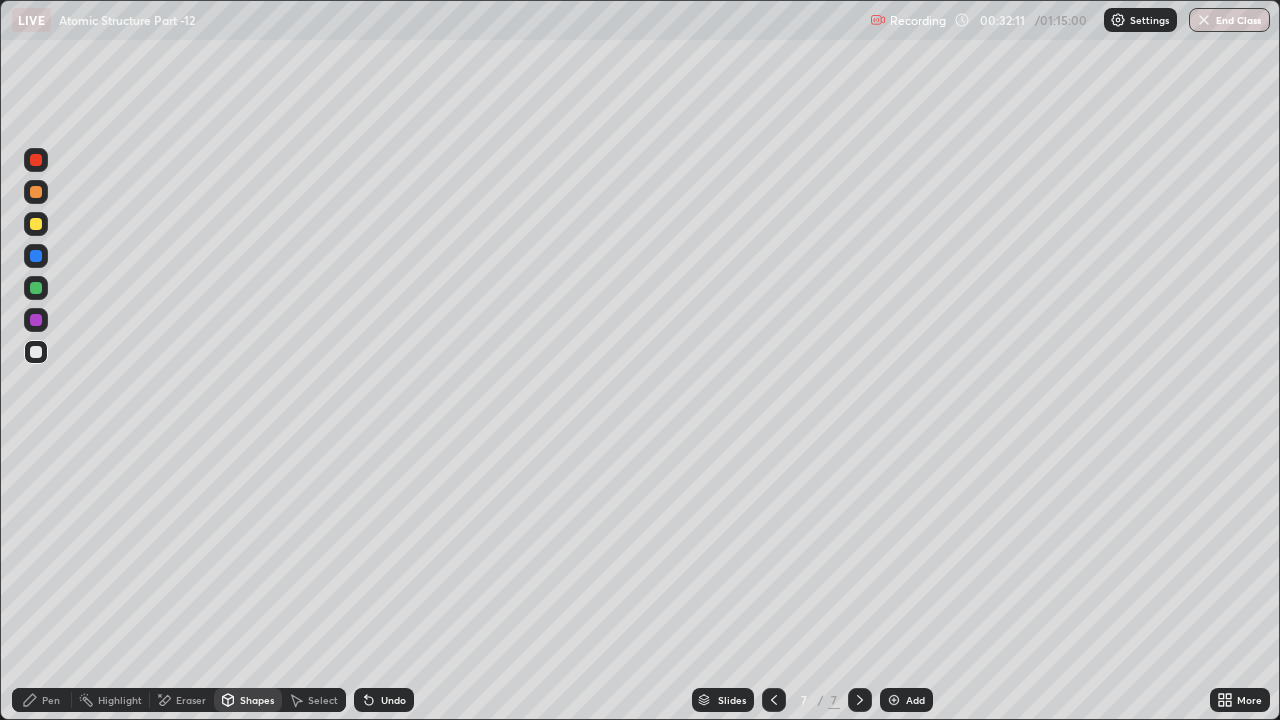 click on "Pen" at bounding box center (42, 700) 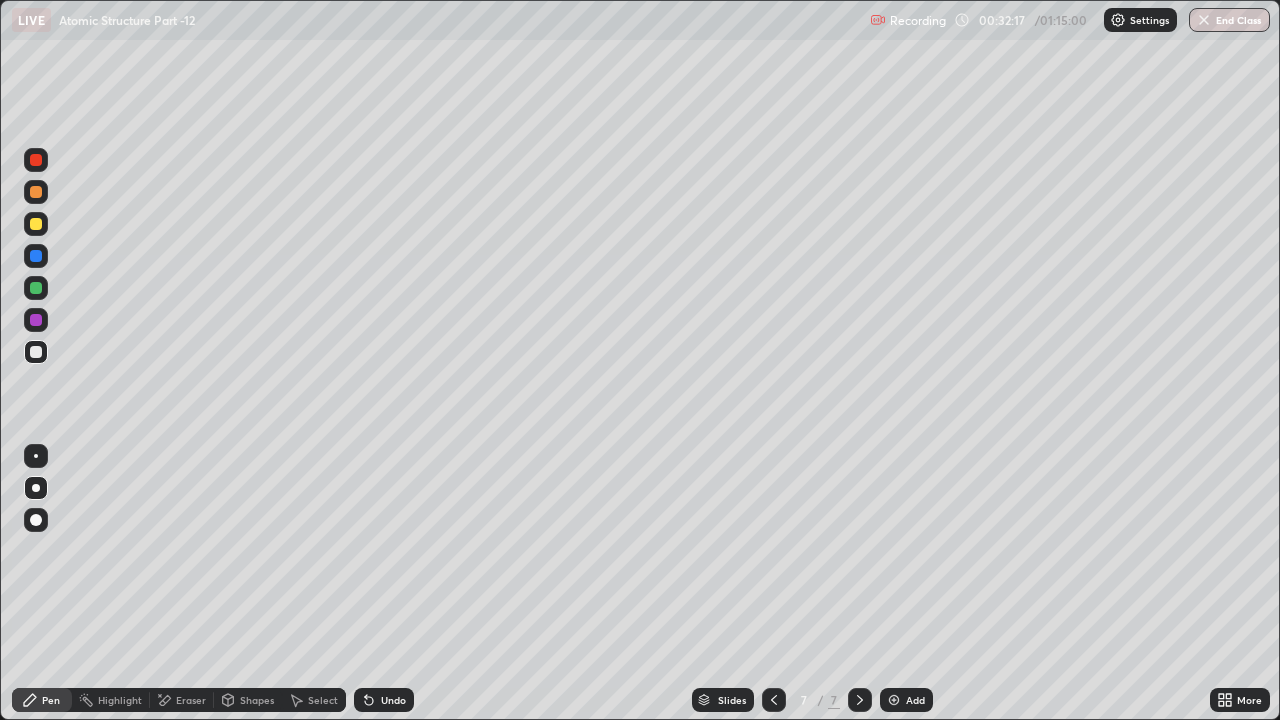 click at bounding box center (36, 224) 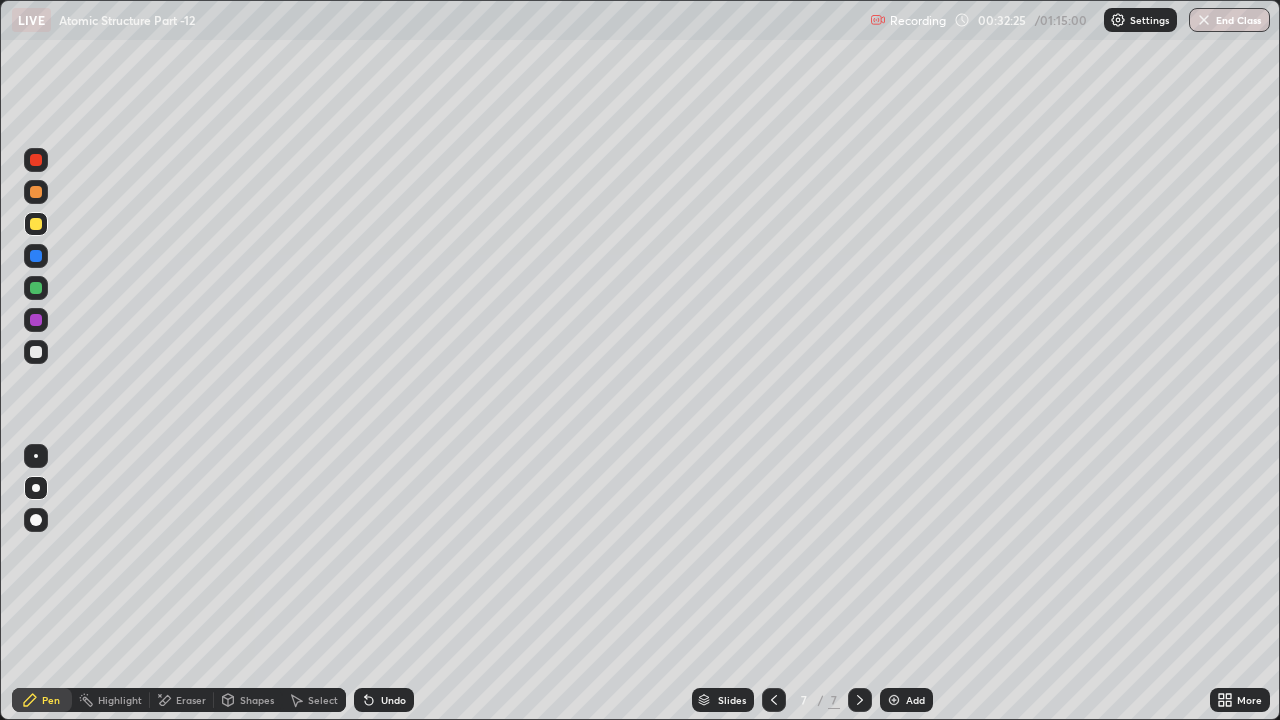 click on "Undo" at bounding box center [393, 700] 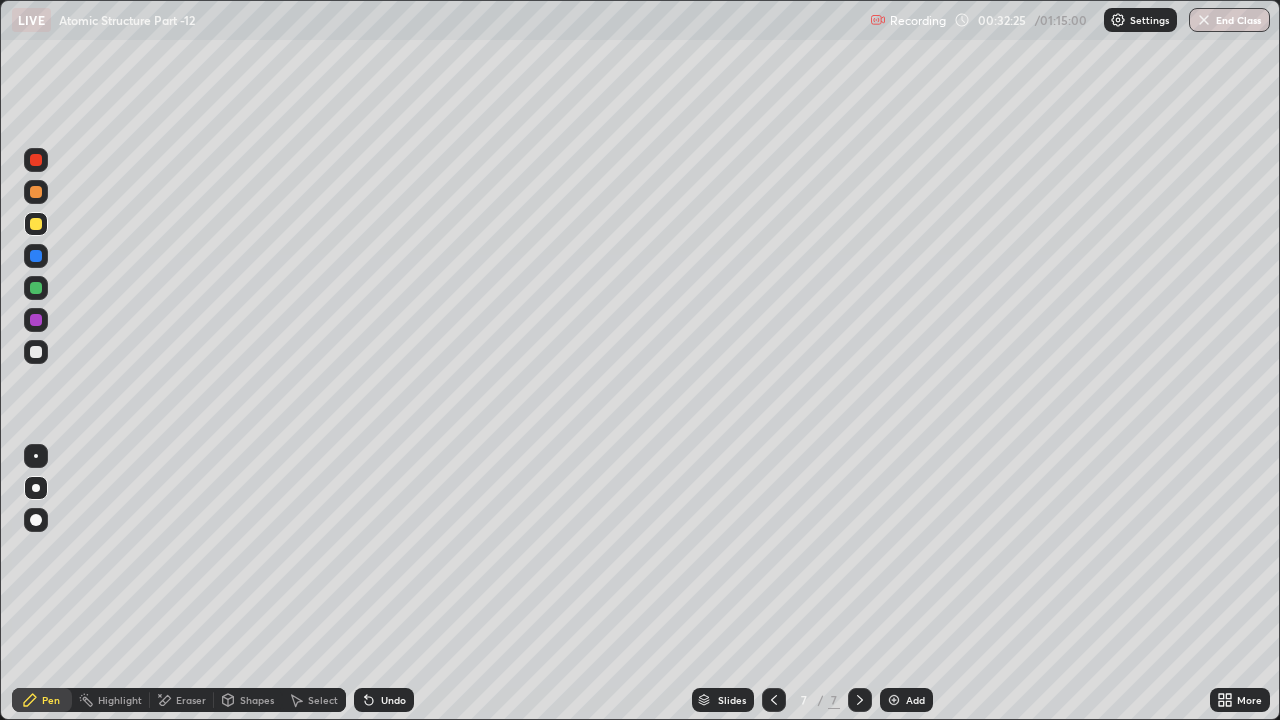 click on "Undo" at bounding box center [393, 700] 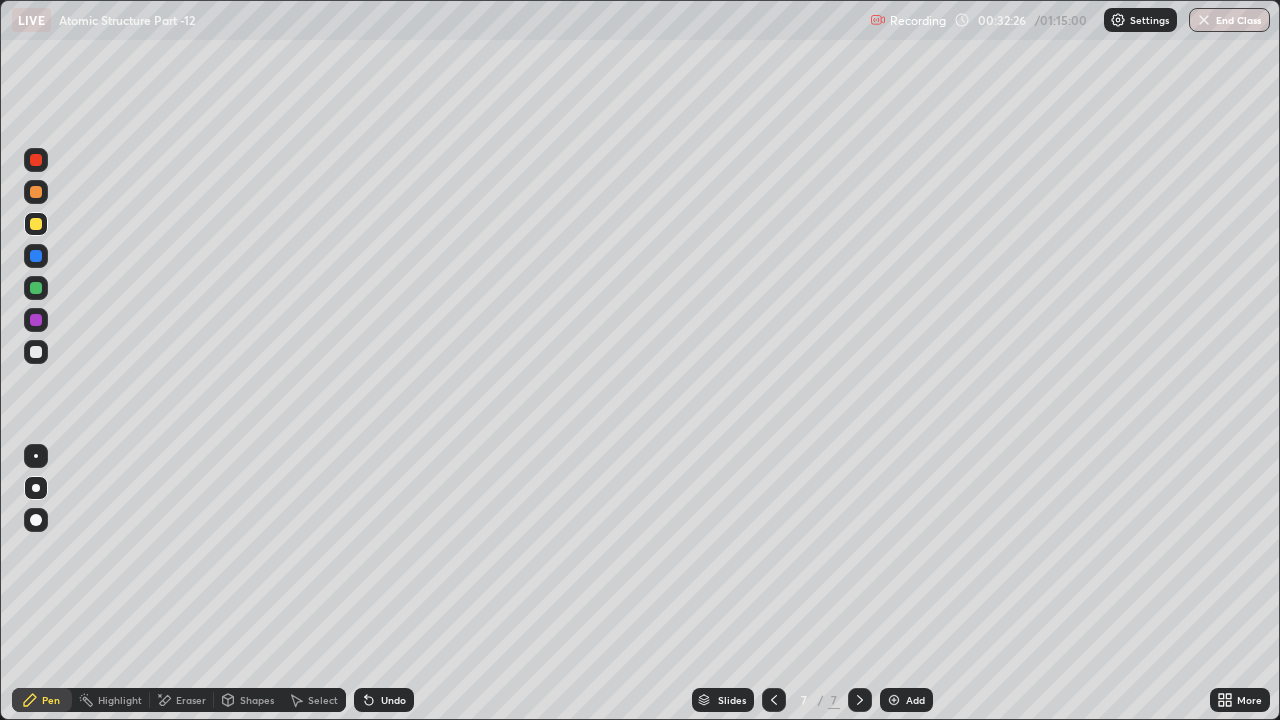 click on "Undo" at bounding box center [393, 700] 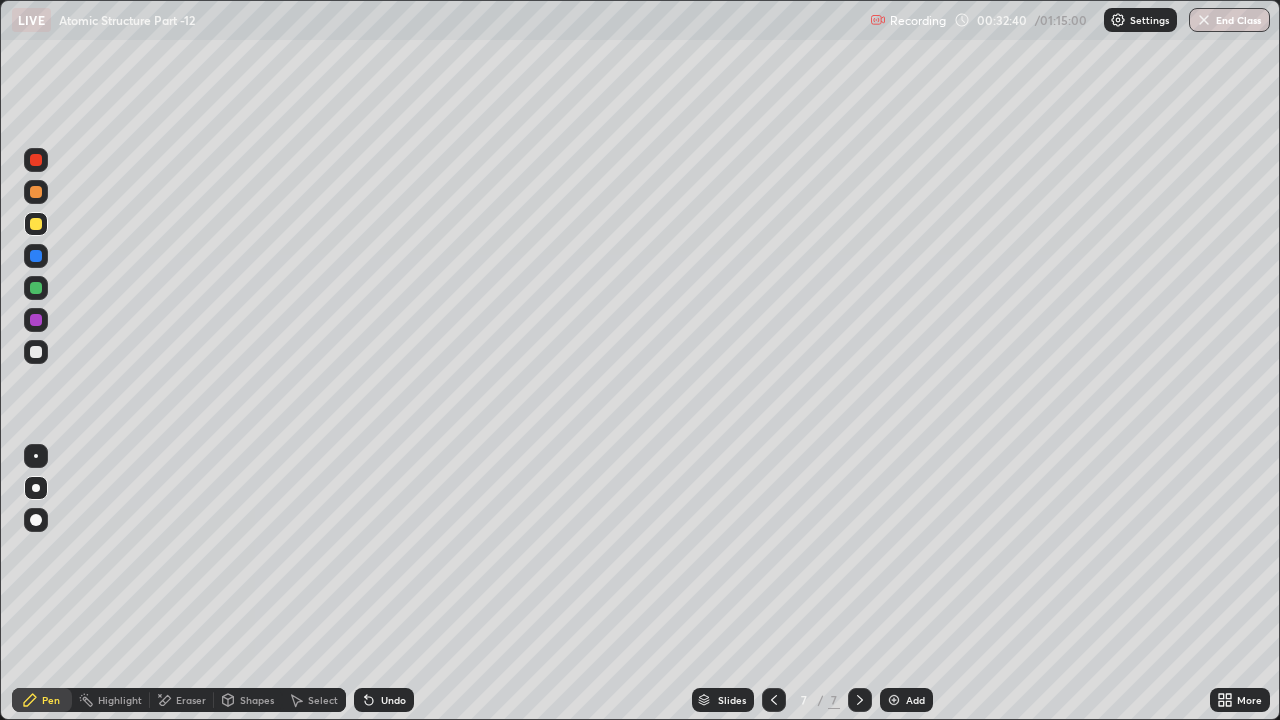 click on "Eraser" at bounding box center [182, 700] 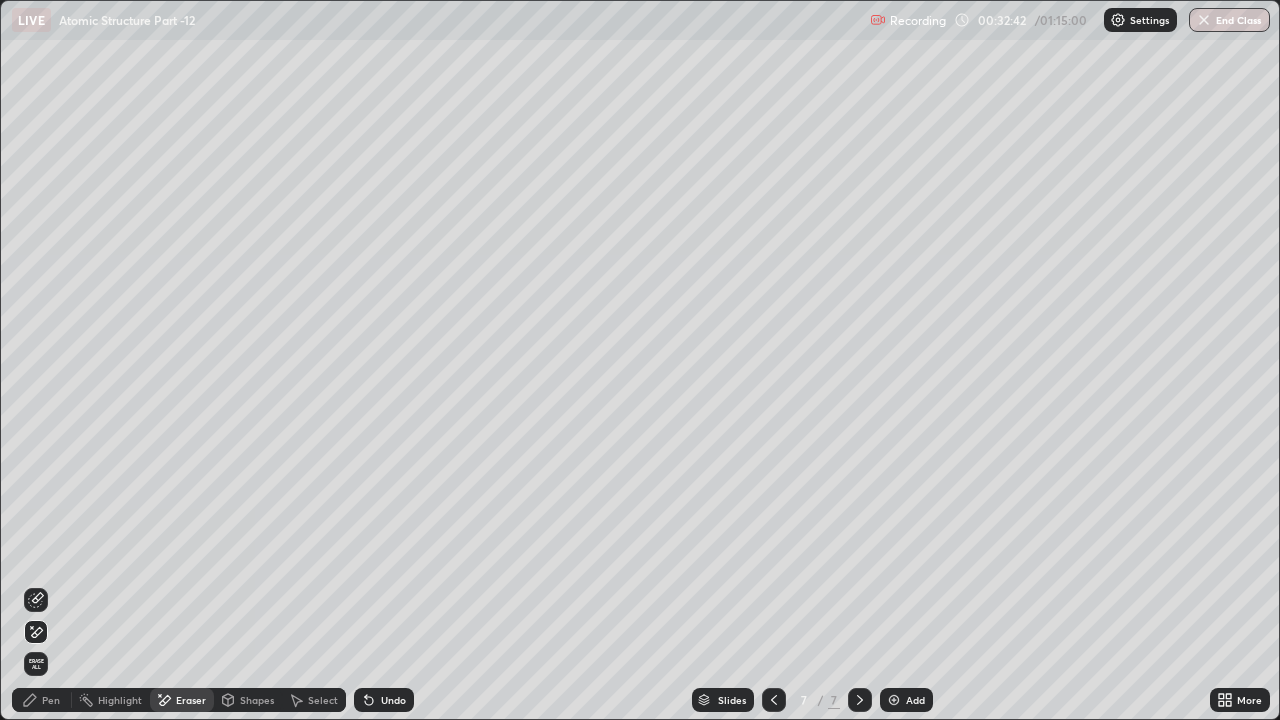 click on "Pen" at bounding box center [42, 700] 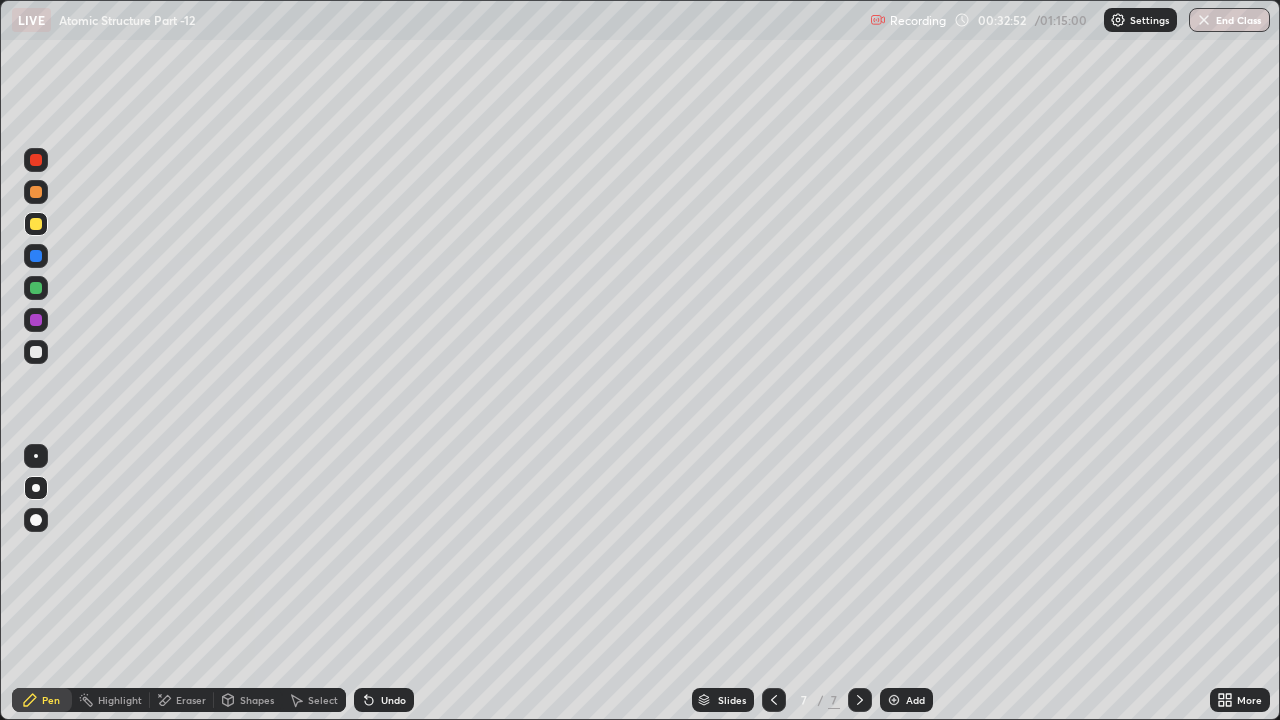 click on "Shapes" at bounding box center [257, 700] 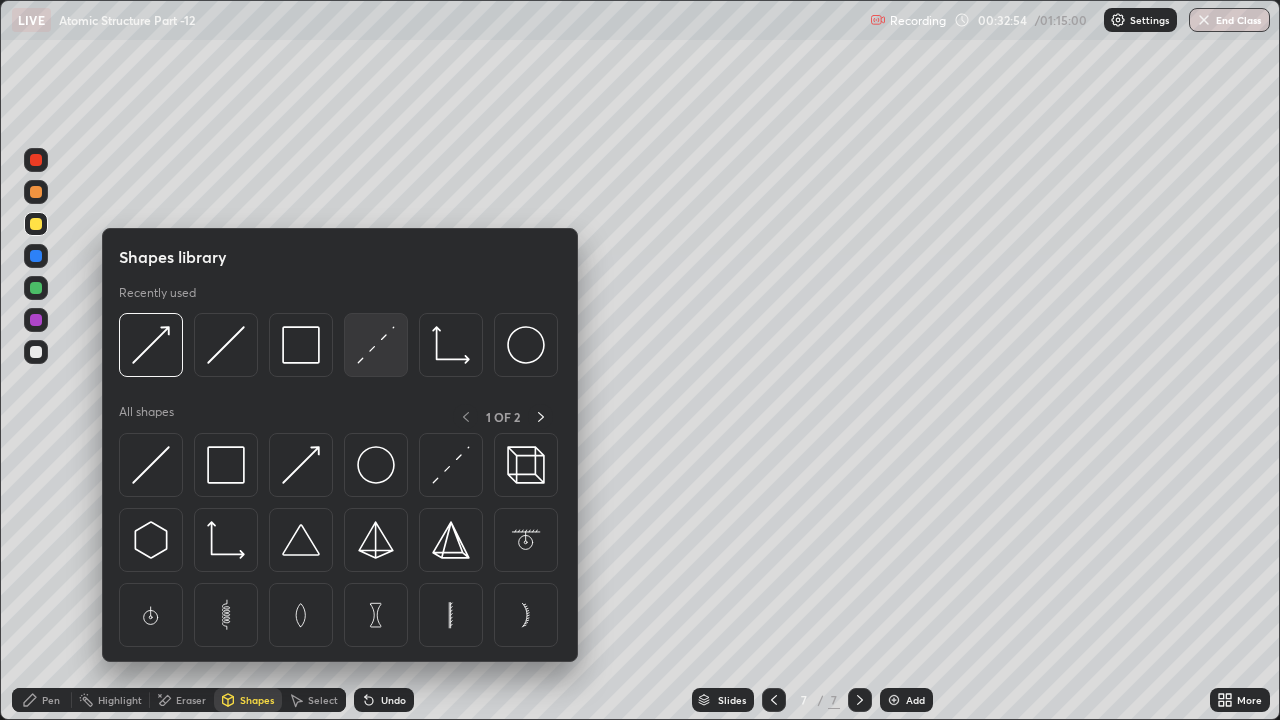 click at bounding box center (376, 345) 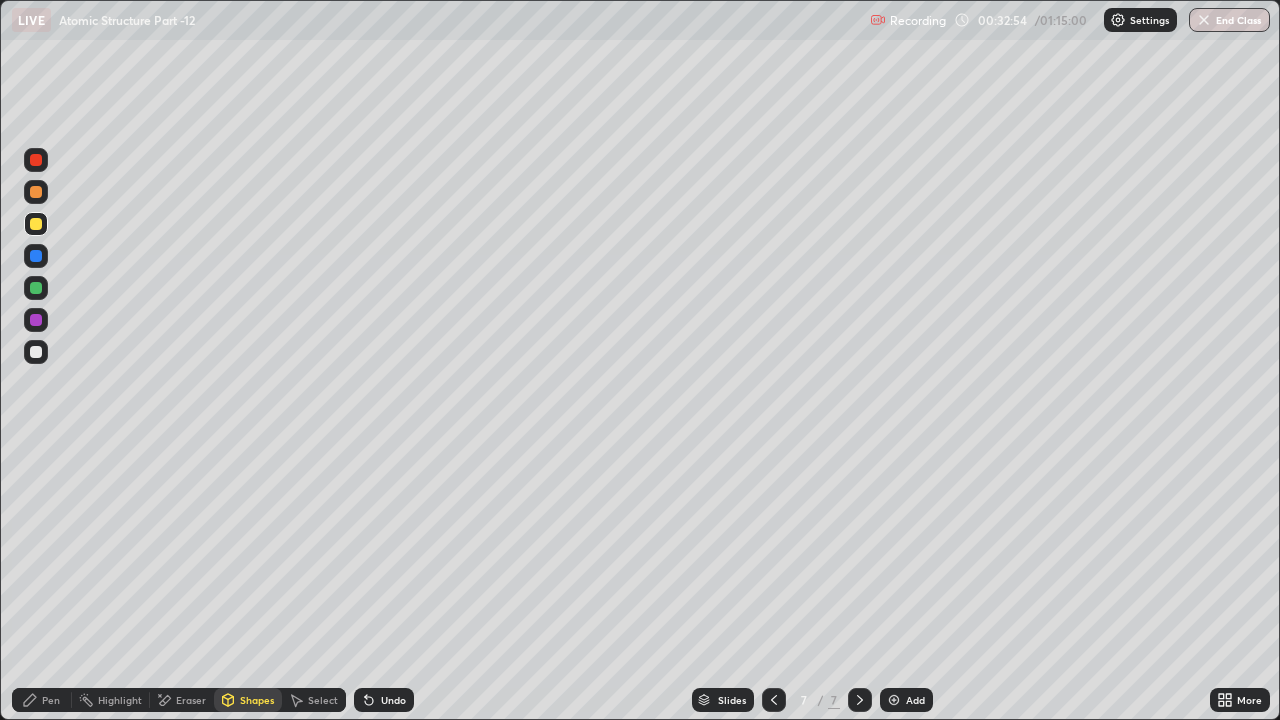 click at bounding box center (36, 288) 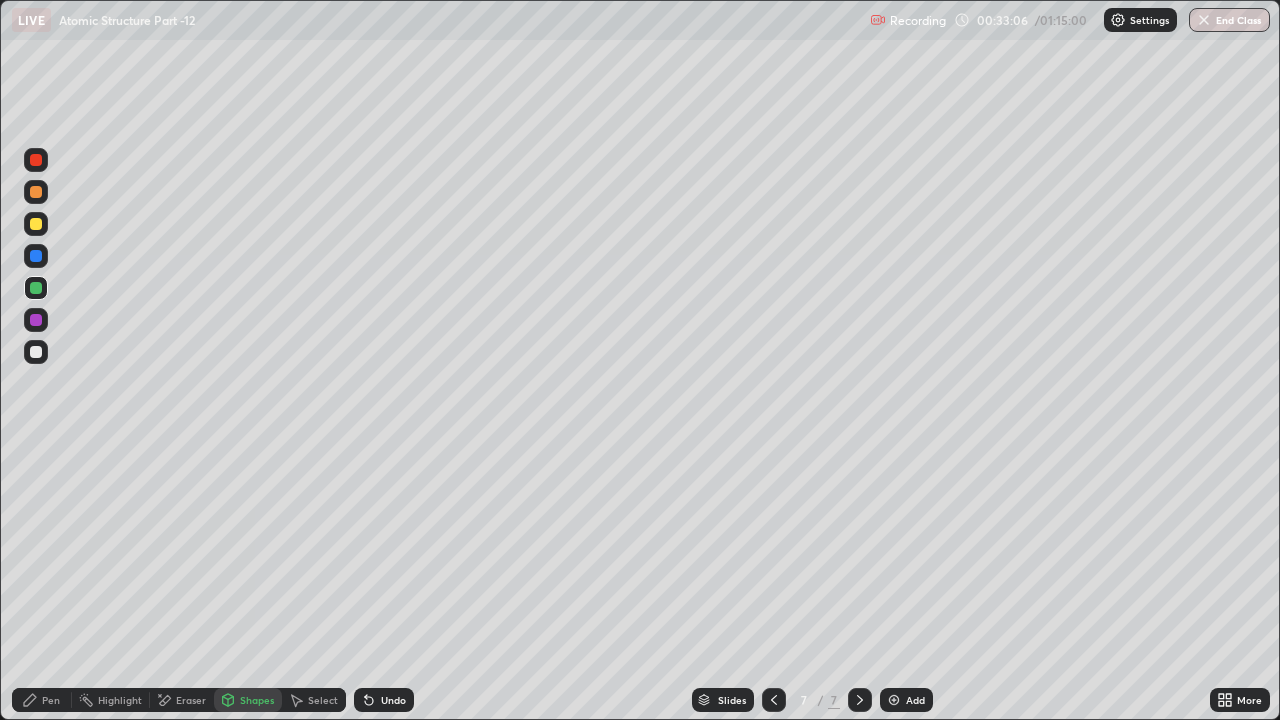 click at bounding box center (36, 352) 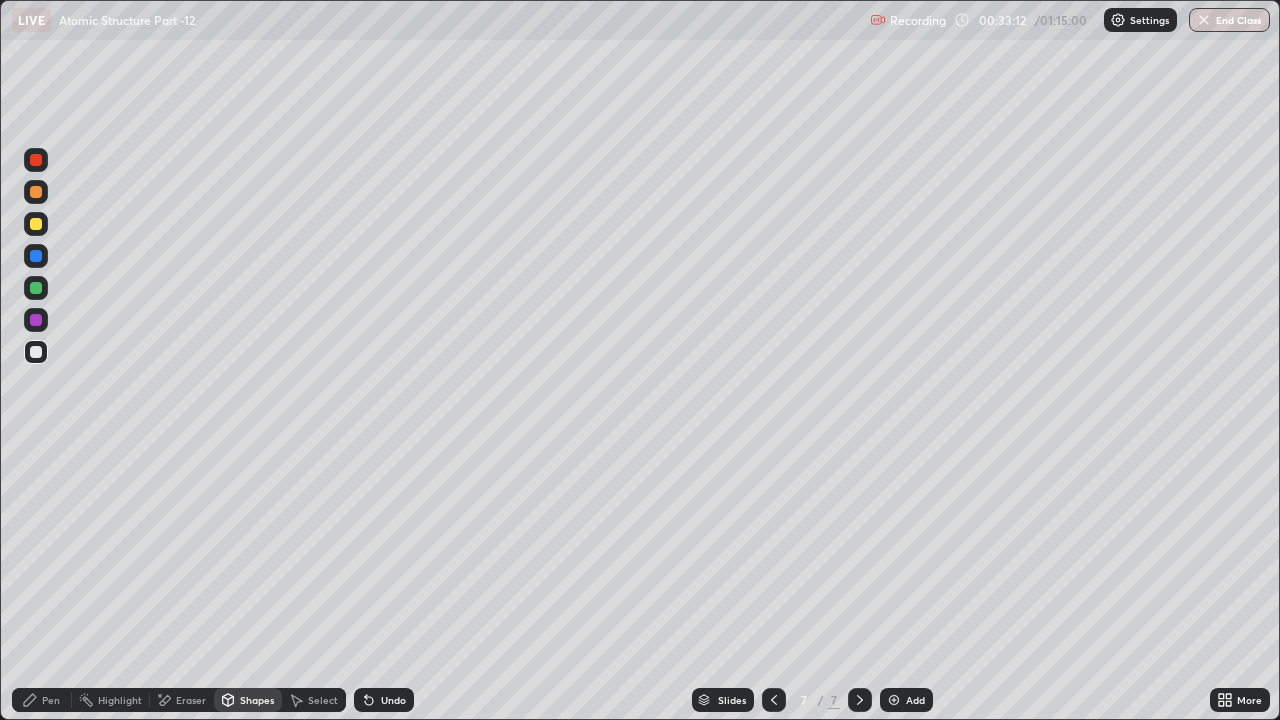 click on "Pen" at bounding box center [51, 700] 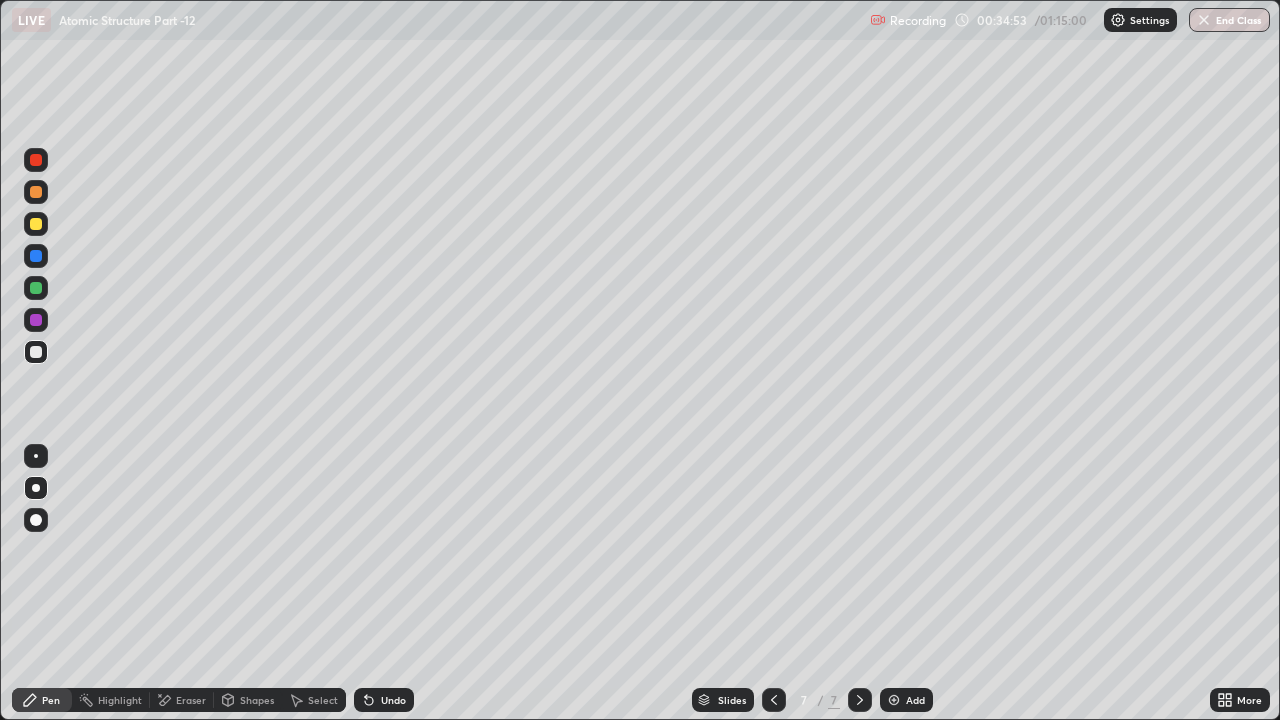 click at bounding box center (36, 160) 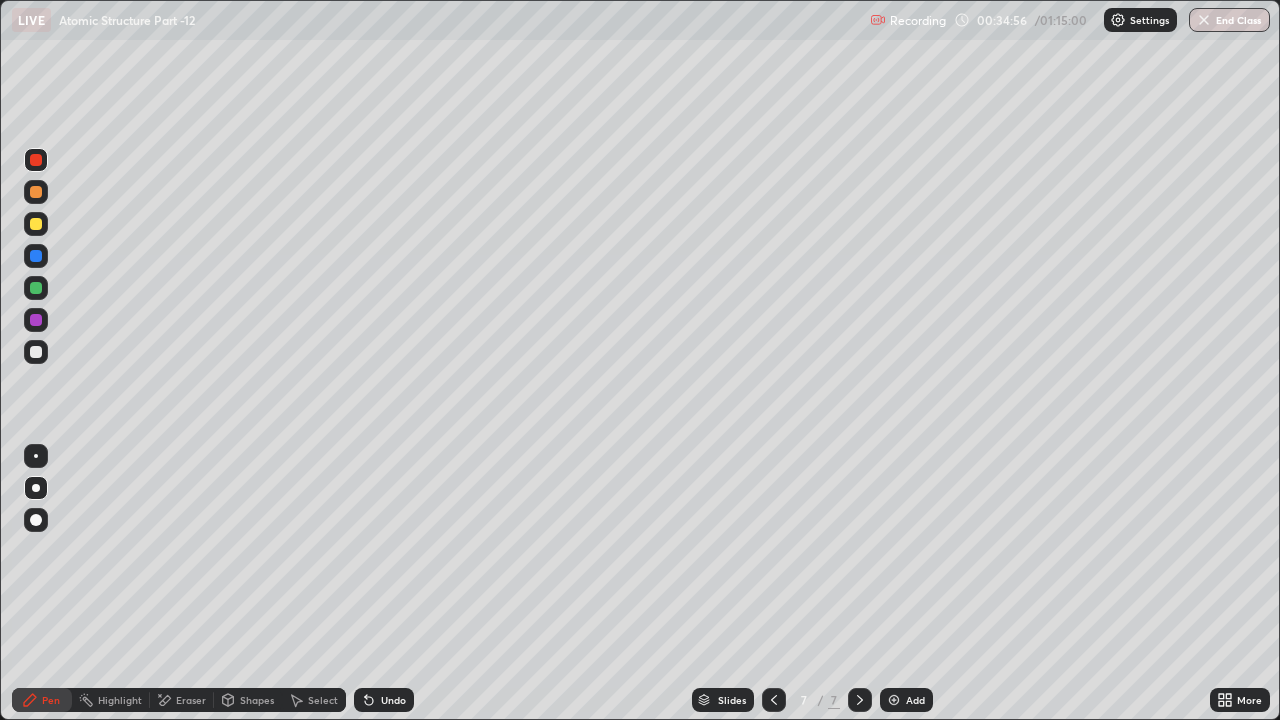 click 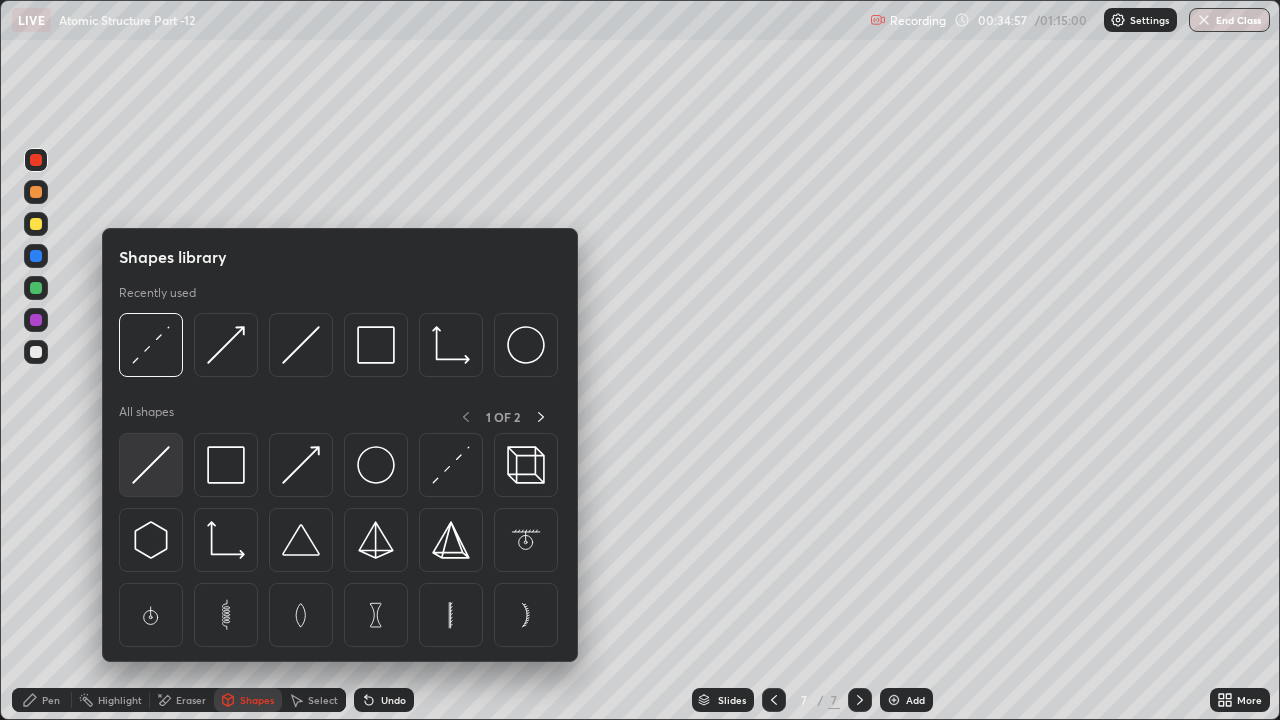 click at bounding box center [151, 465] 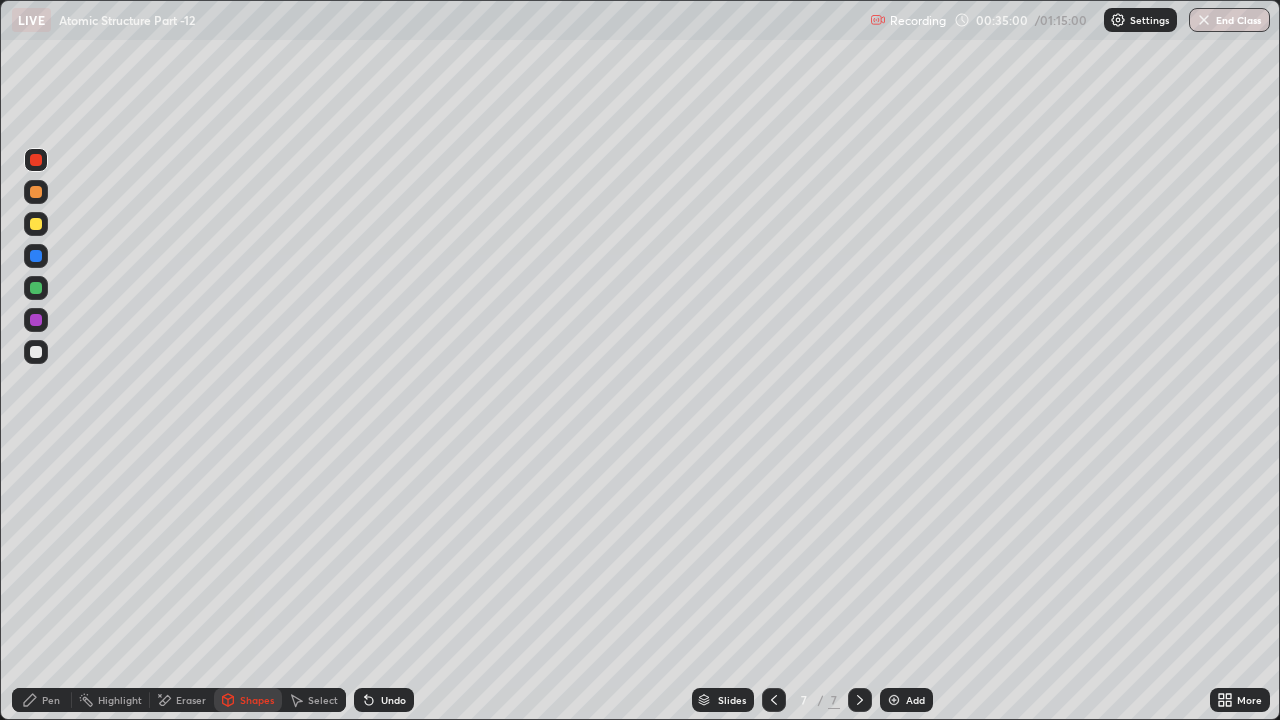 click on "Pen" at bounding box center (42, 700) 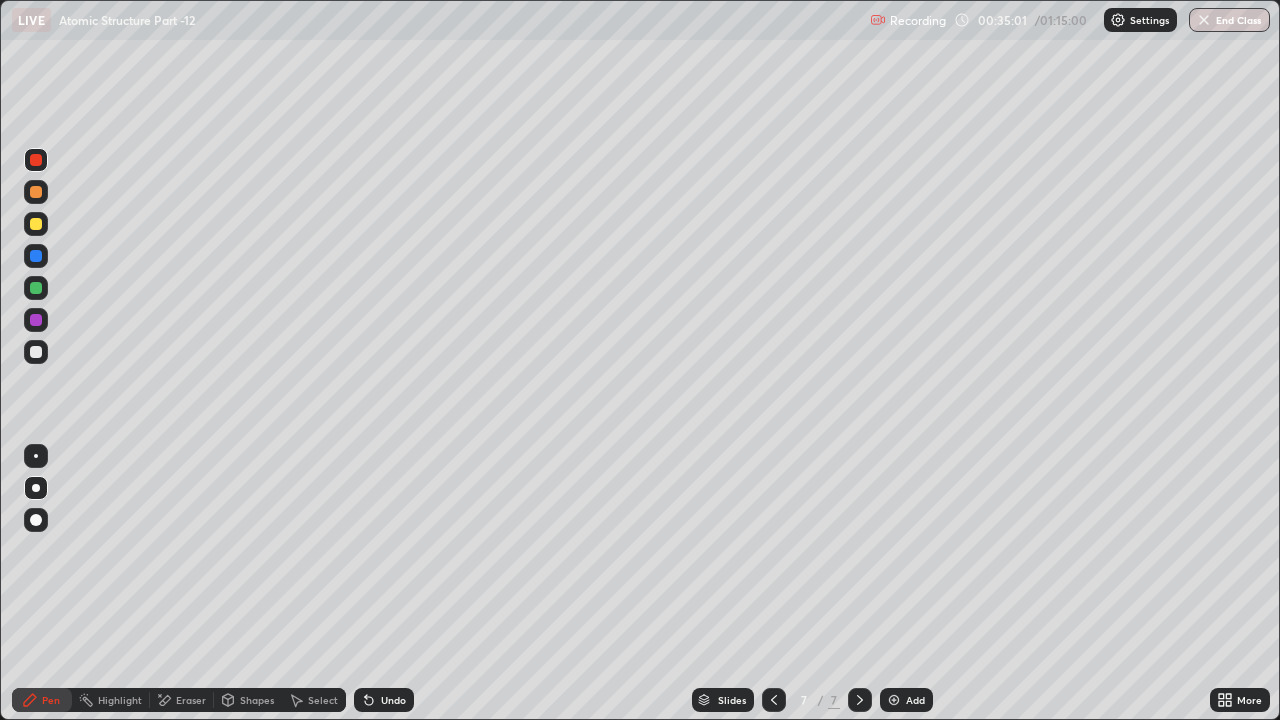 click at bounding box center [36, 320] 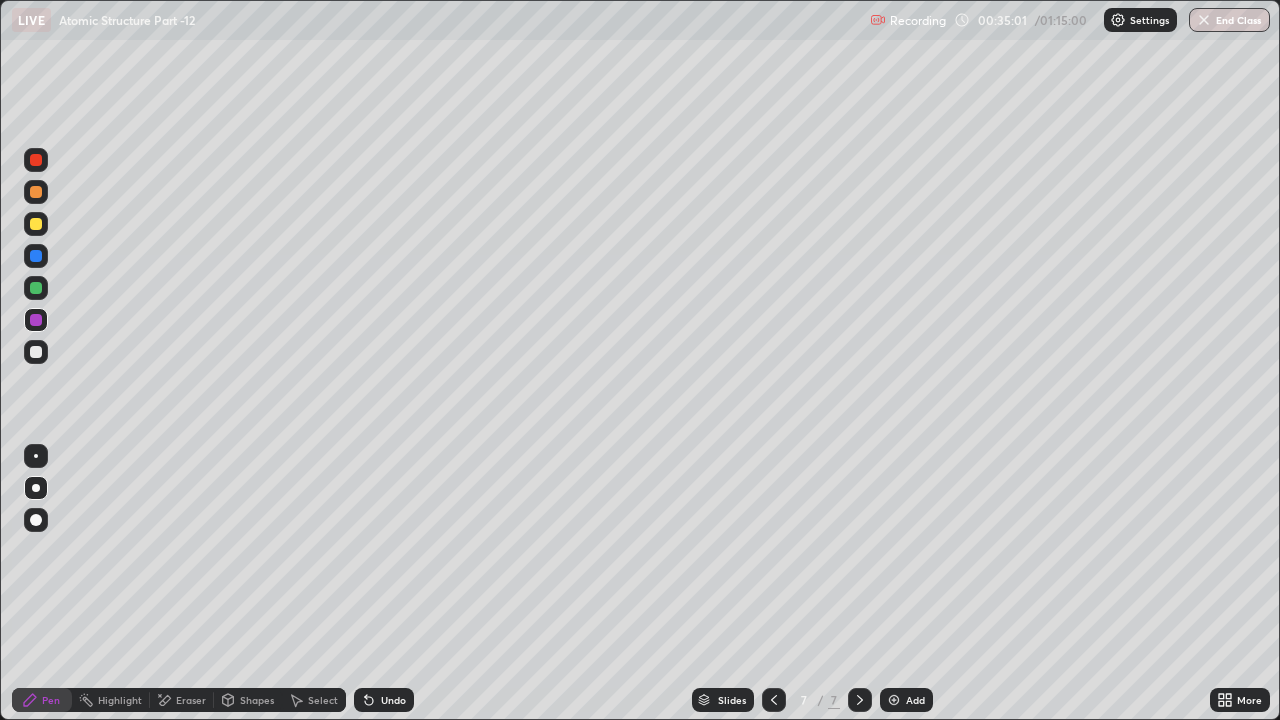 click on "Shapes" at bounding box center [248, 700] 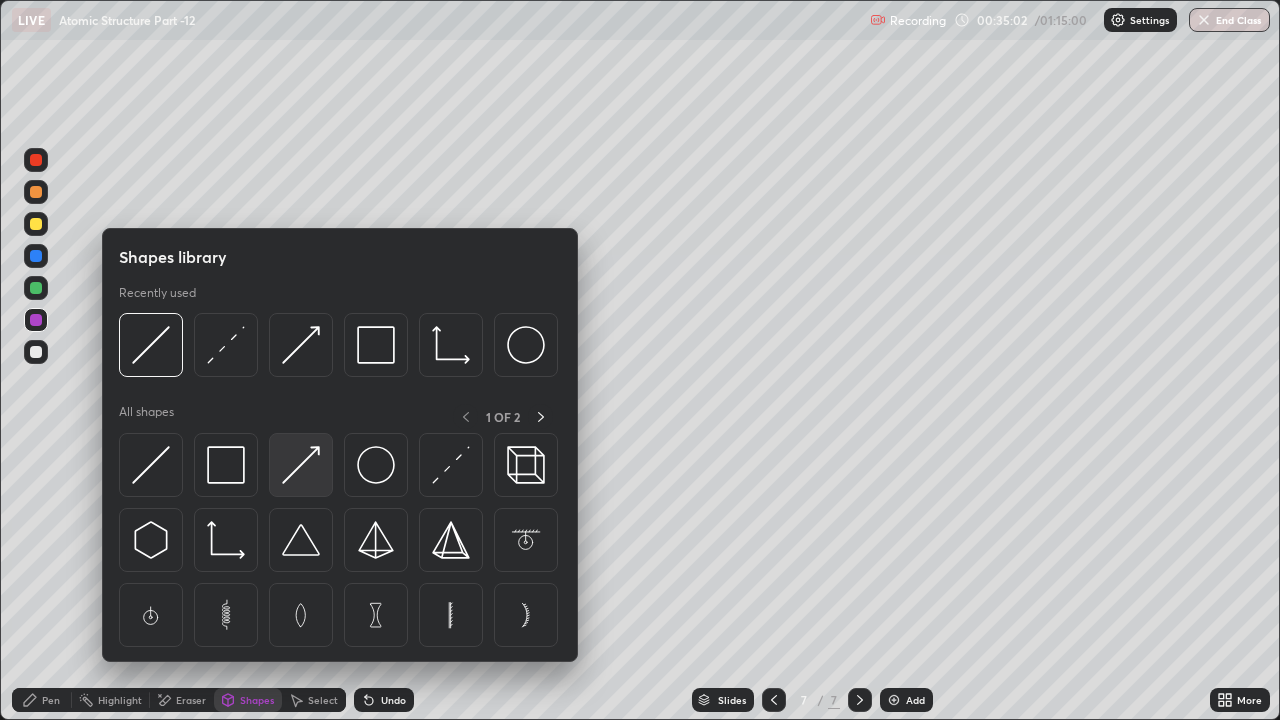 click at bounding box center (301, 465) 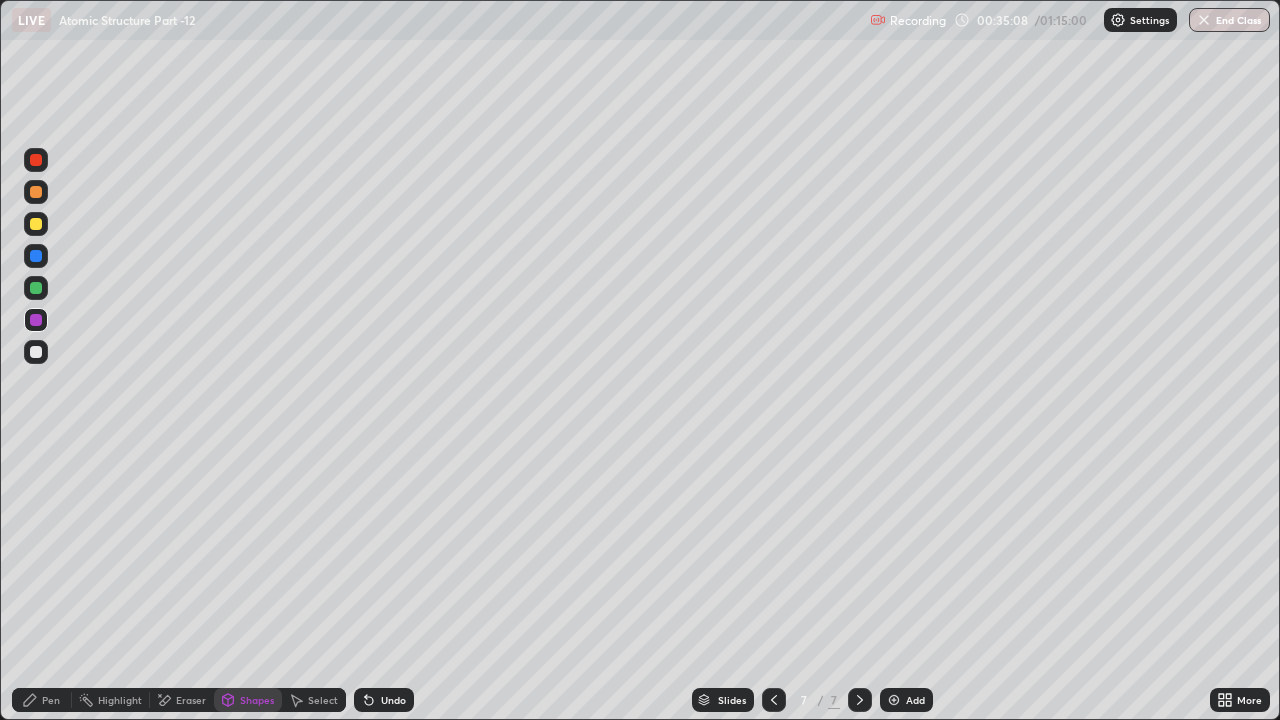 click on "Pen" at bounding box center (42, 700) 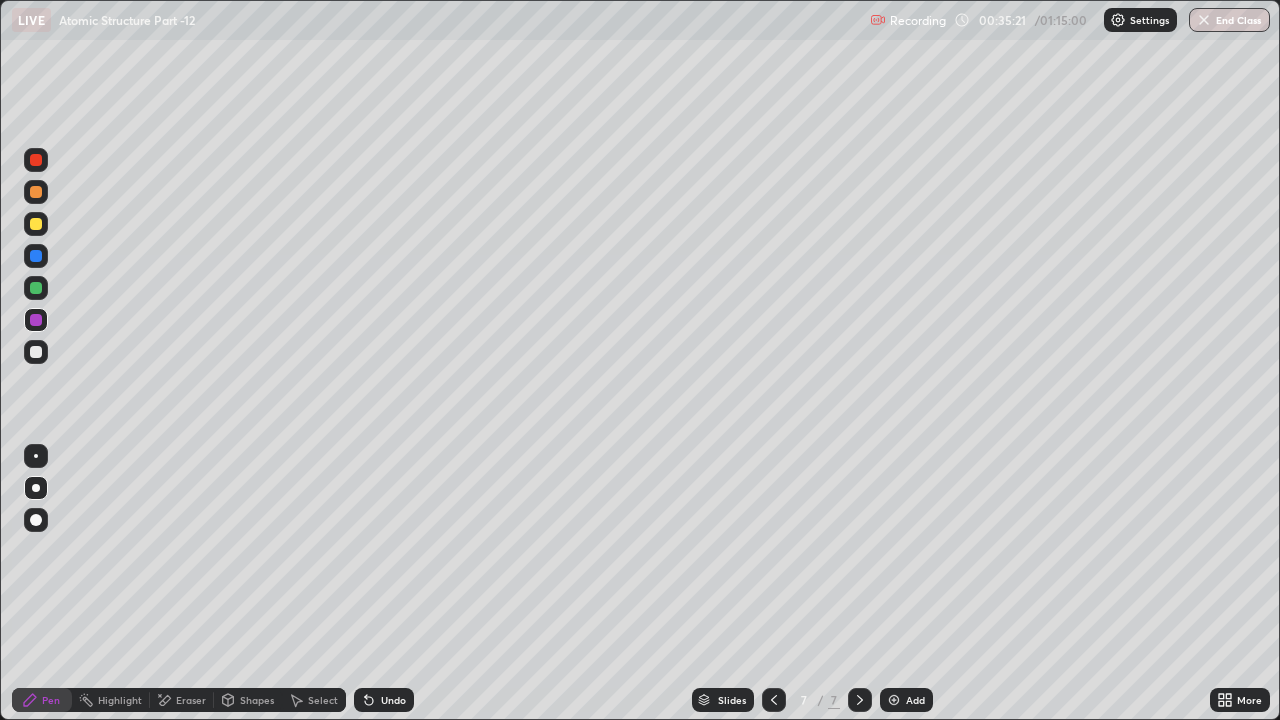 click 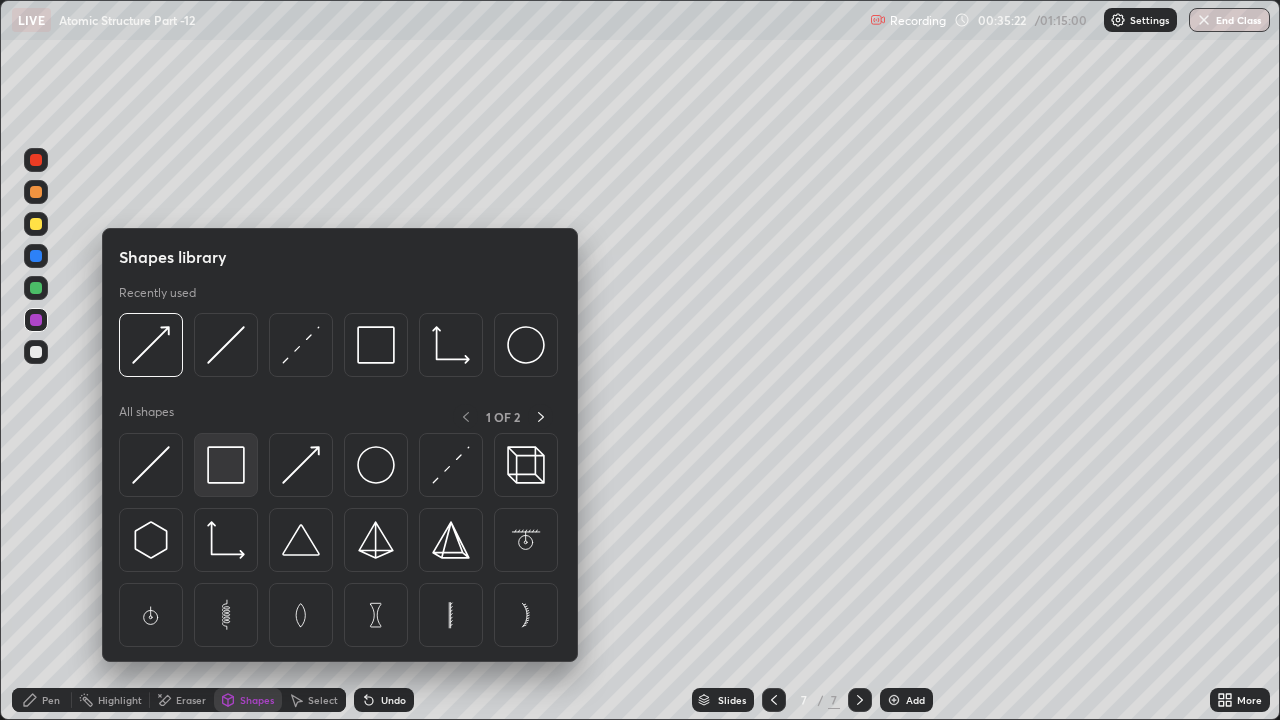 click at bounding box center [226, 465] 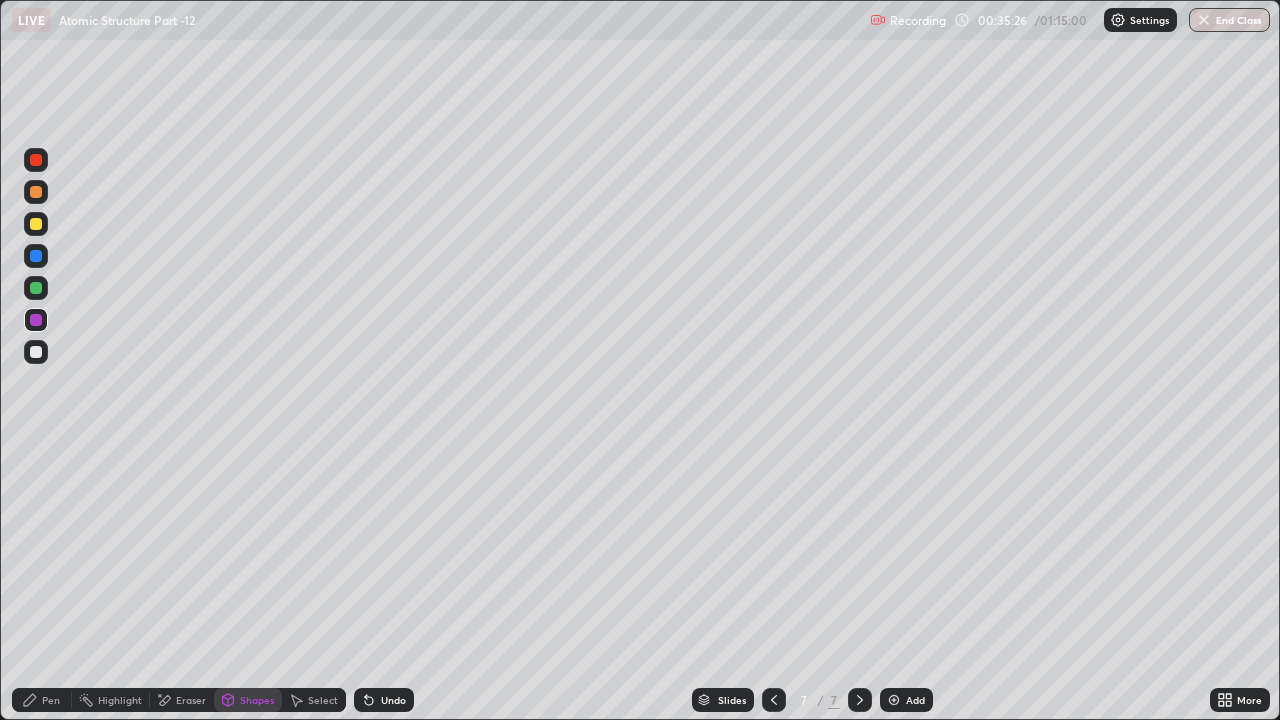 click on "Pen" at bounding box center (42, 700) 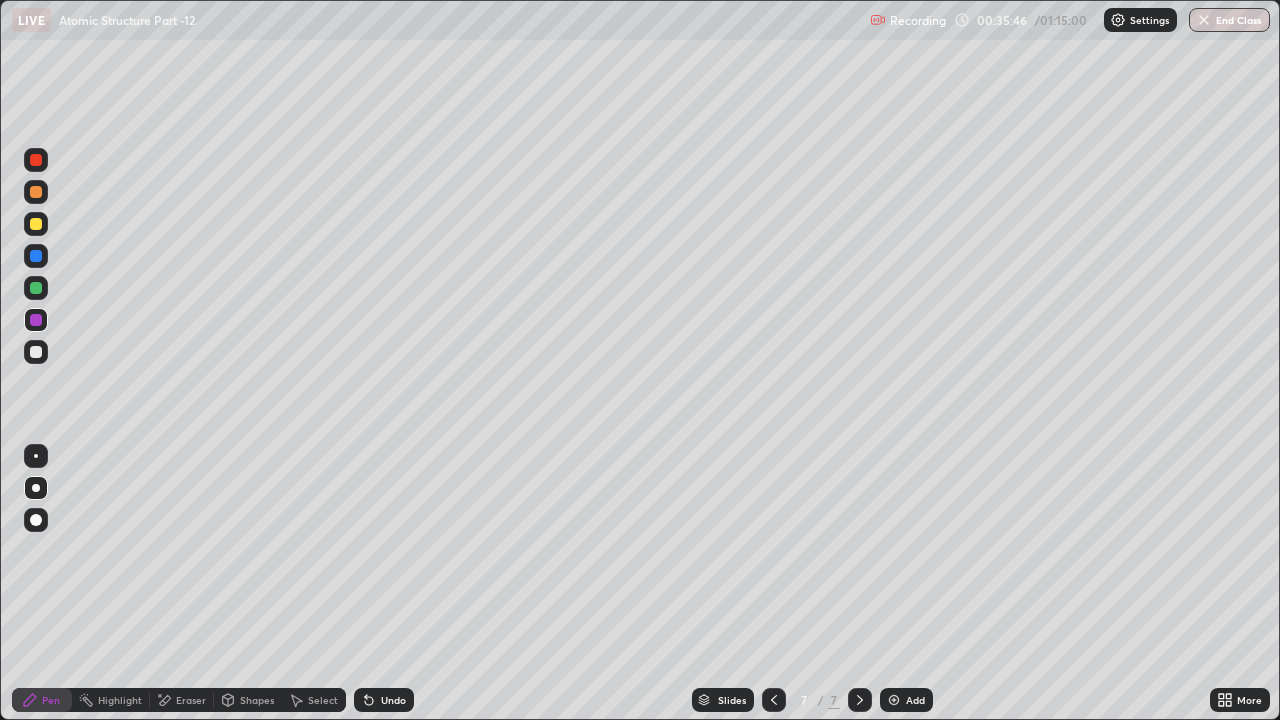click 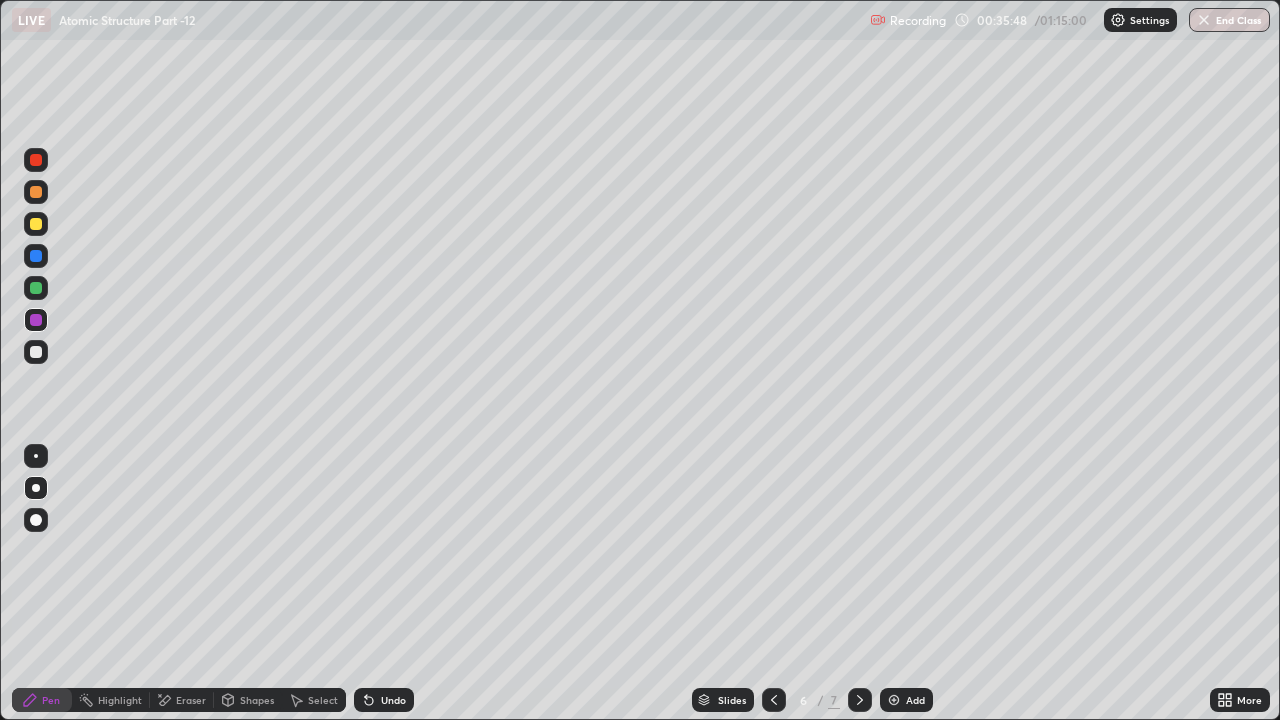 click 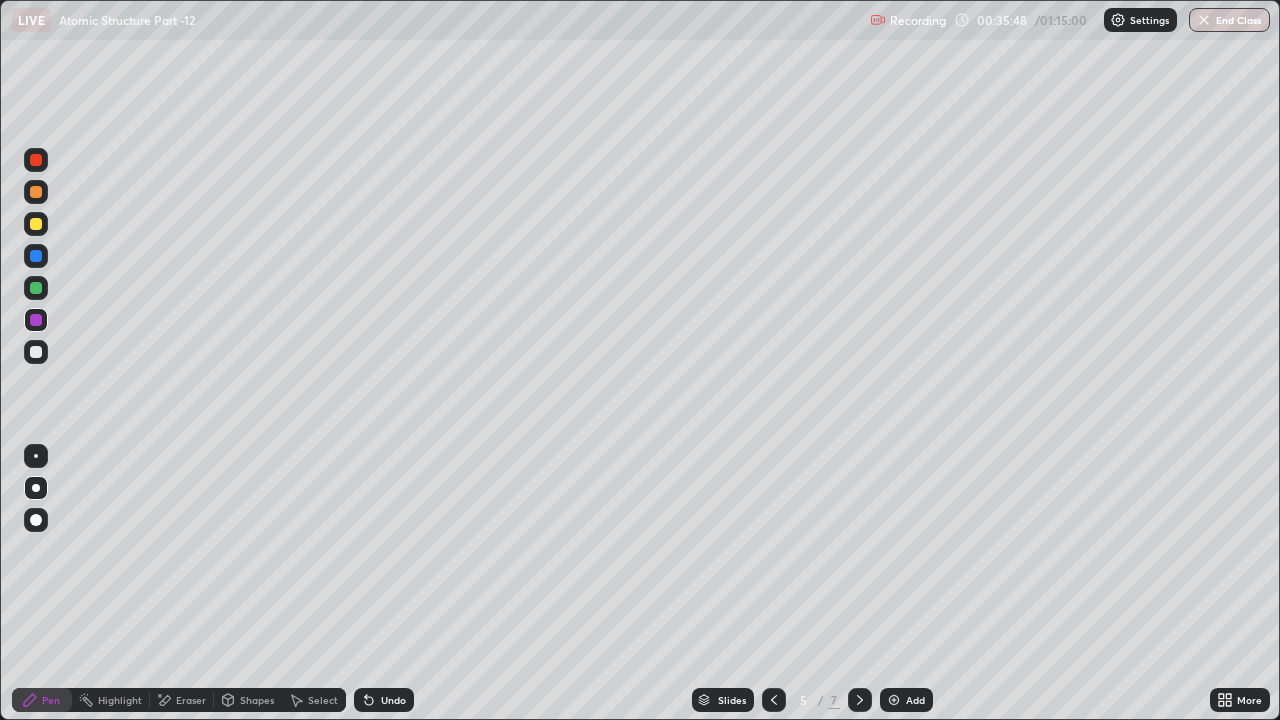 click 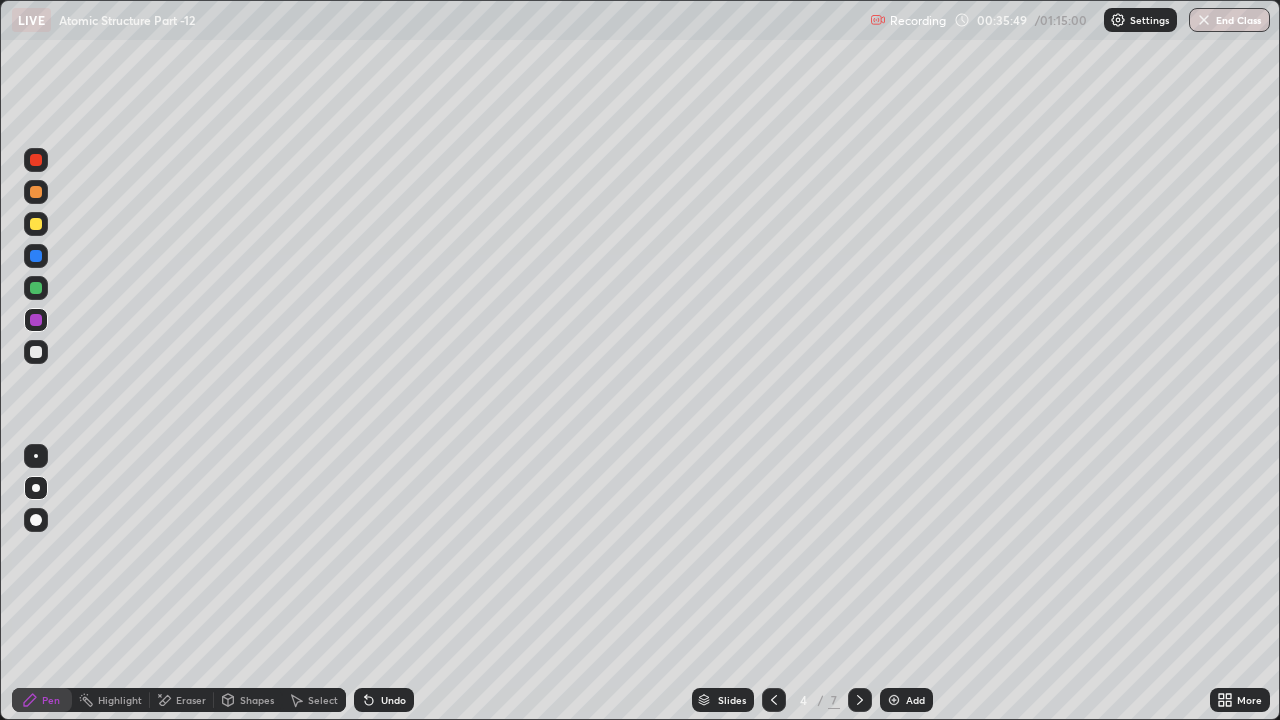 click 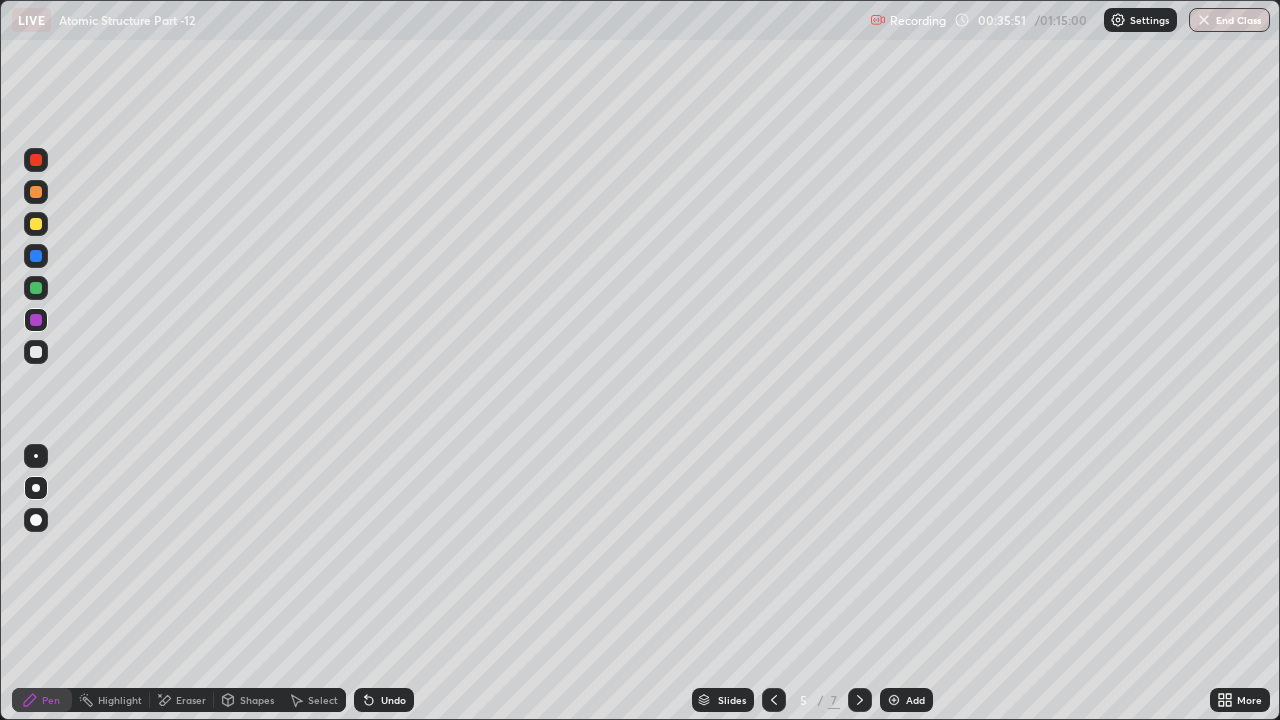 click 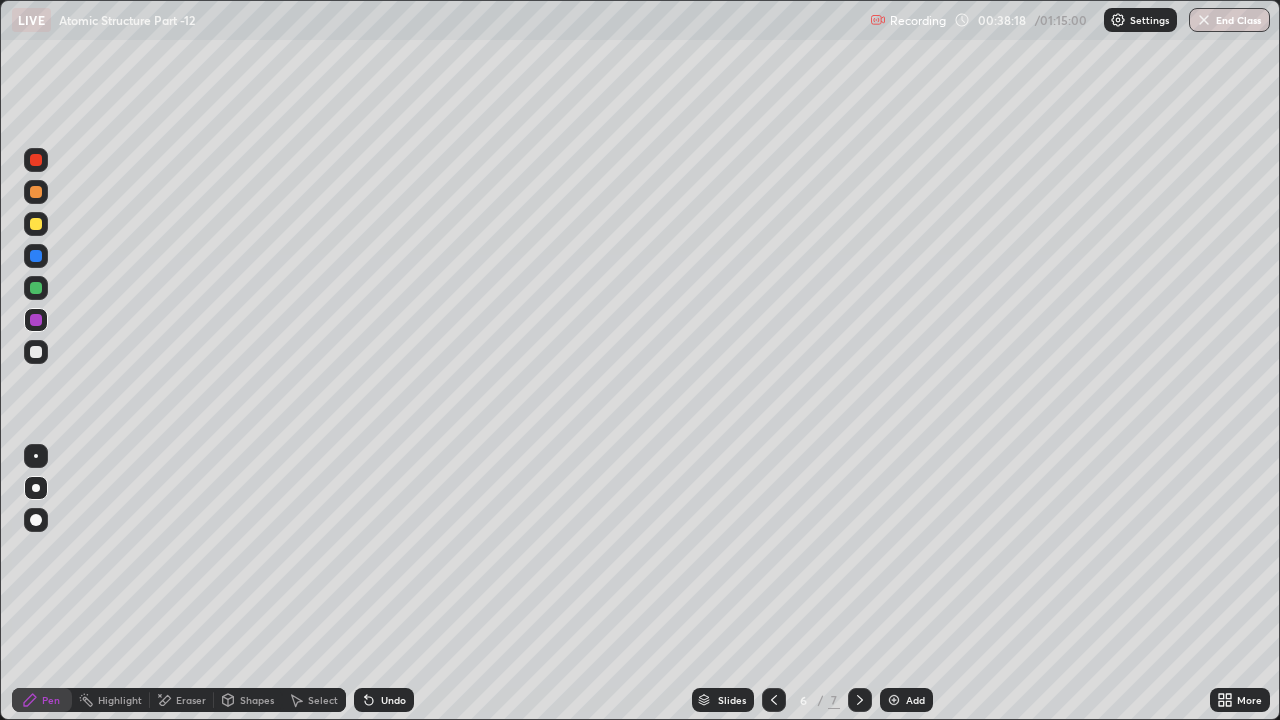 click 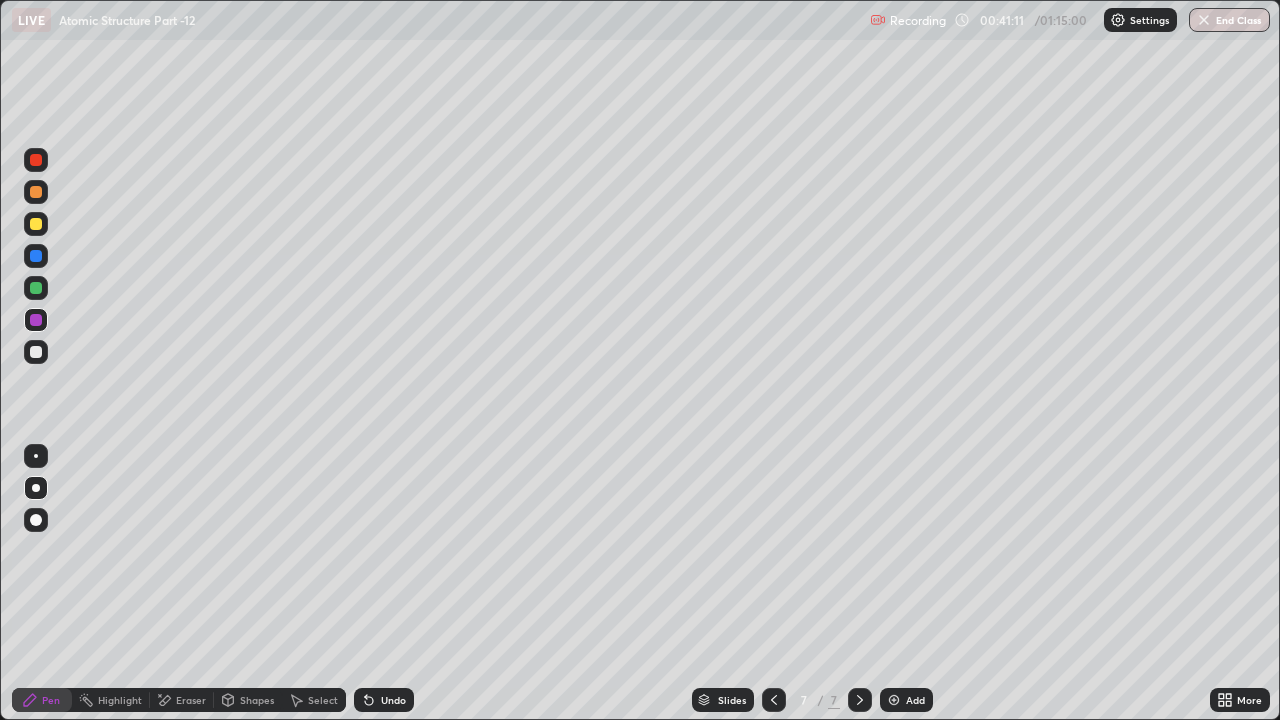 click at bounding box center [894, 700] 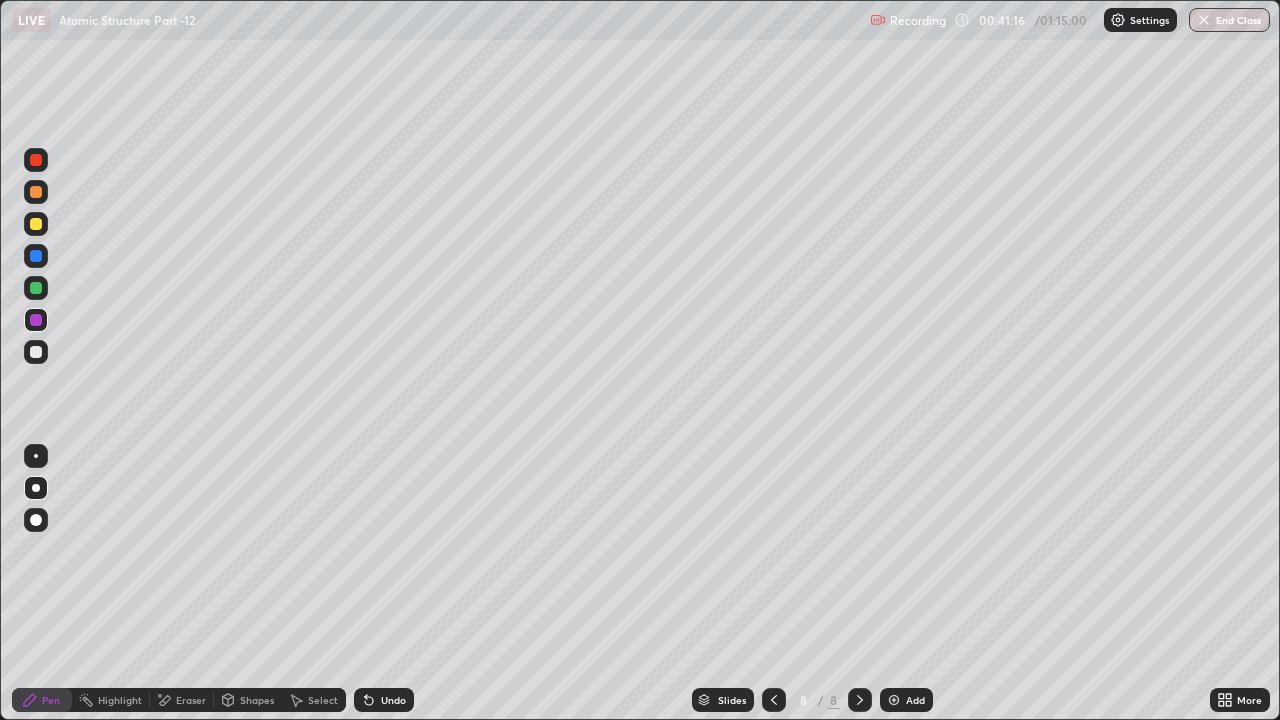 click at bounding box center [36, 256] 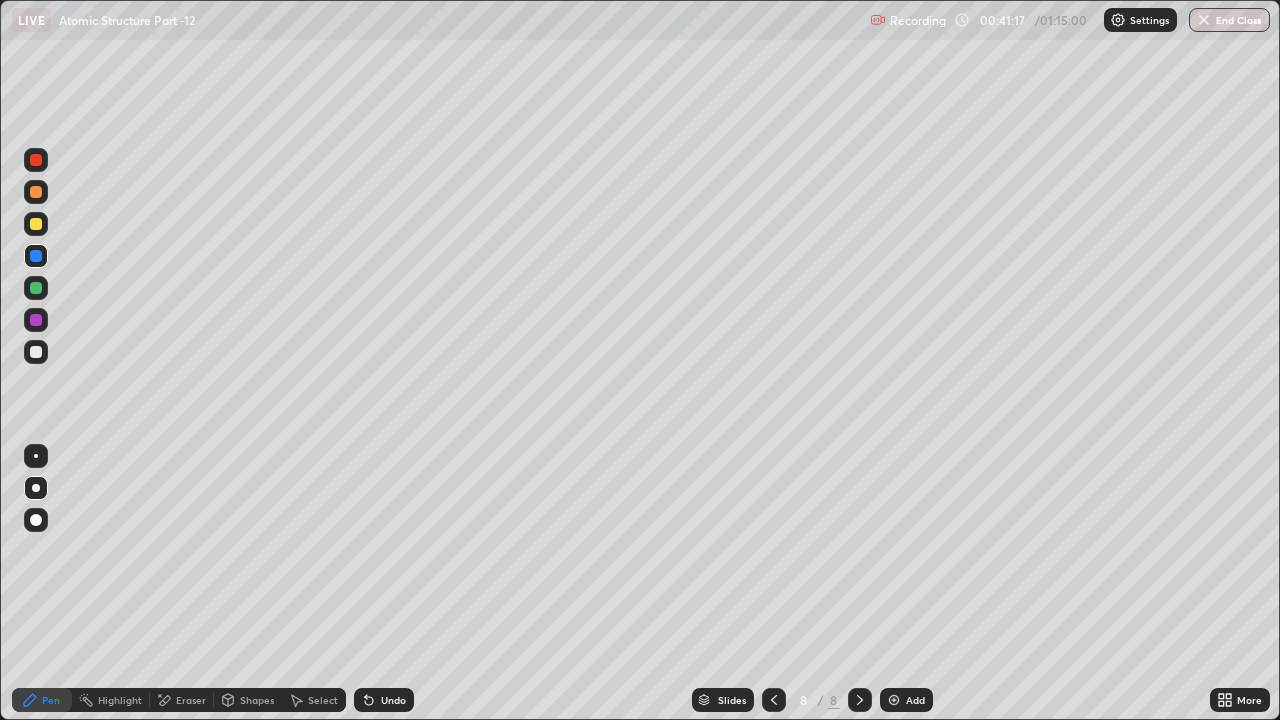 click at bounding box center (36, 288) 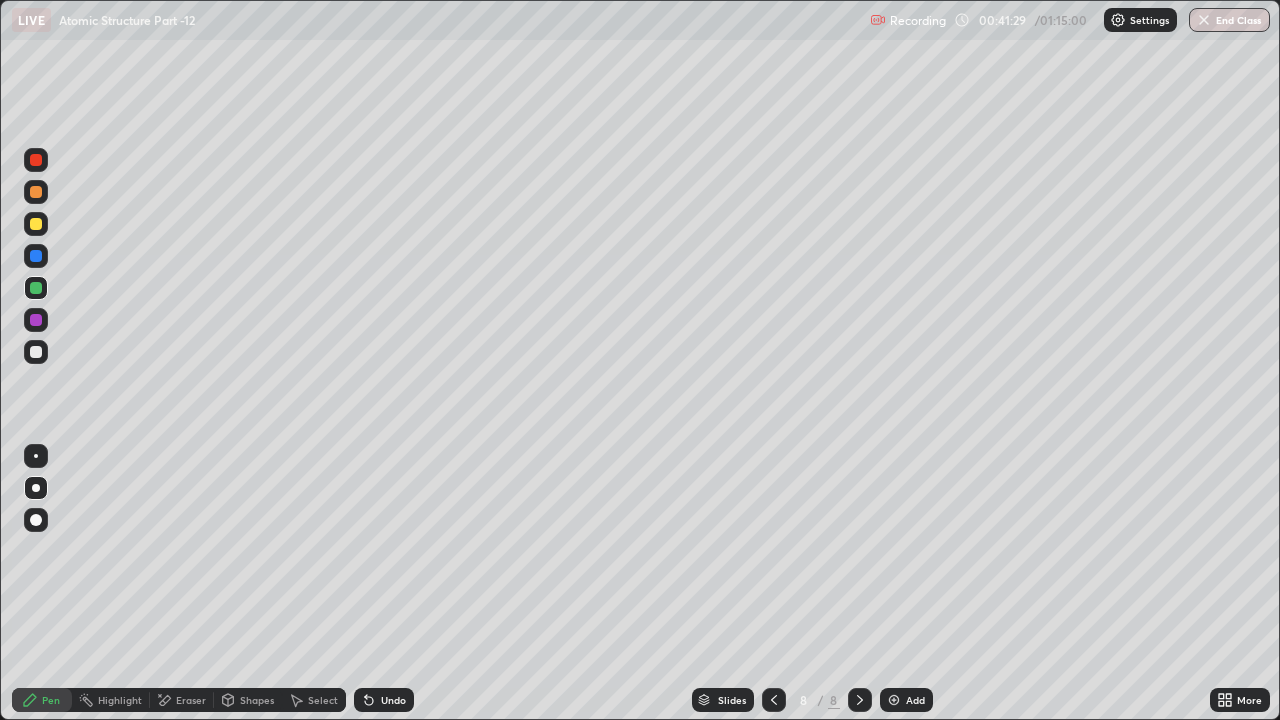 click on "Shapes" at bounding box center (248, 700) 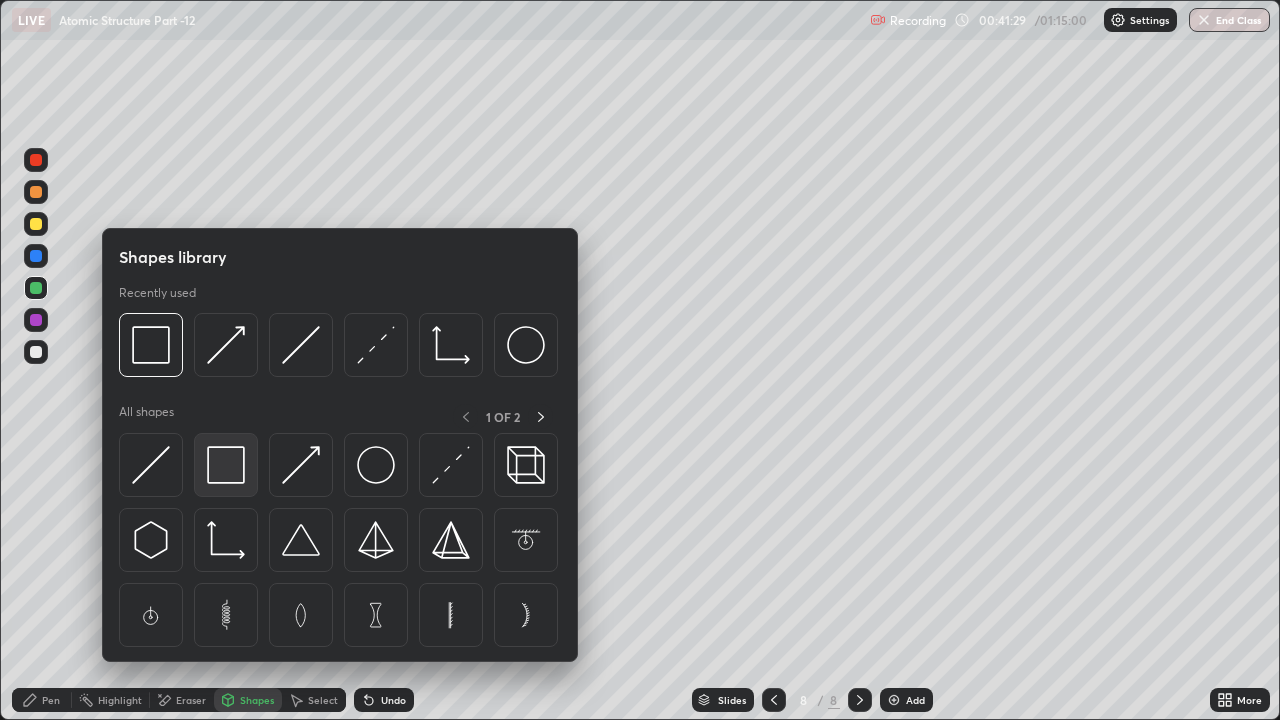 click at bounding box center (226, 465) 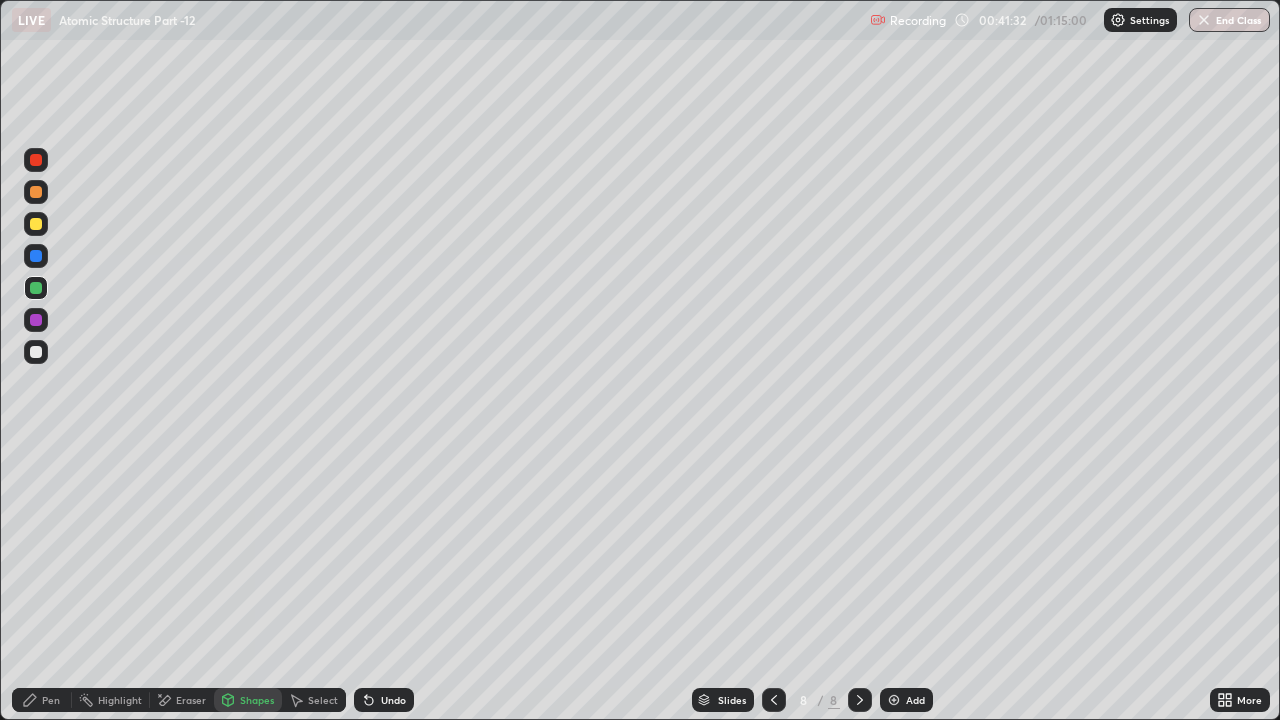 click on "Pen" at bounding box center [42, 700] 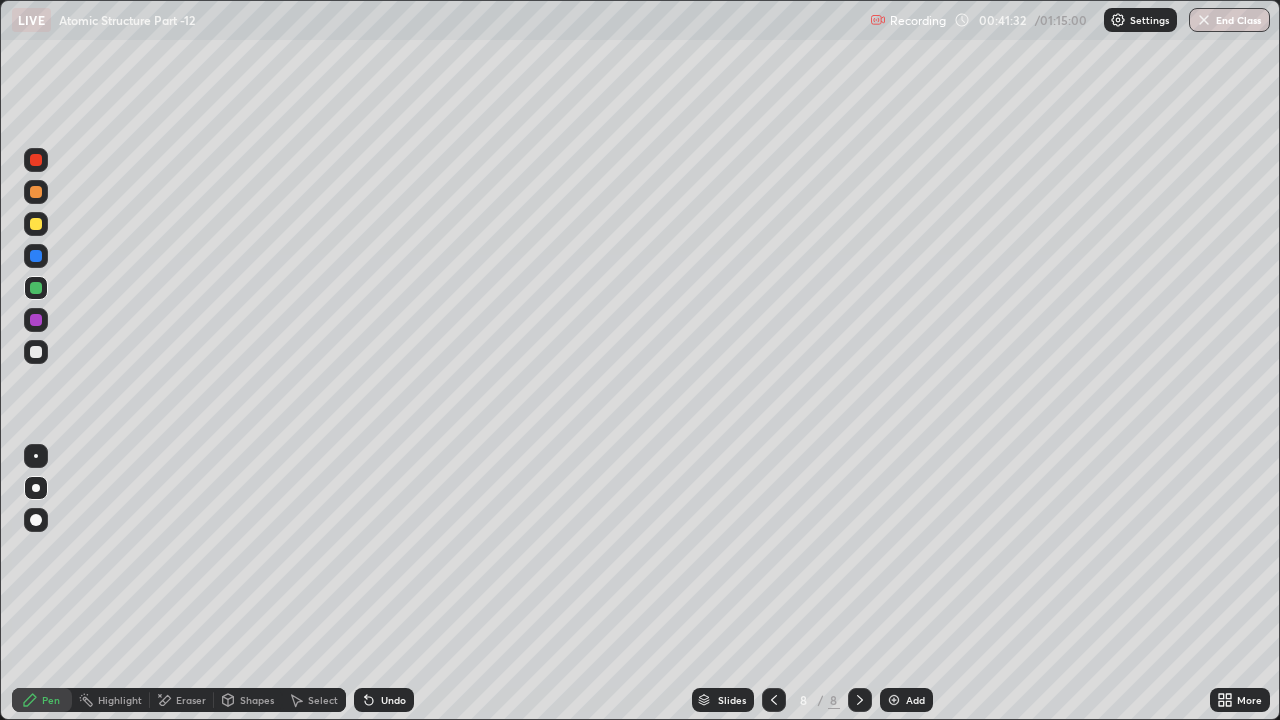 click at bounding box center (36, 352) 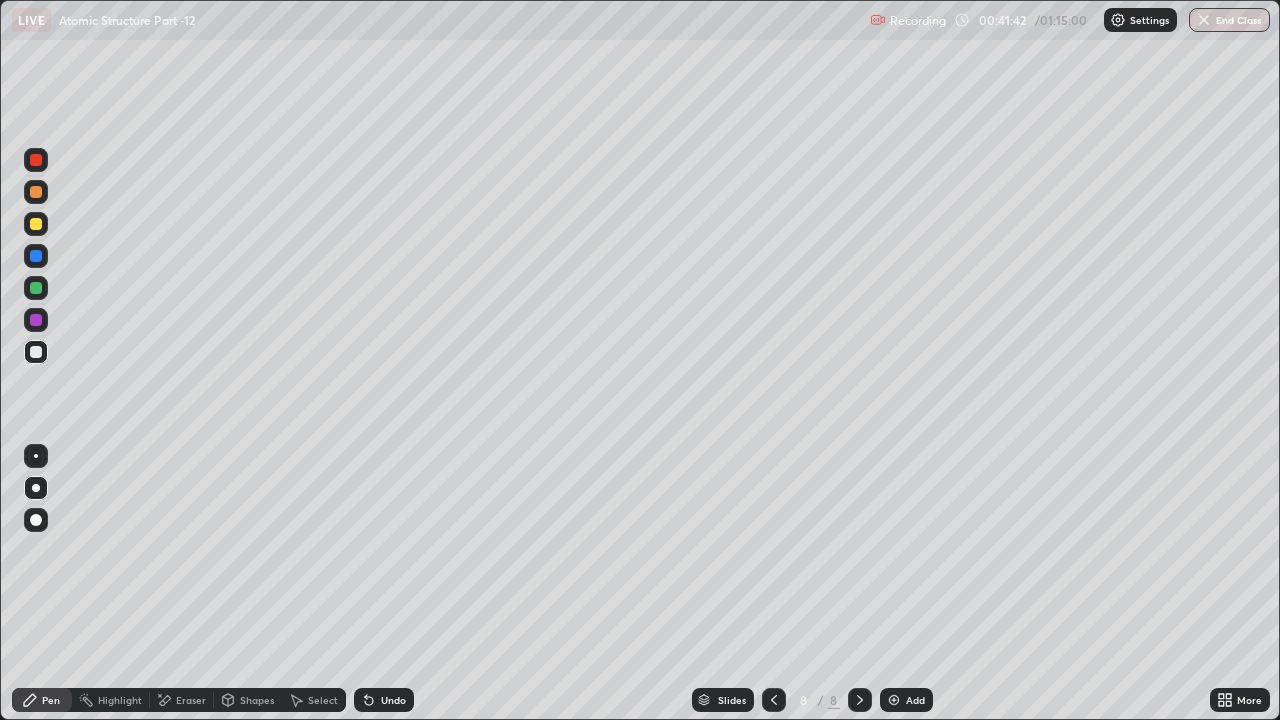 click on "Shapes" at bounding box center [248, 700] 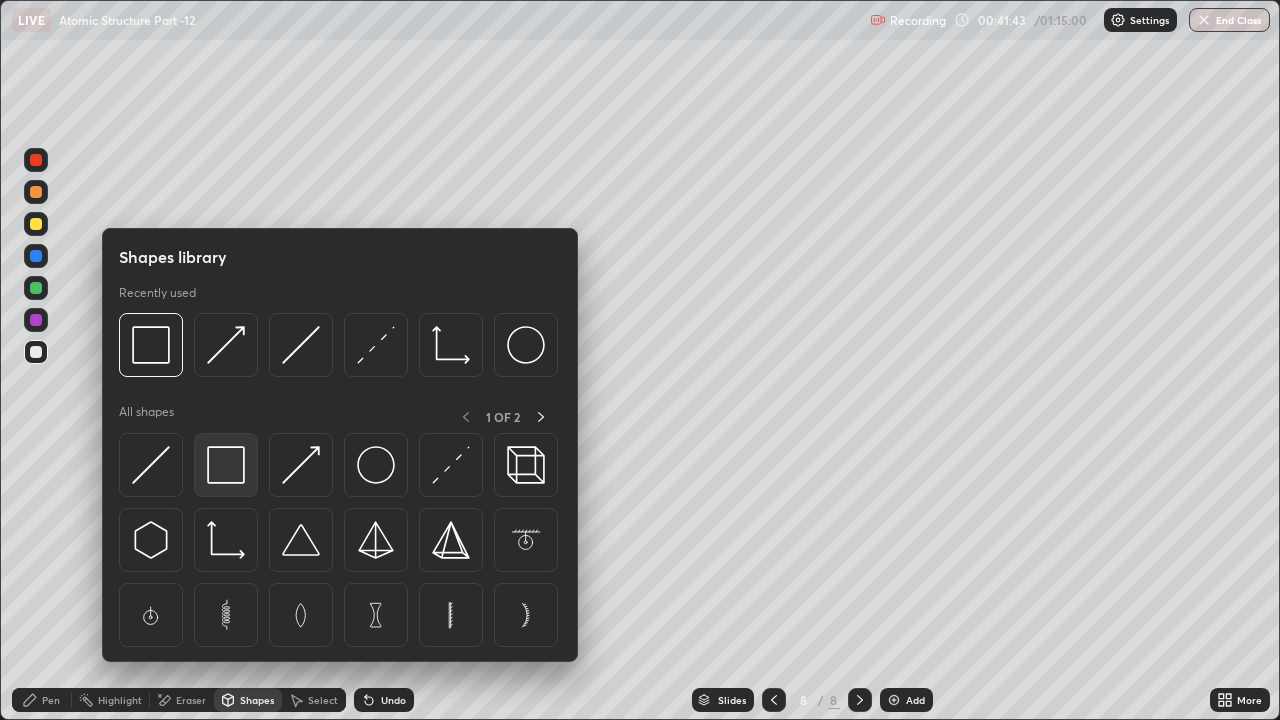 click at bounding box center (226, 465) 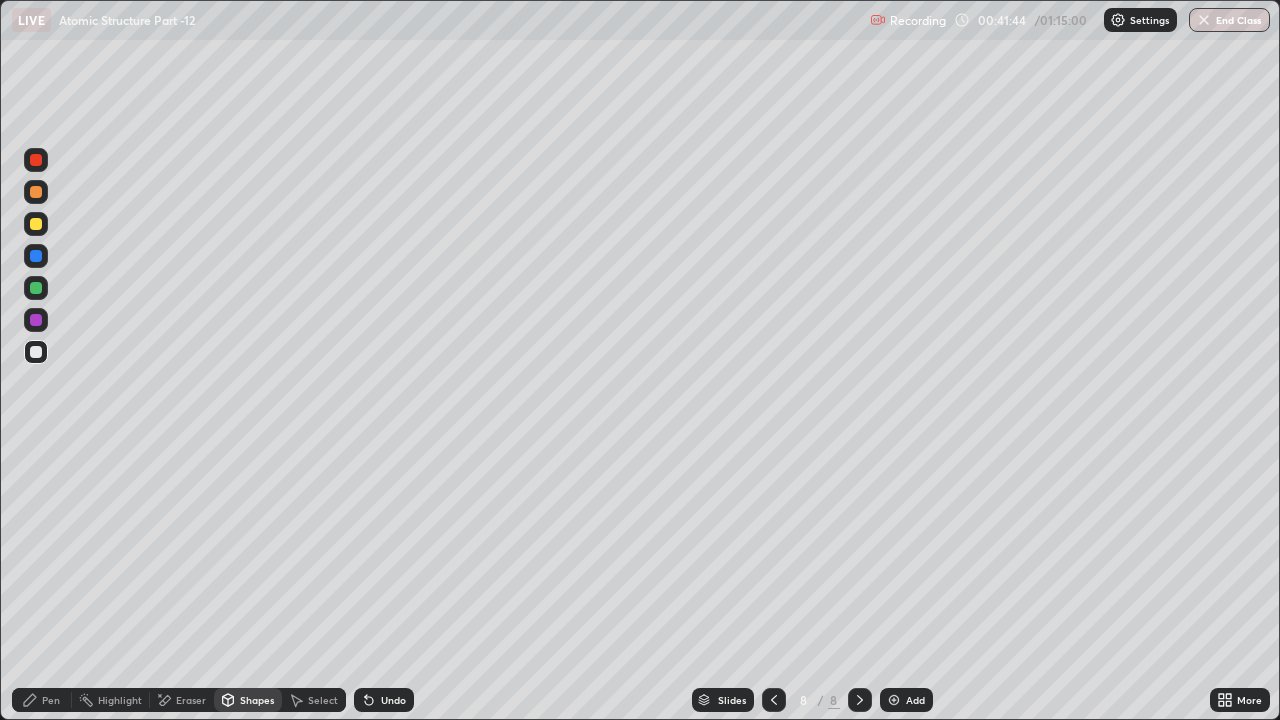 click on "Pen" at bounding box center (51, 700) 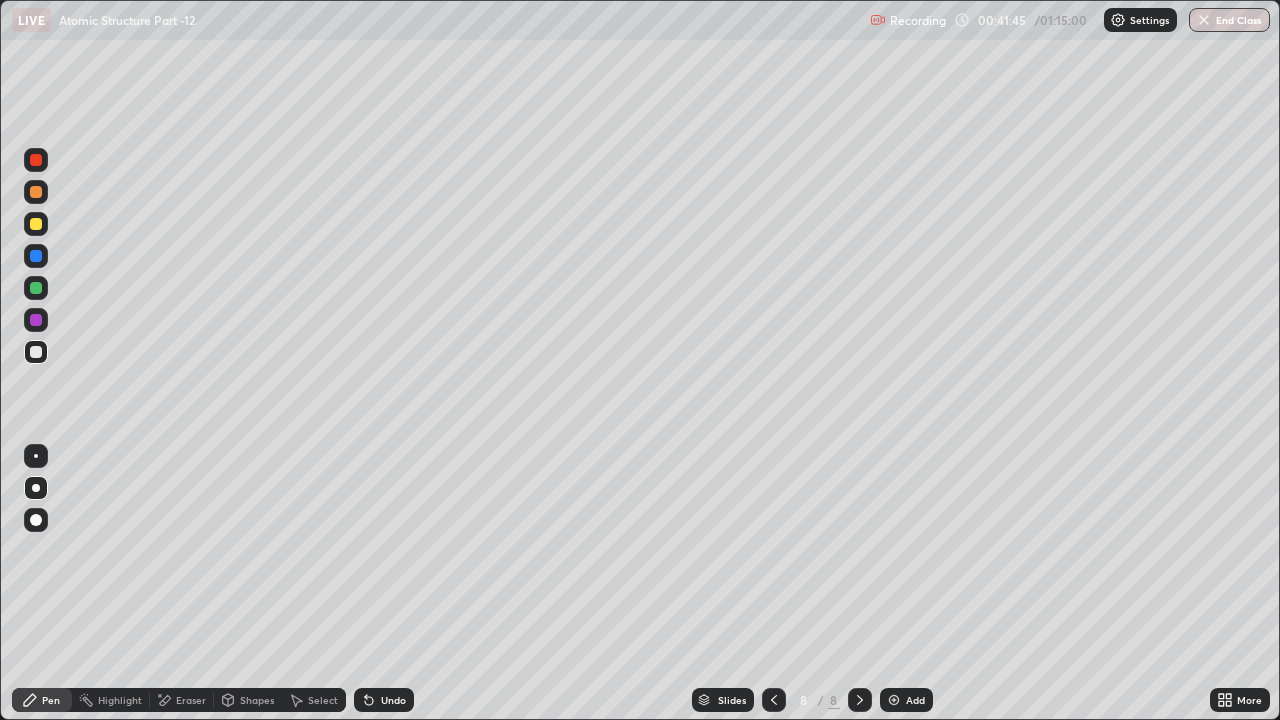 click at bounding box center (36, 288) 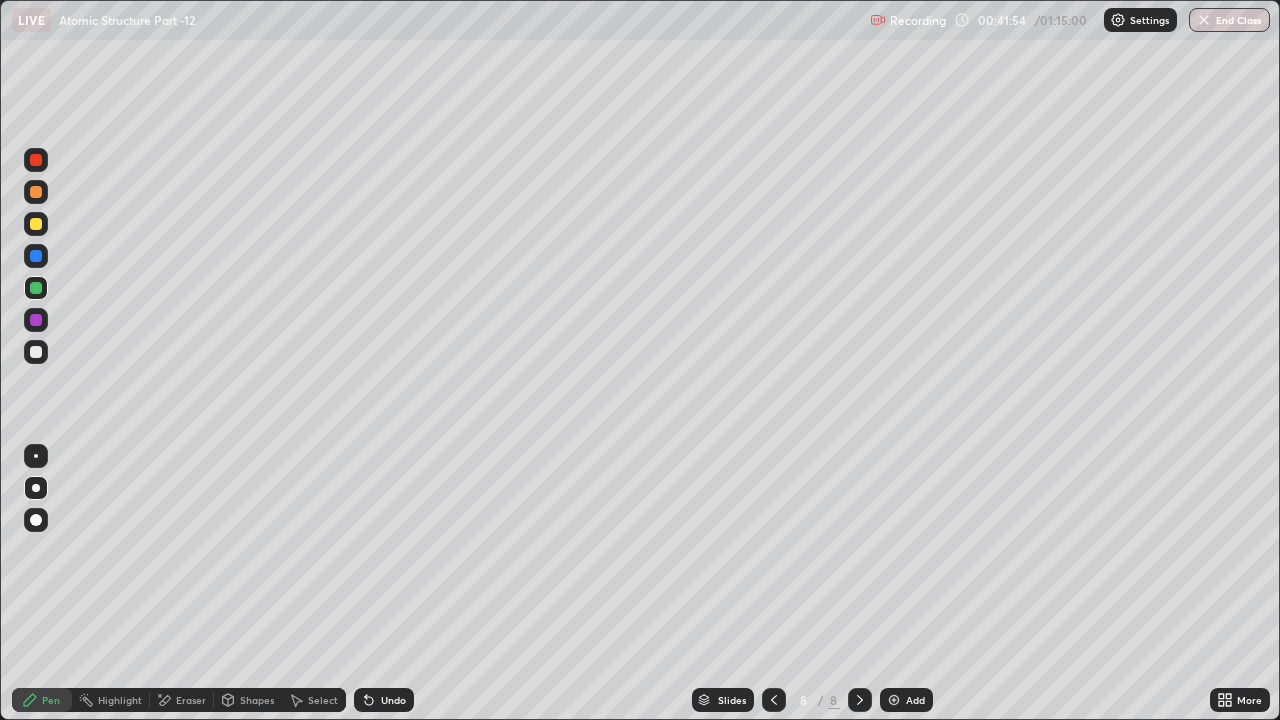 click on "Shapes" at bounding box center [257, 700] 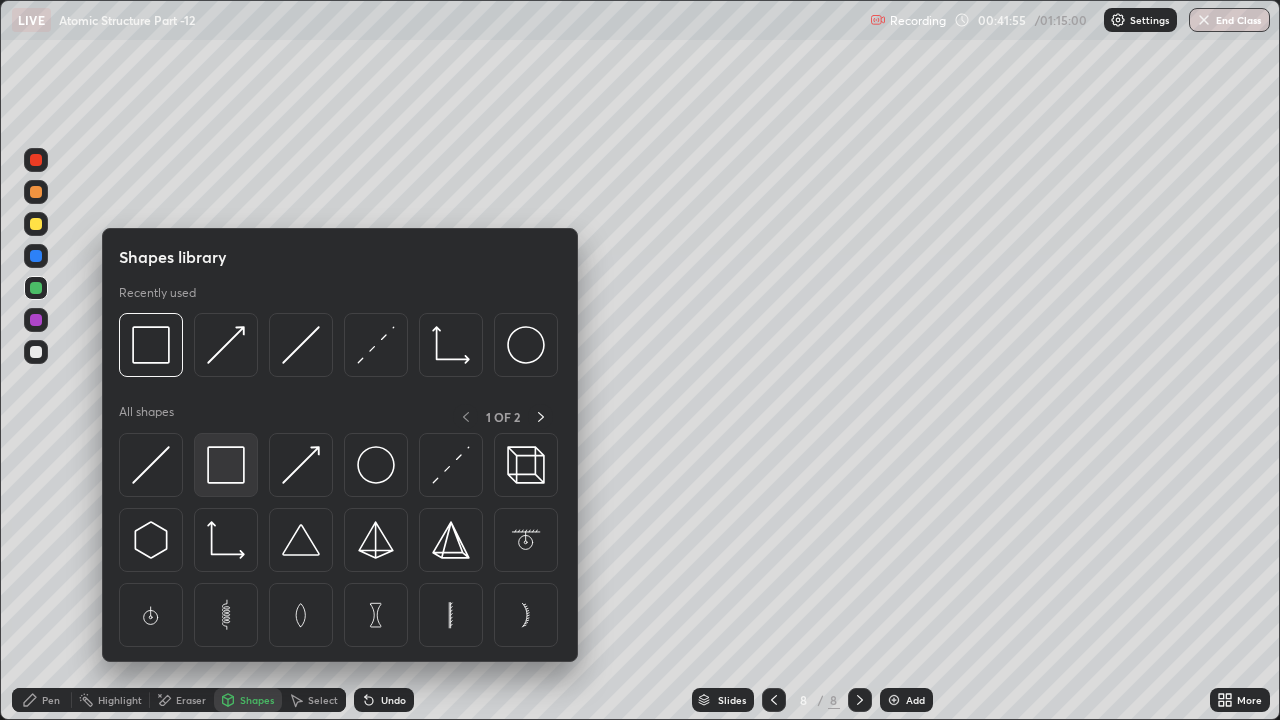 click at bounding box center (226, 465) 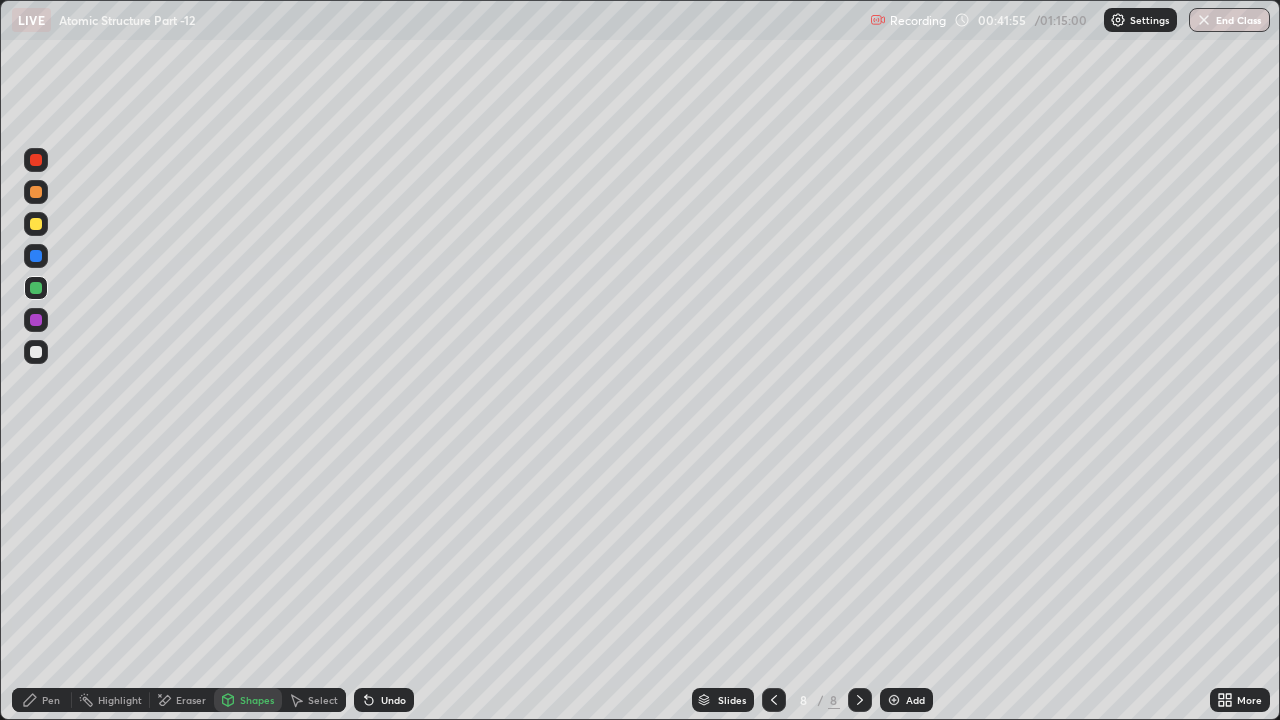 click at bounding box center [36, 352] 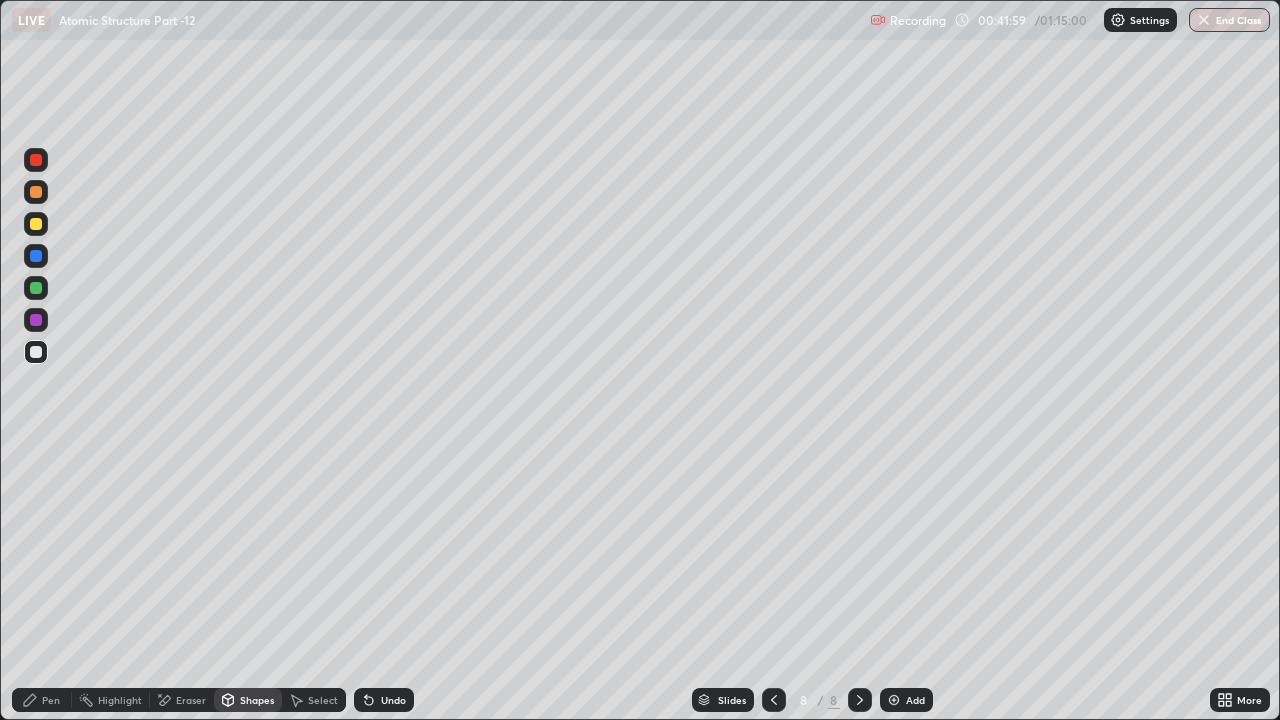 click on "Pen" at bounding box center [51, 700] 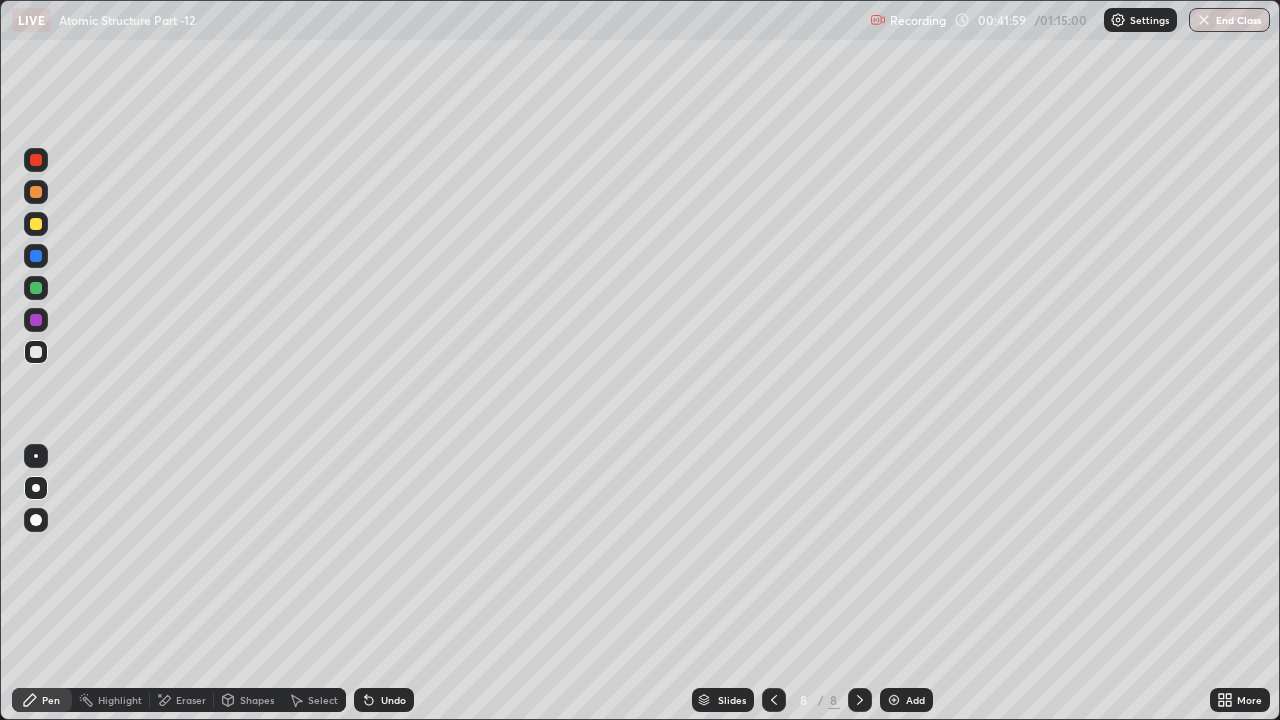 click at bounding box center [36, 288] 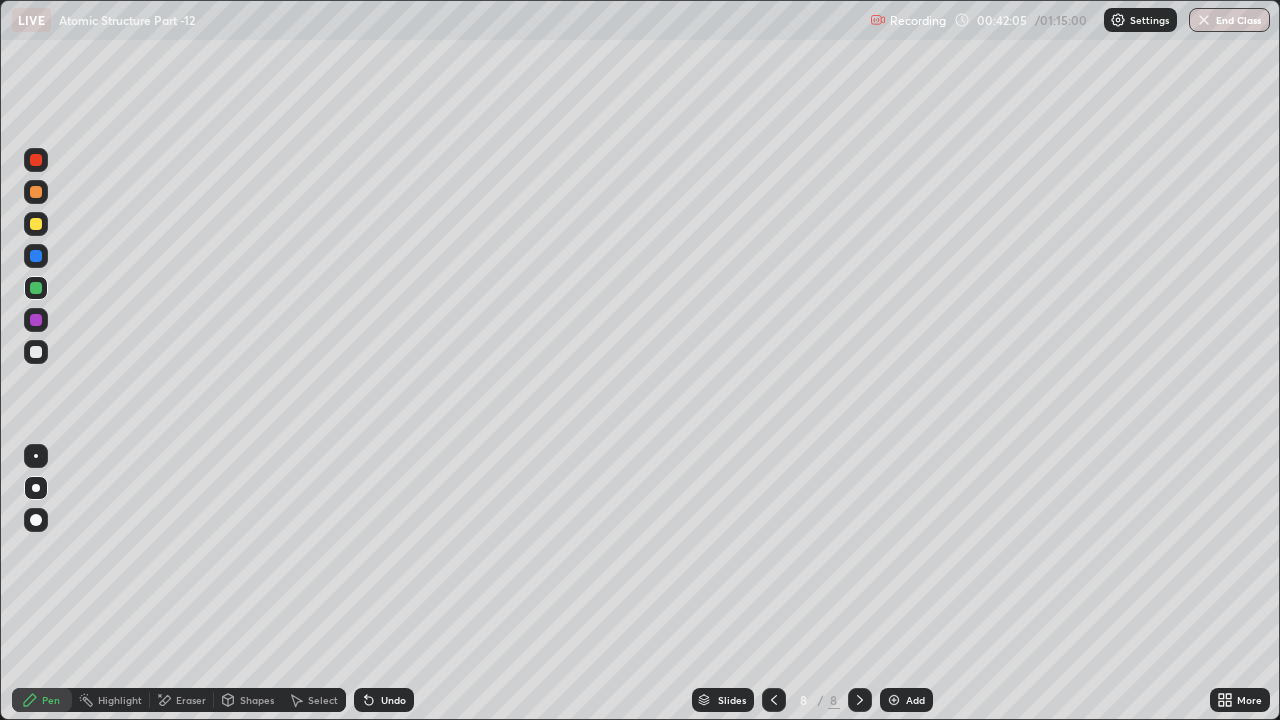 click at bounding box center (36, 192) 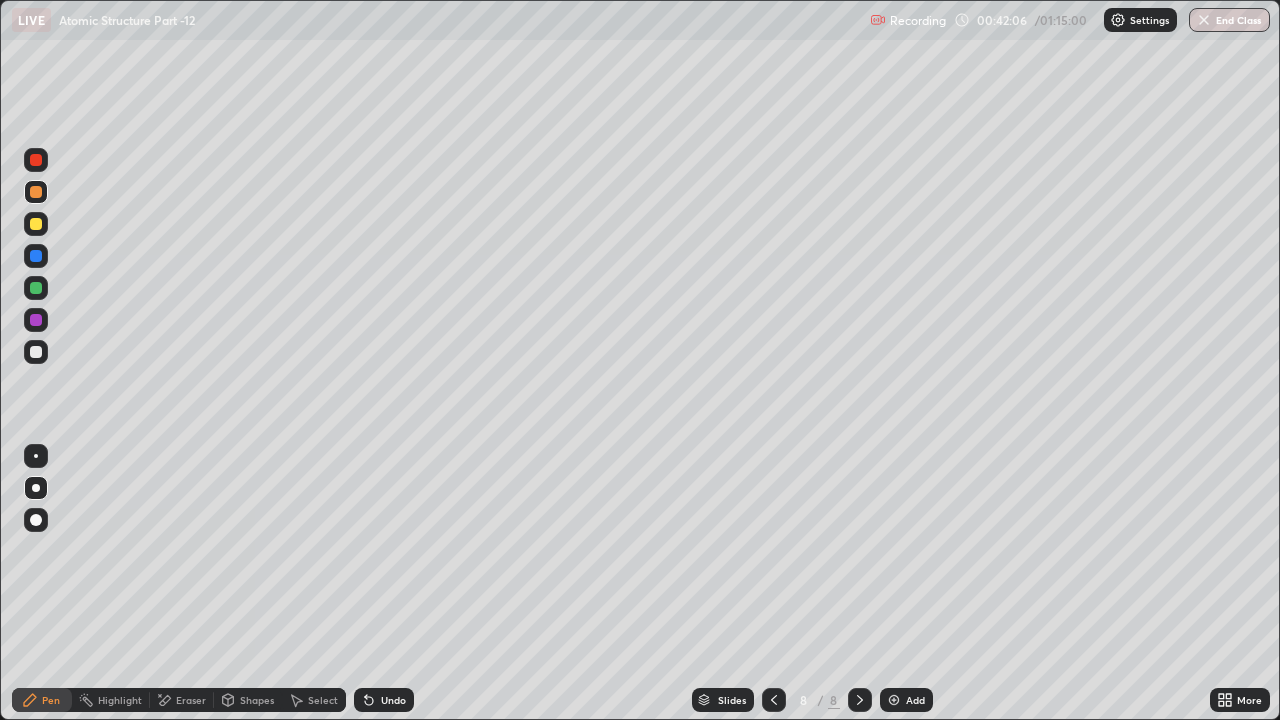 click 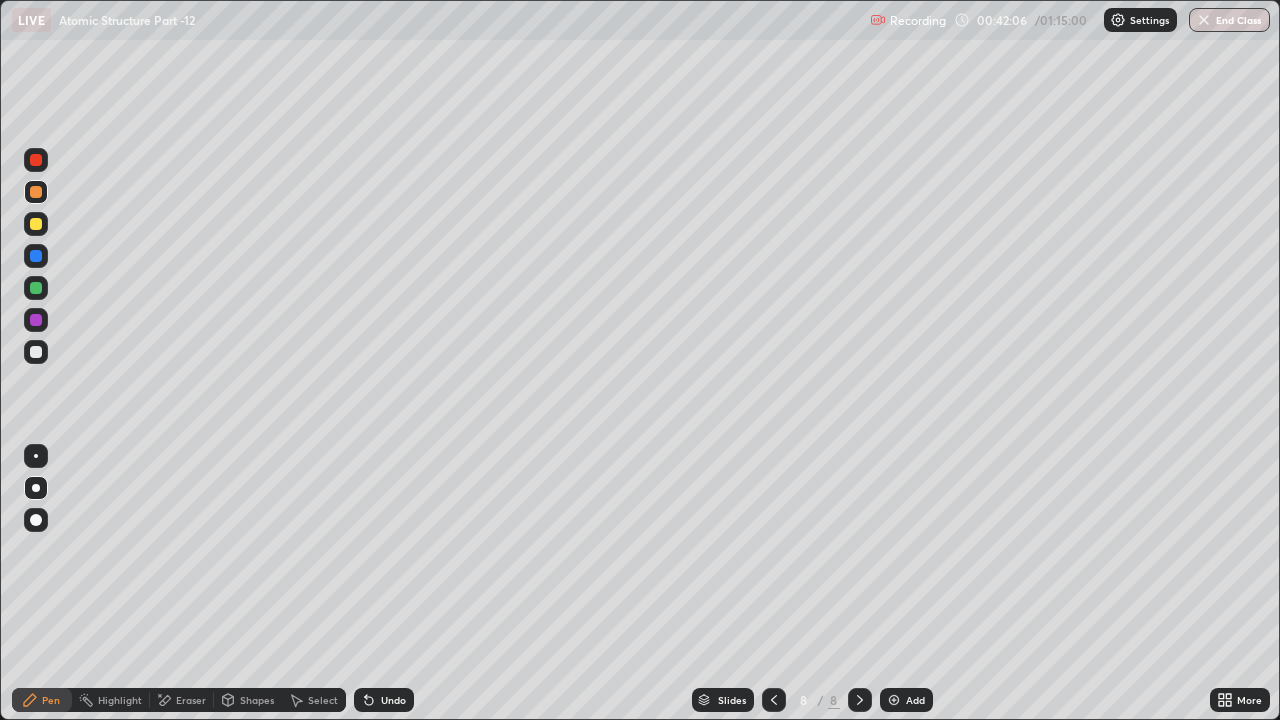 click at bounding box center [36, 352] 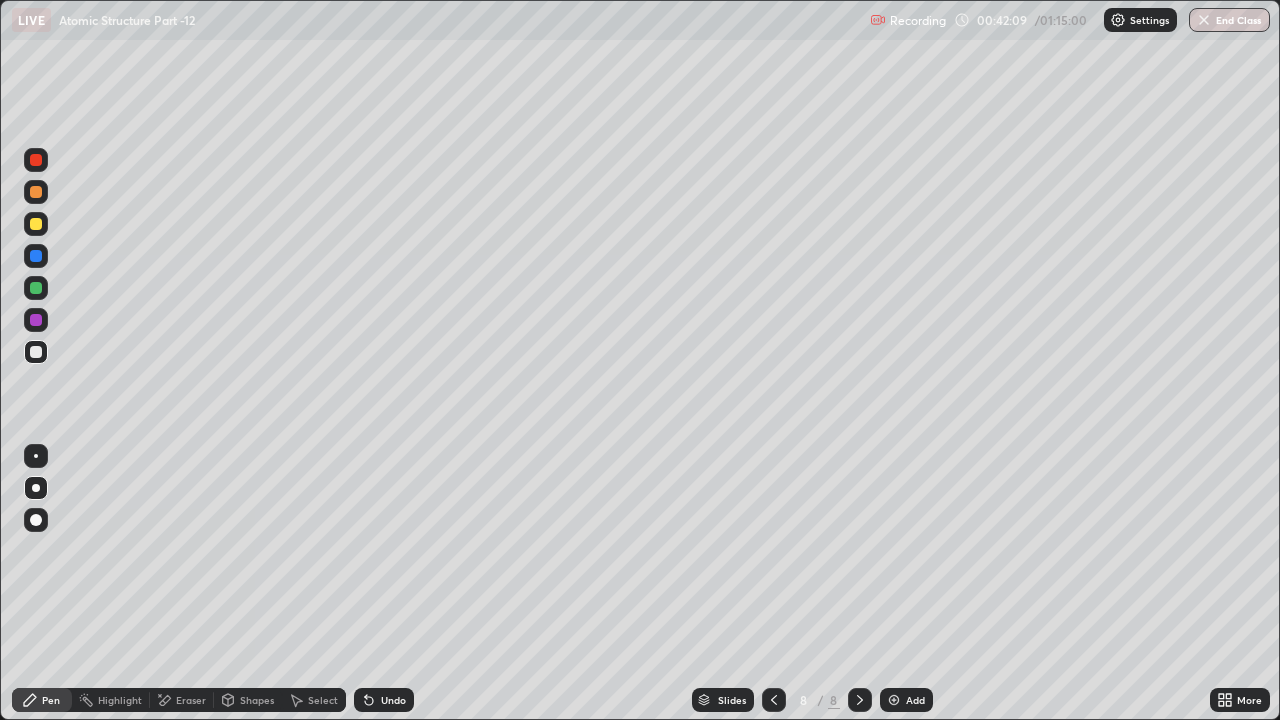 click at bounding box center [36, 192] 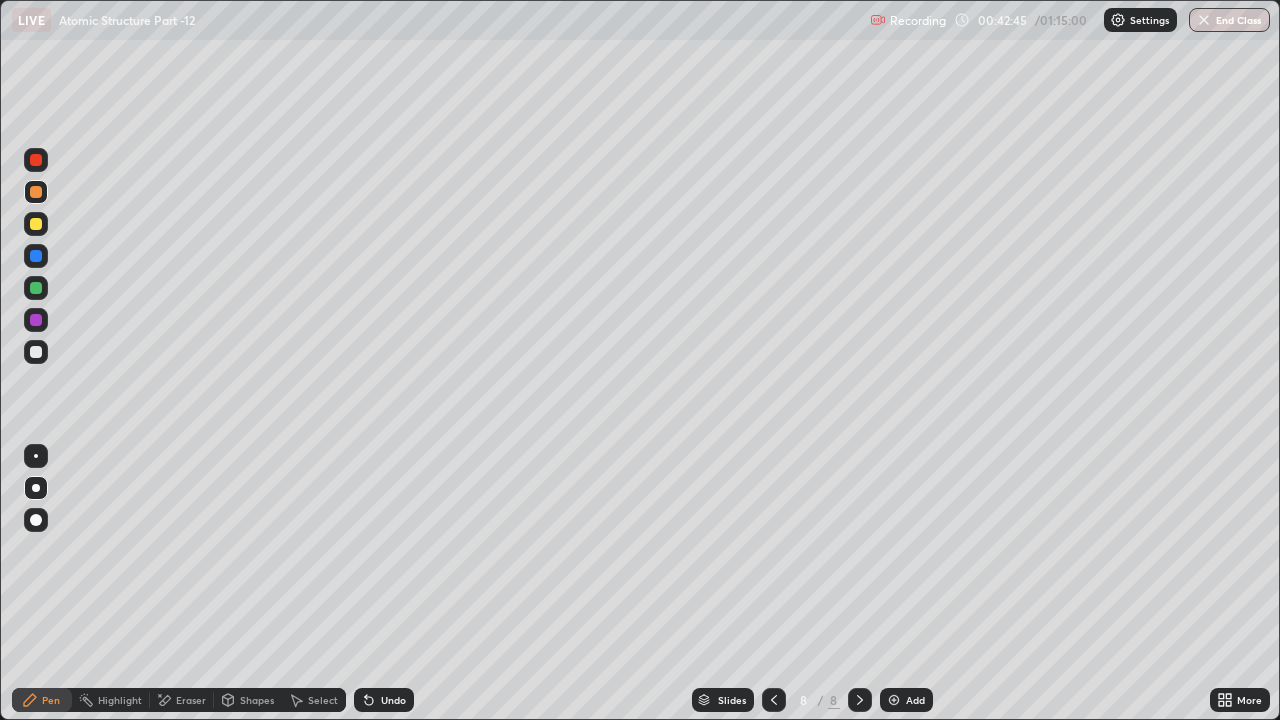 click on "Undo" at bounding box center (393, 700) 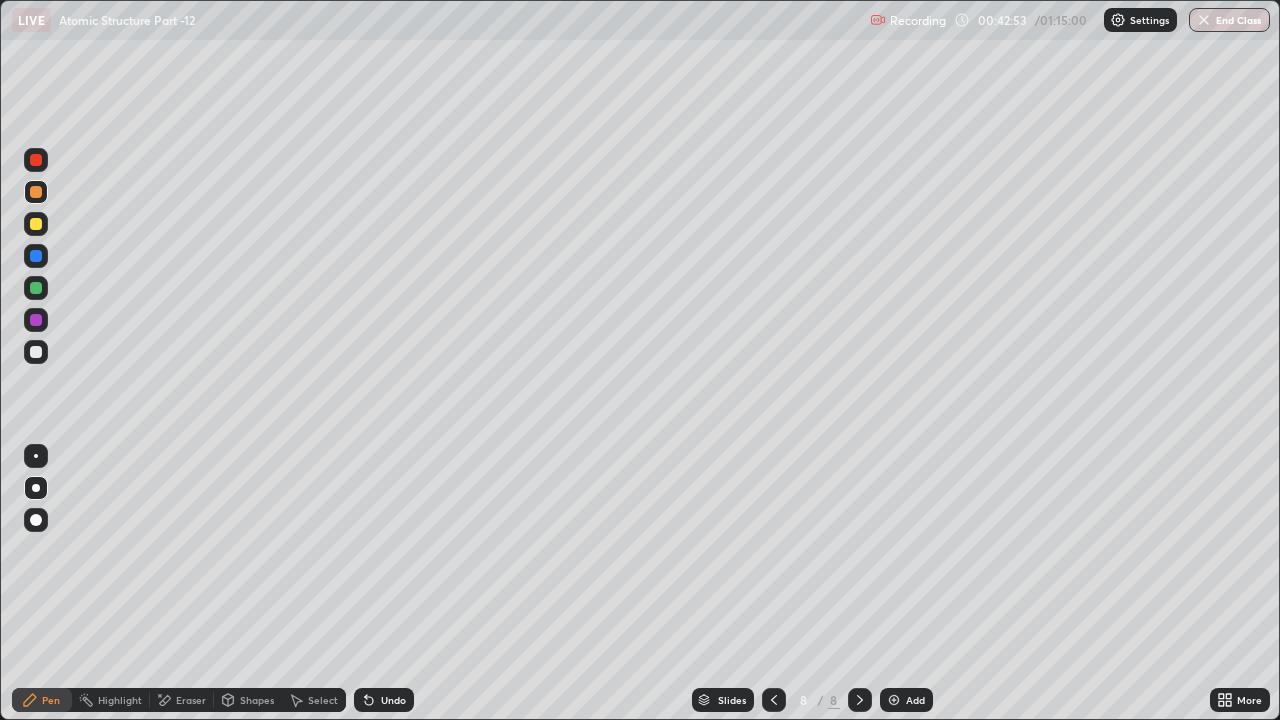 click at bounding box center (36, 320) 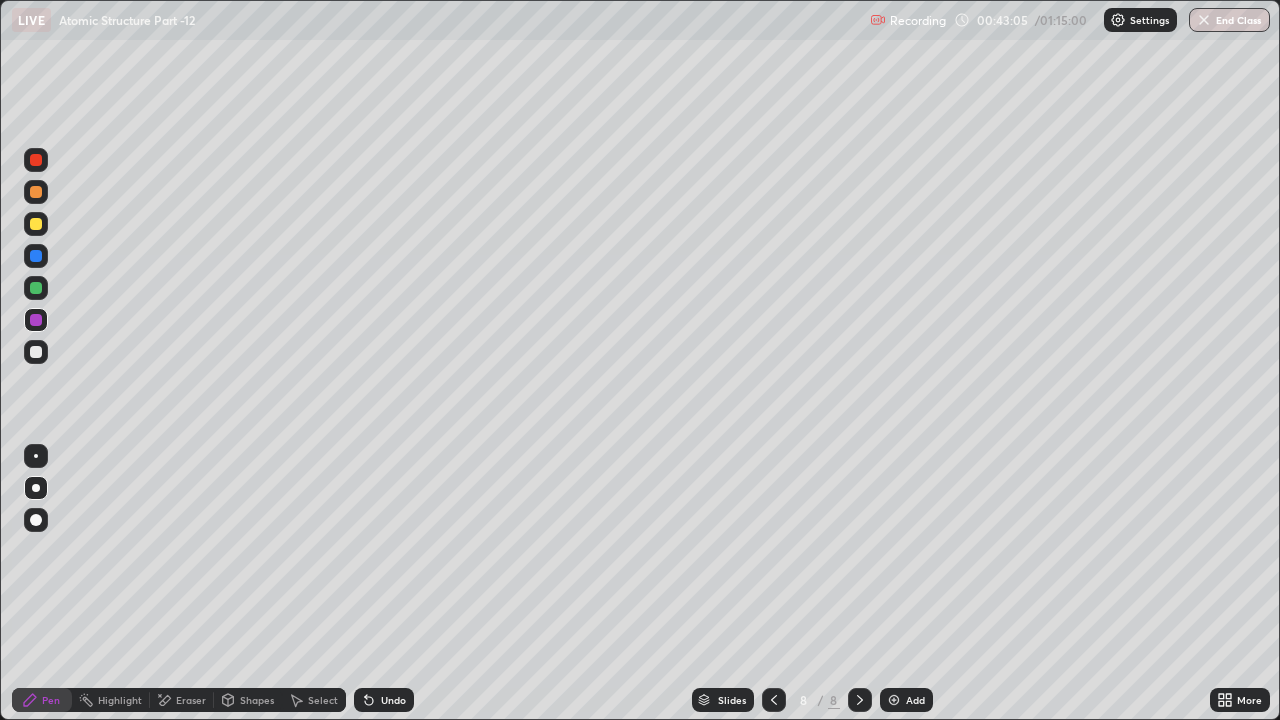 click on "Undo" at bounding box center [384, 700] 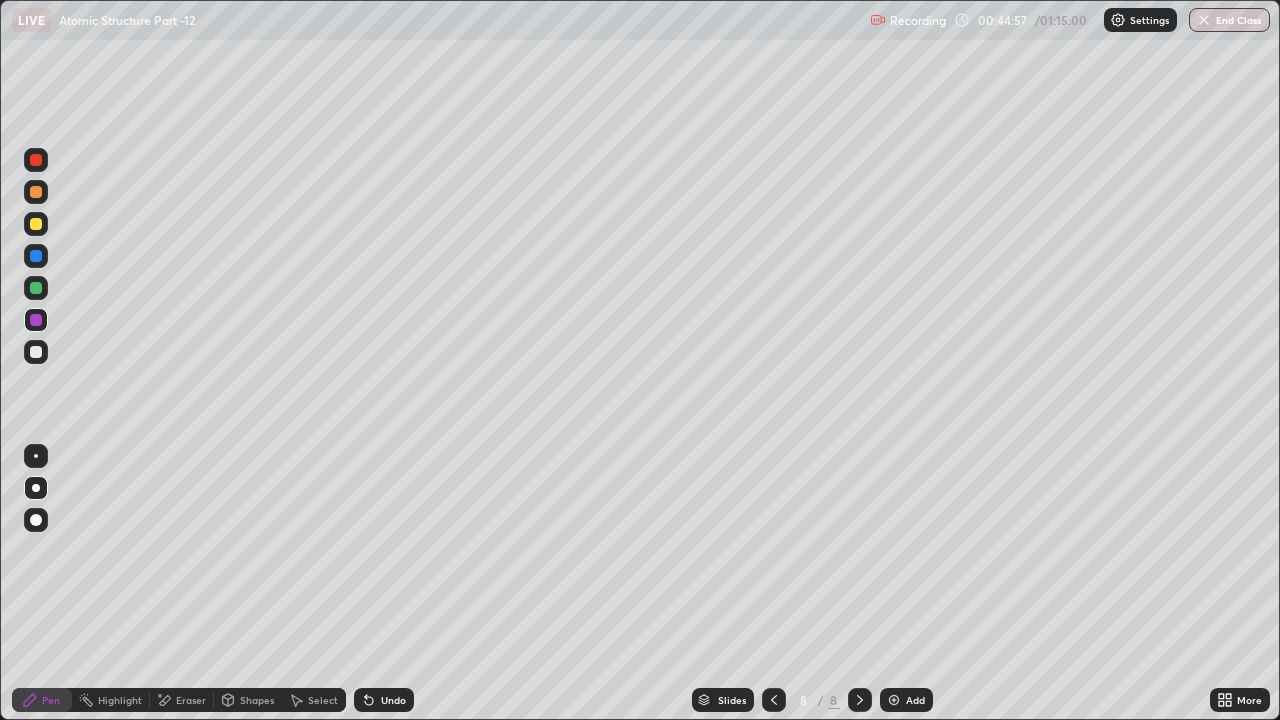 click at bounding box center (36, 288) 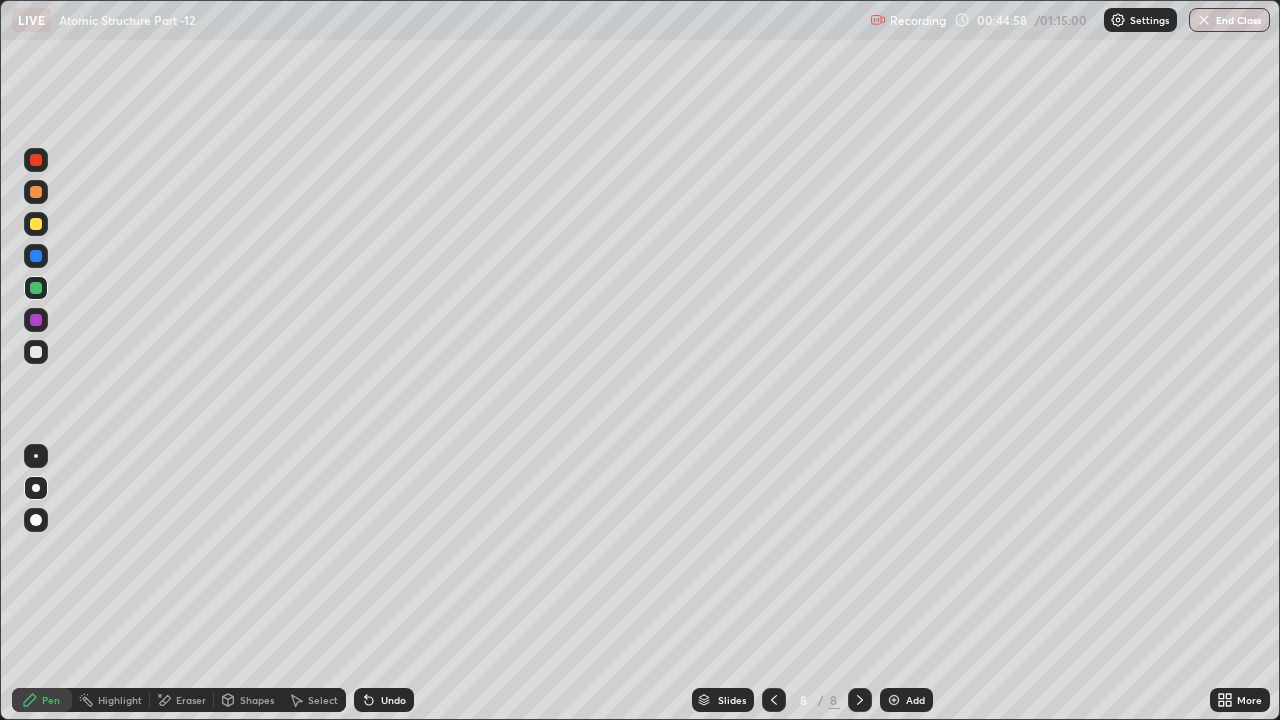 click on "Shapes" at bounding box center [248, 700] 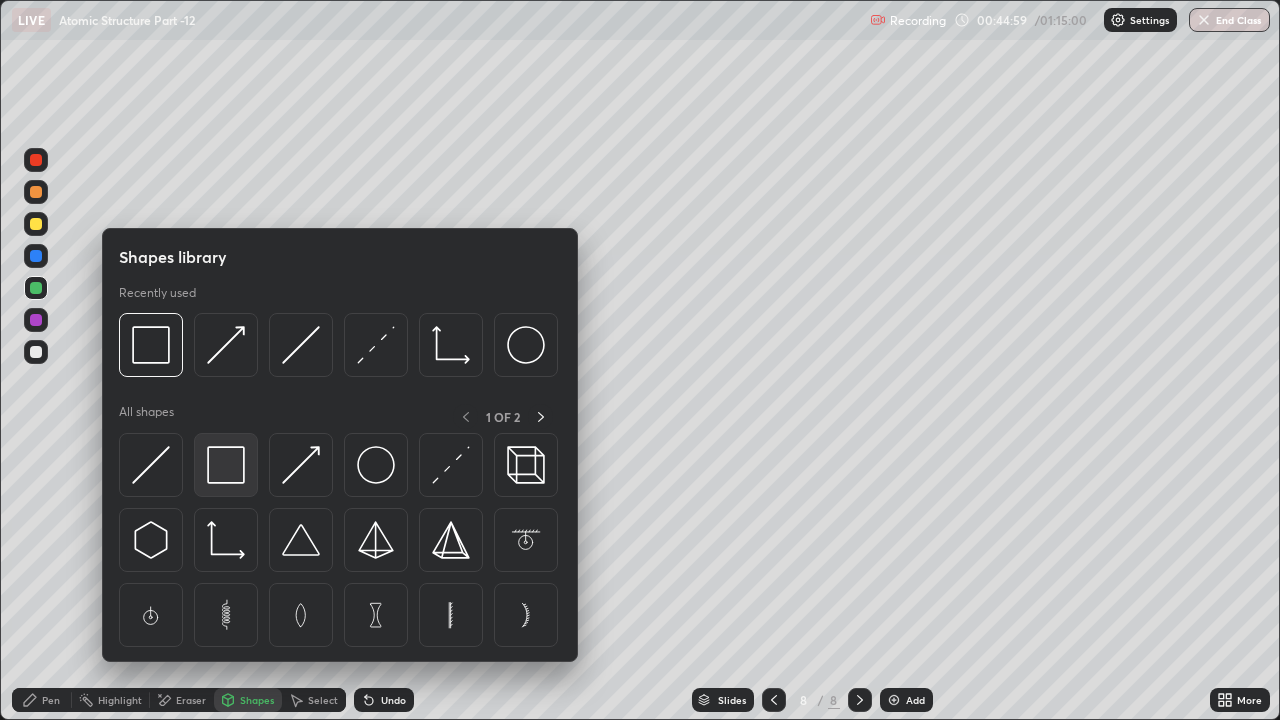 click at bounding box center (226, 465) 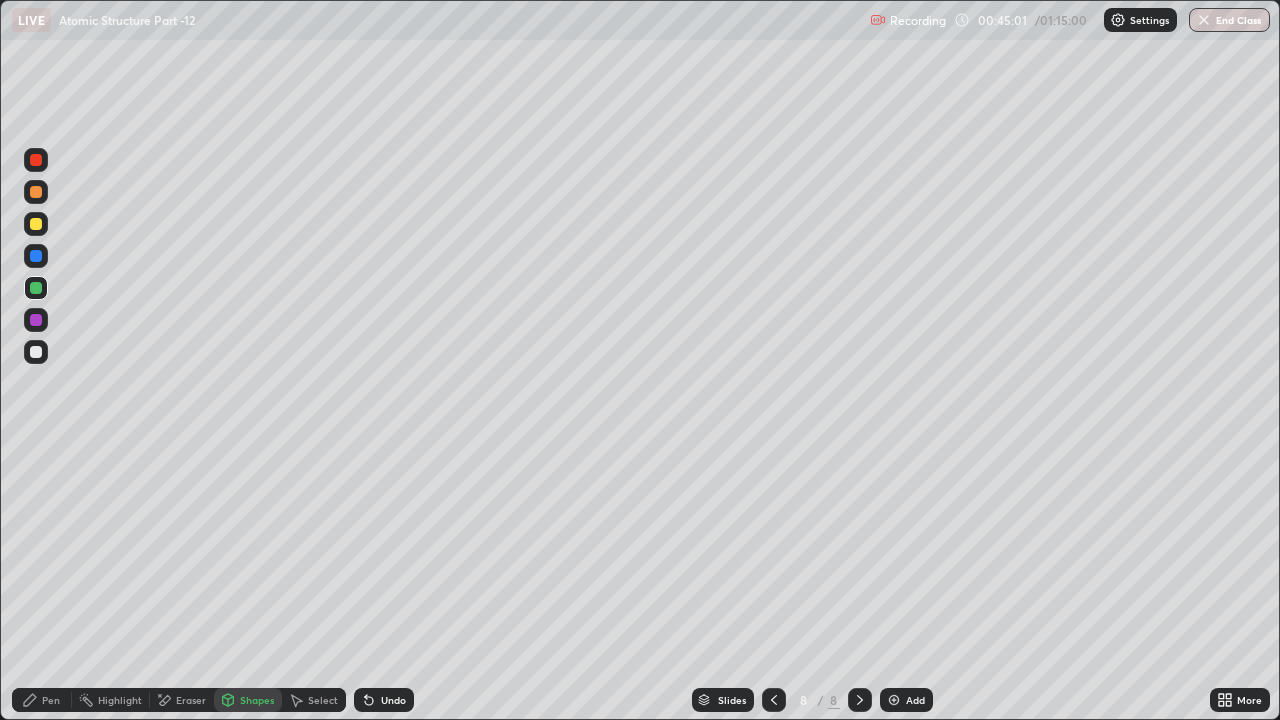 click on "Pen" at bounding box center (42, 700) 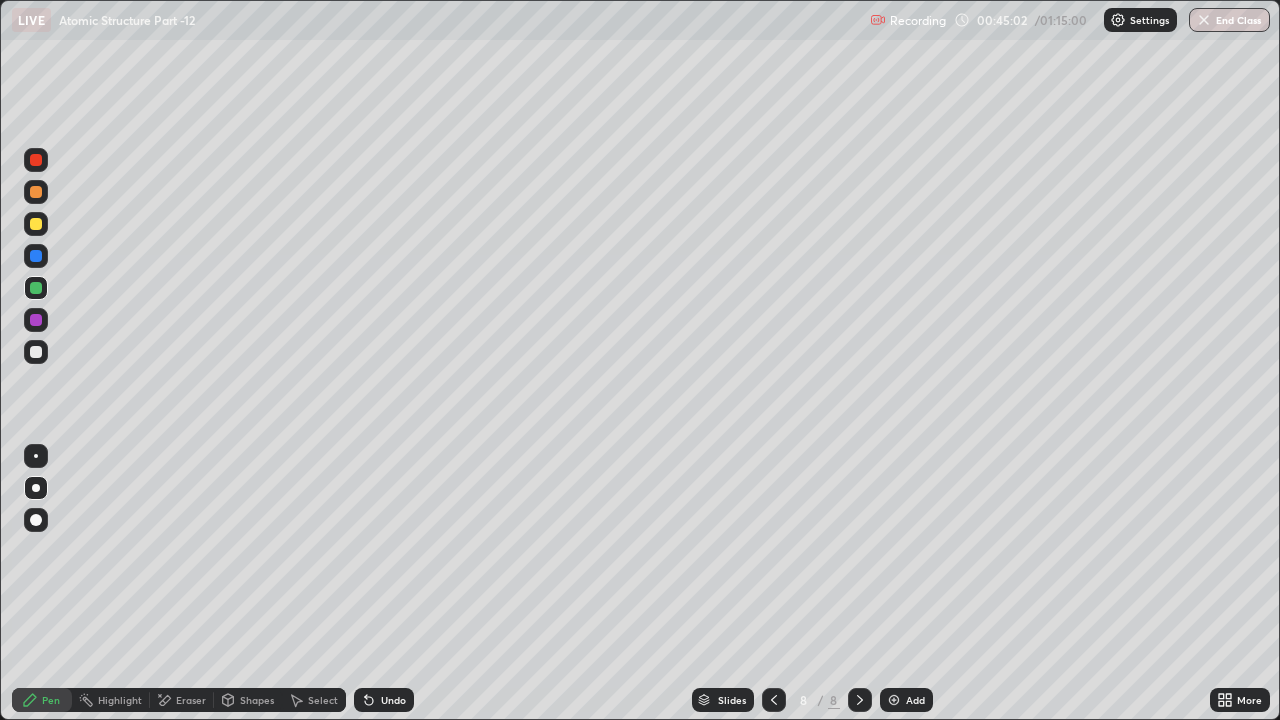 click at bounding box center (36, 320) 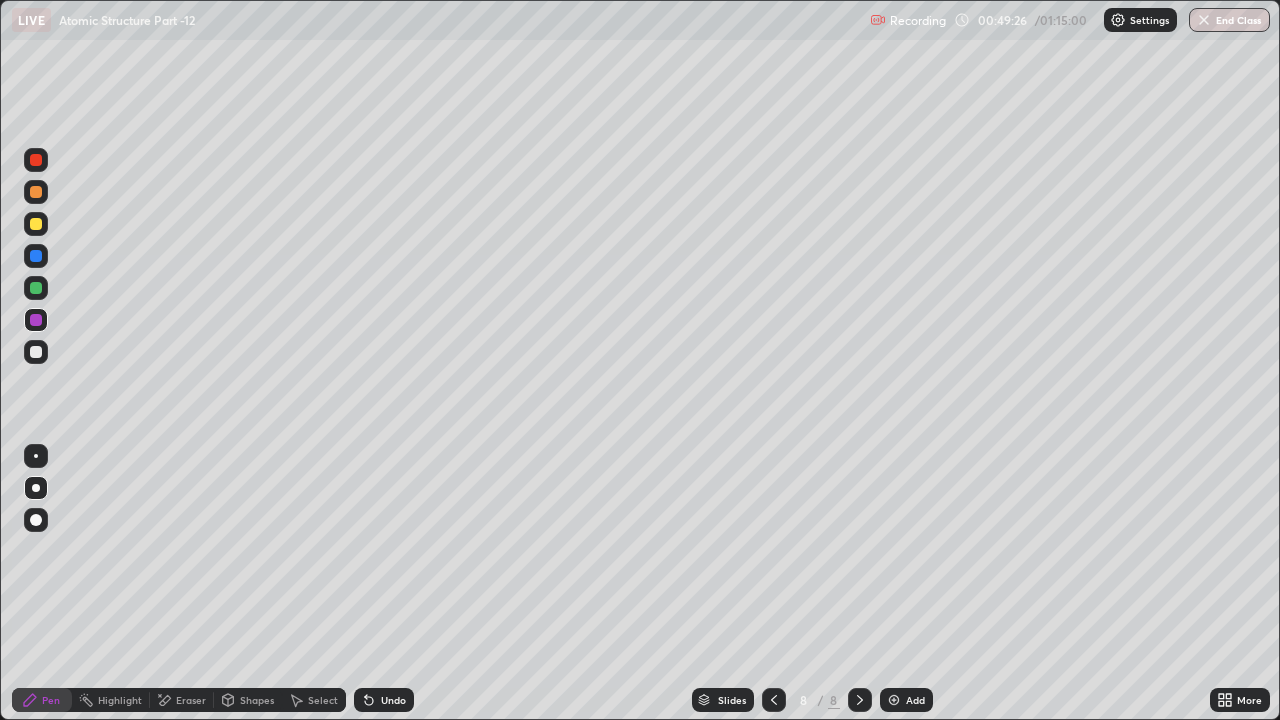 click at bounding box center [36, 288] 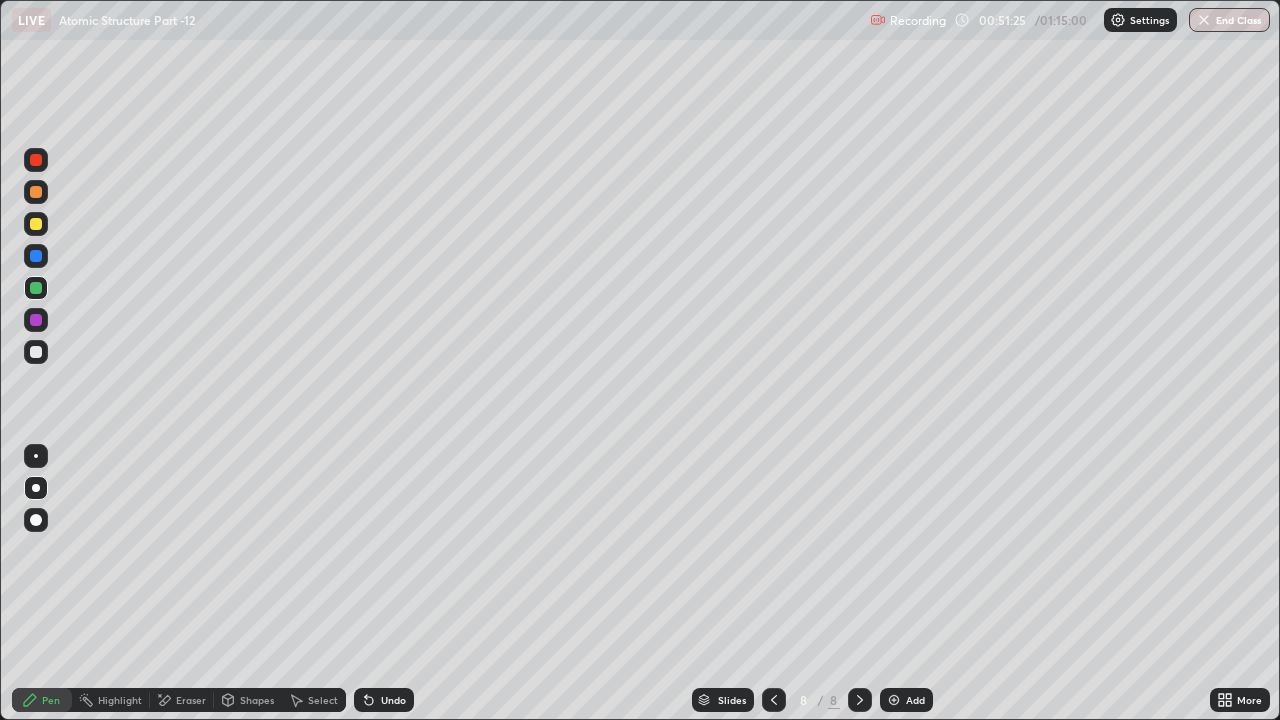 click on "Add" at bounding box center [915, 700] 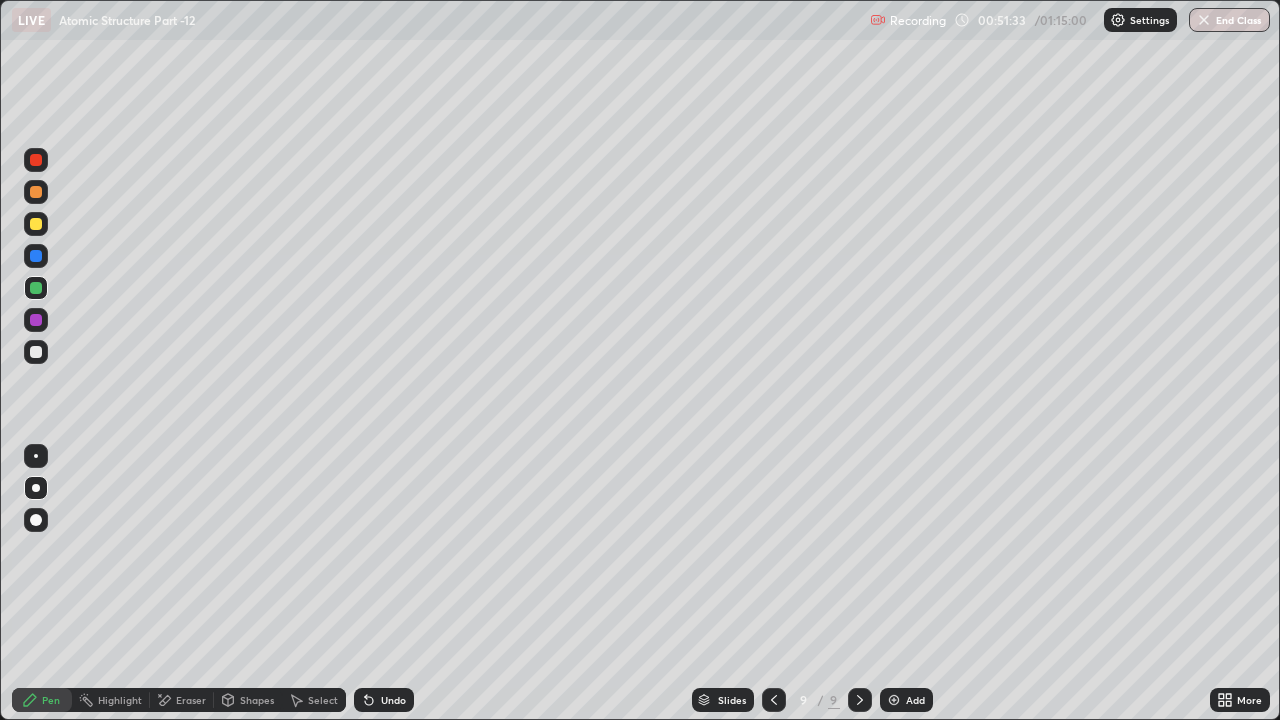 click on "Undo" at bounding box center (393, 700) 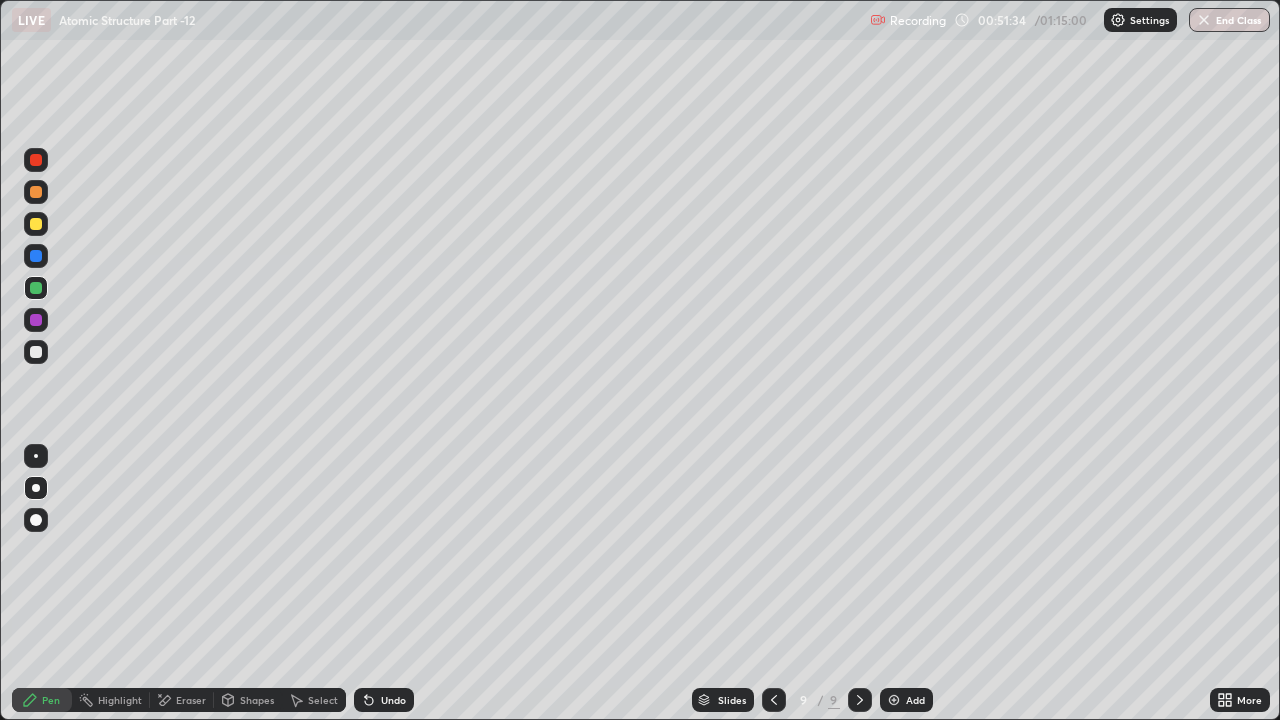 click on "Undo" at bounding box center [393, 700] 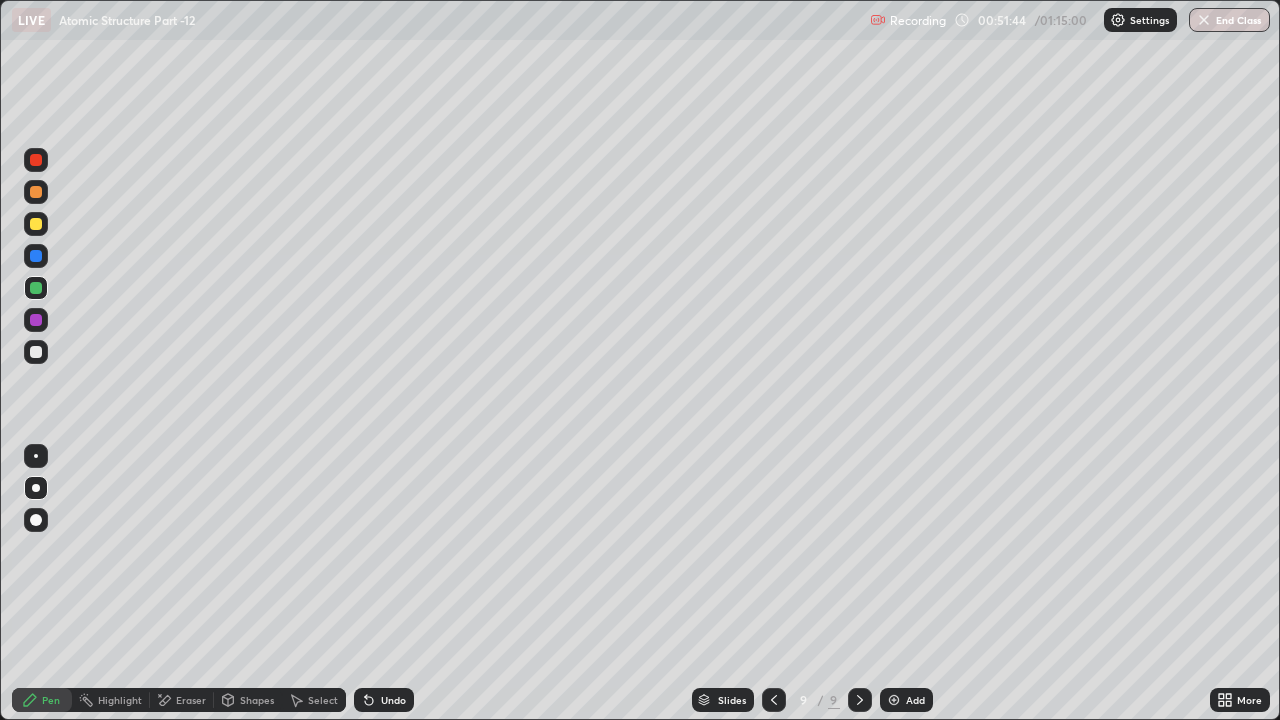 click on "Shapes" at bounding box center (257, 700) 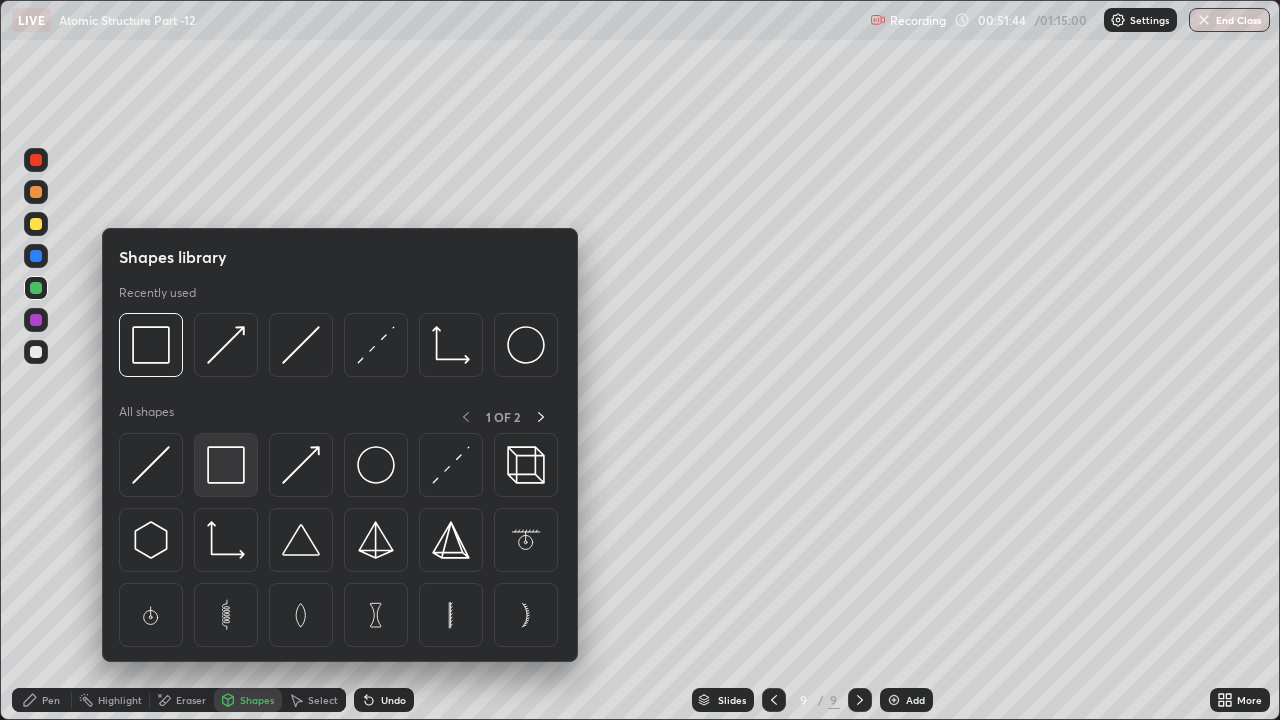 click at bounding box center (226, 465) 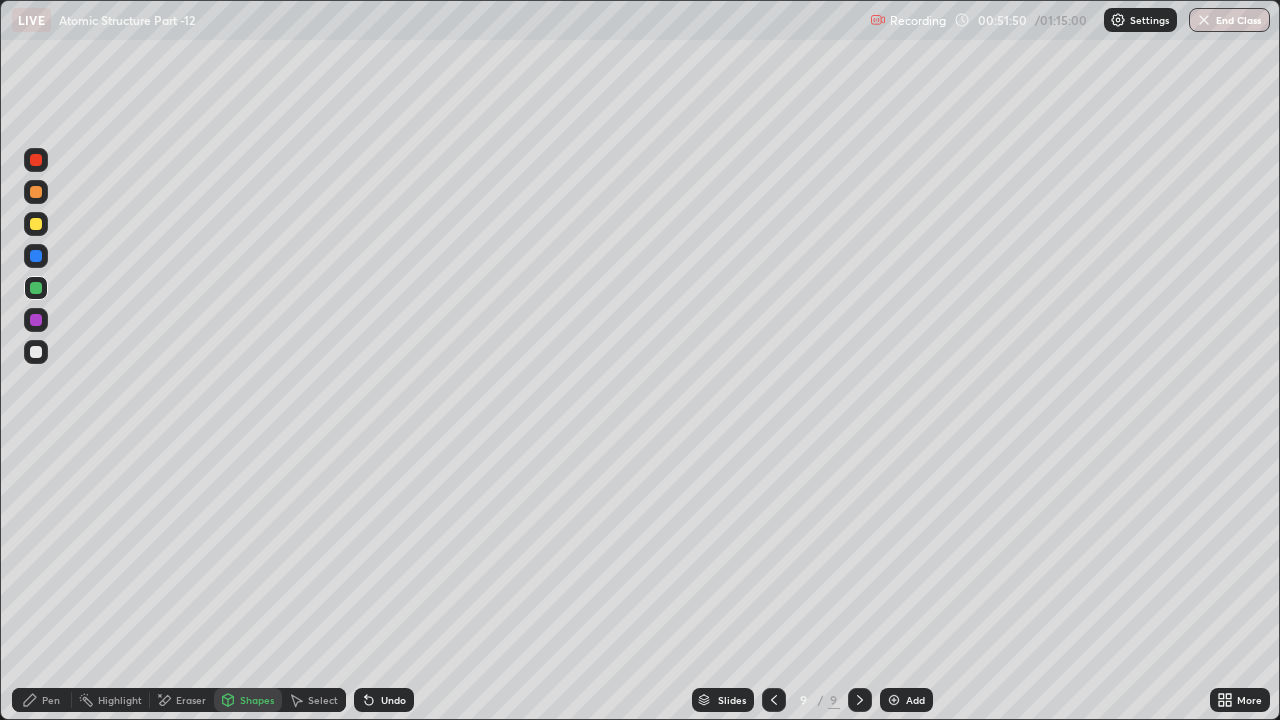 click on "Pen" at bounding box center [42, 700] 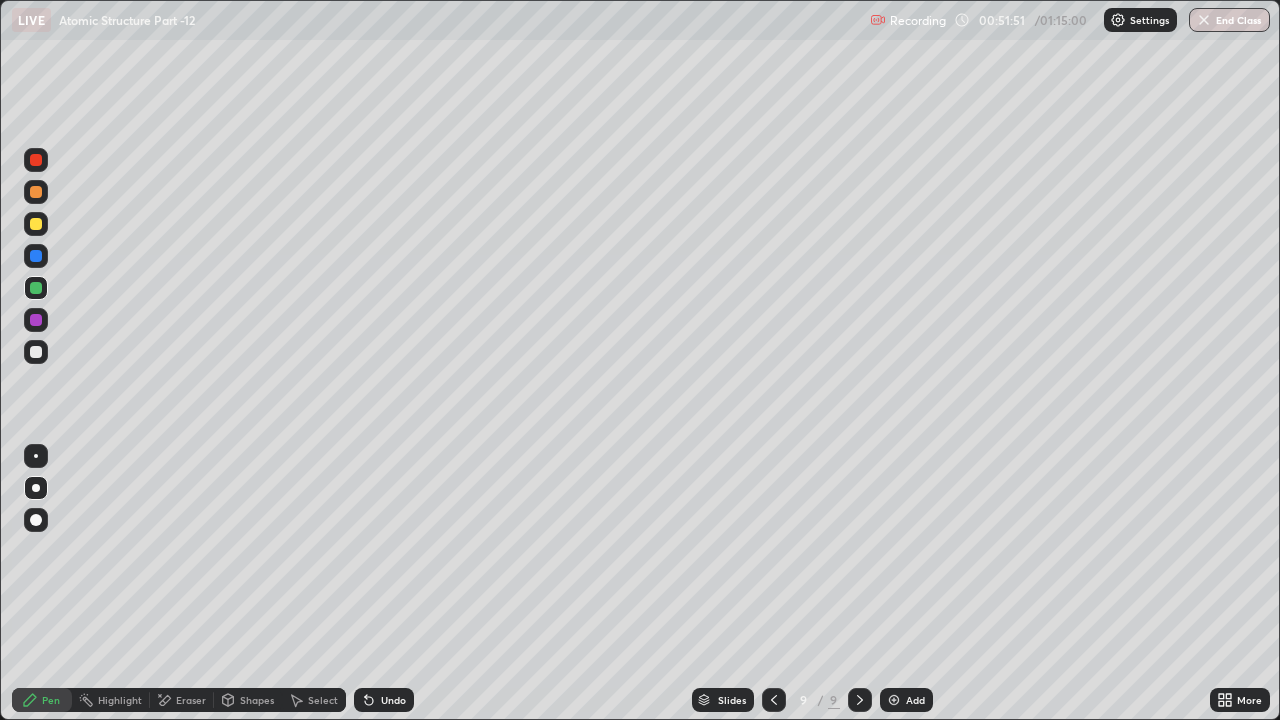 click at bounding box center [36, 352] 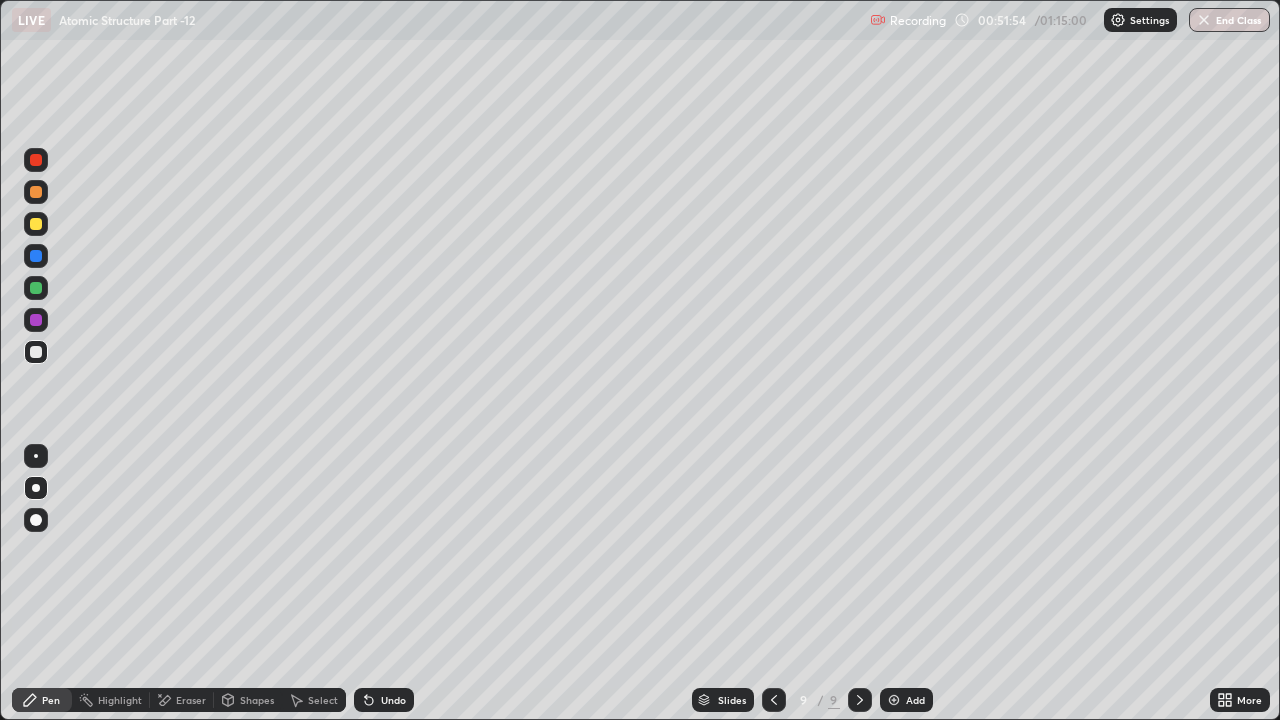 click on "Shapes" at bounding box center [257, 700] 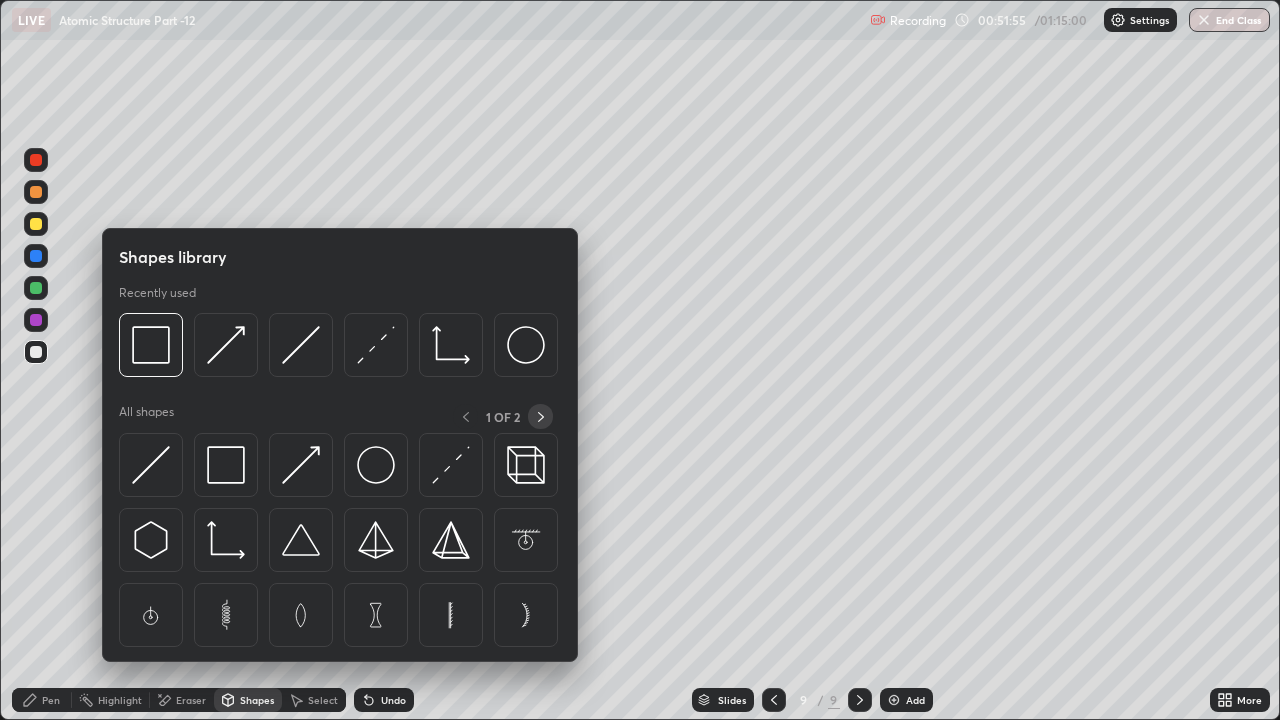 click 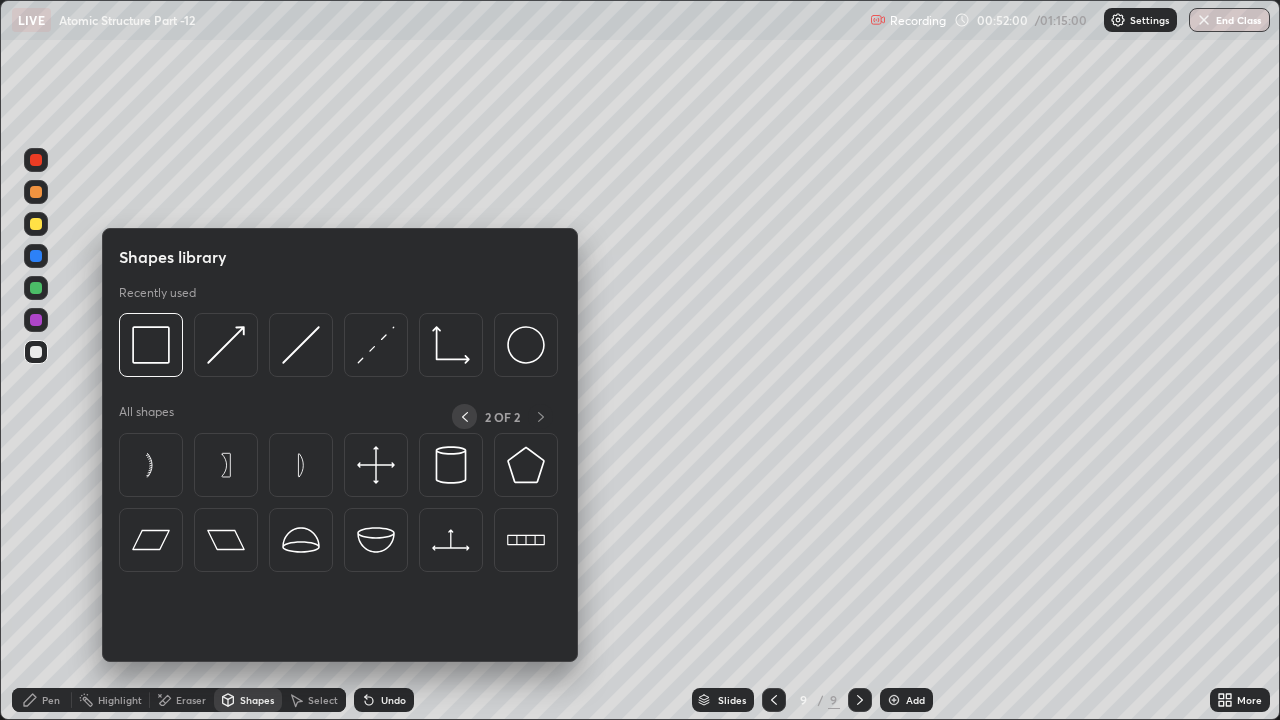 click 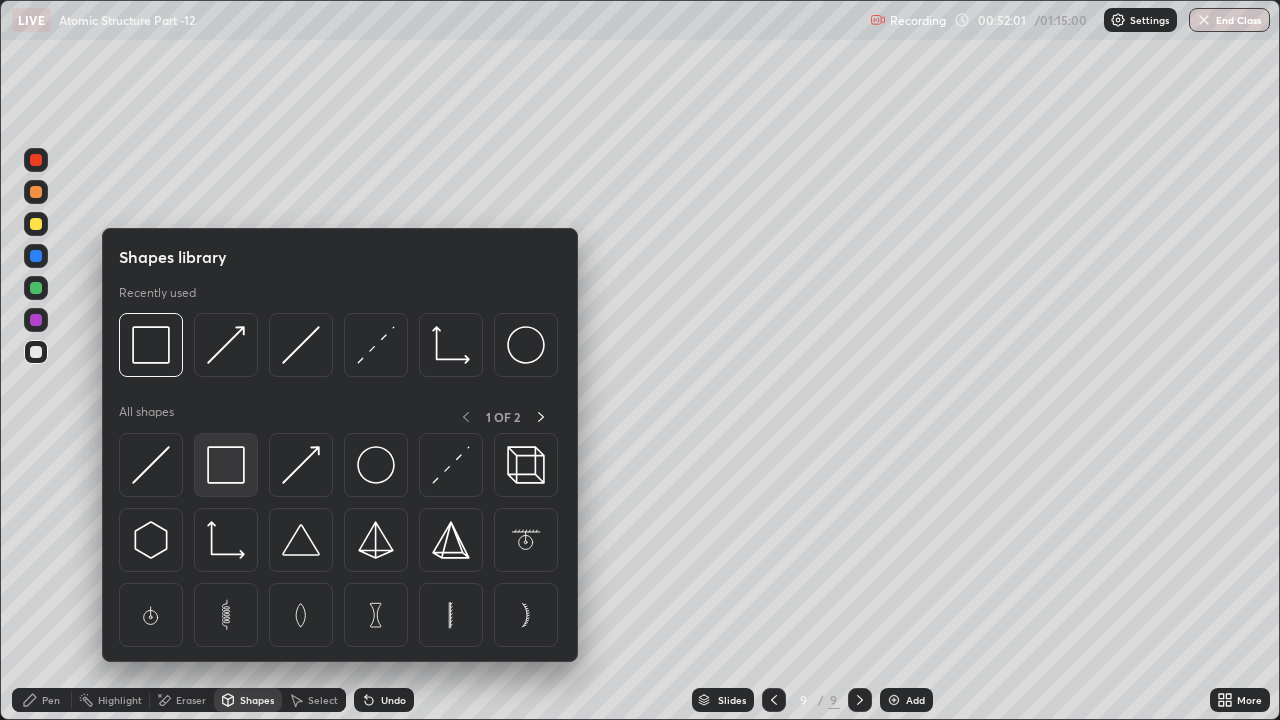click at bounding box center (226, 465) 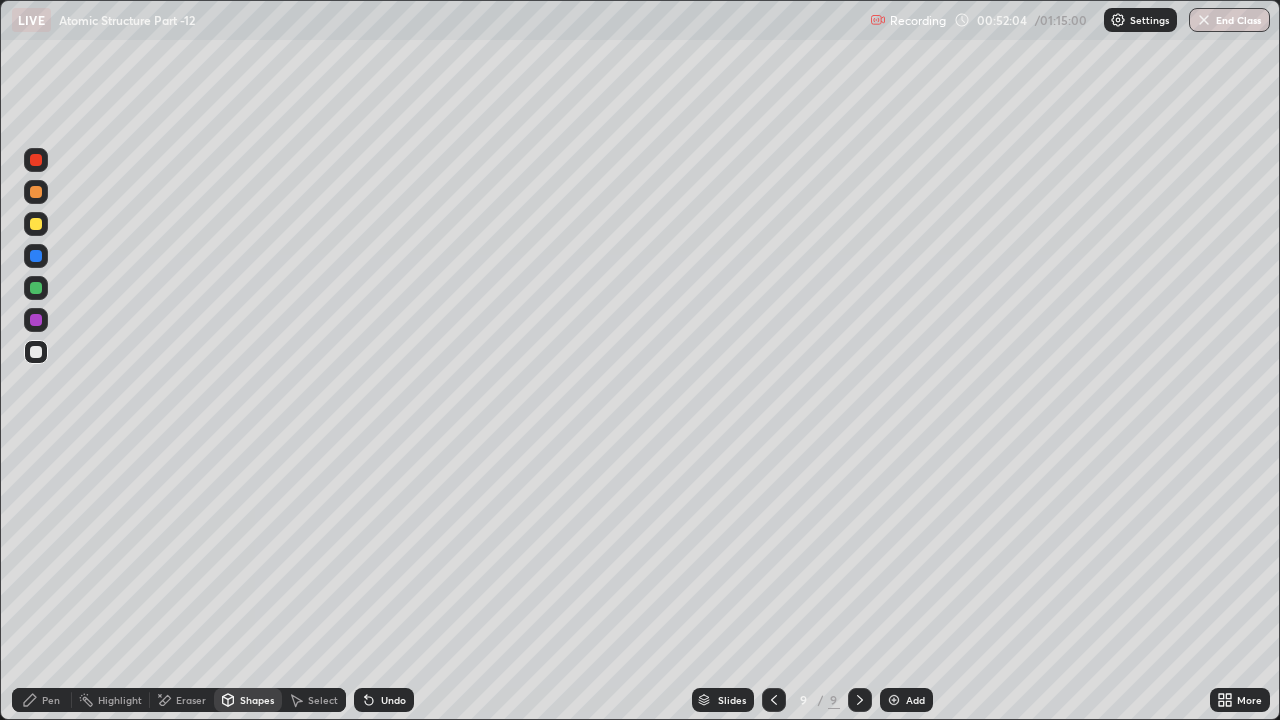 click on "Pen" at bounding box center (51, 700) 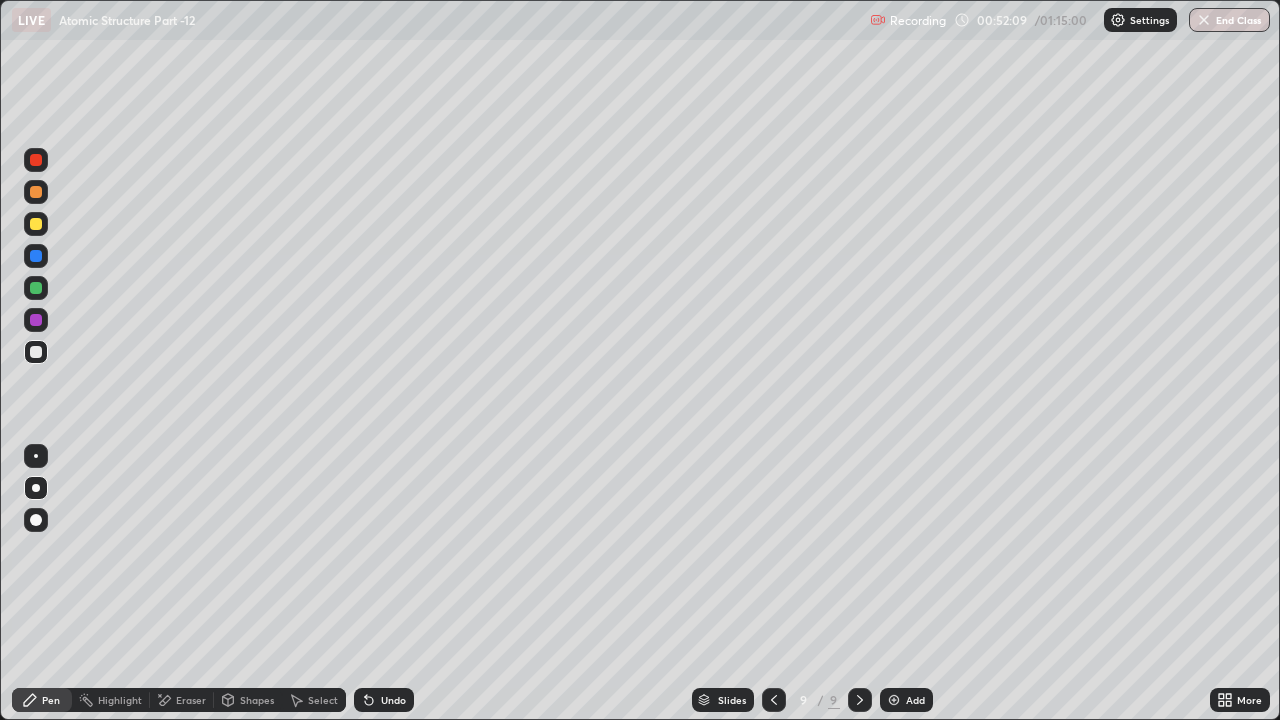 click on "Shapes" at bounding box center (248, 700) 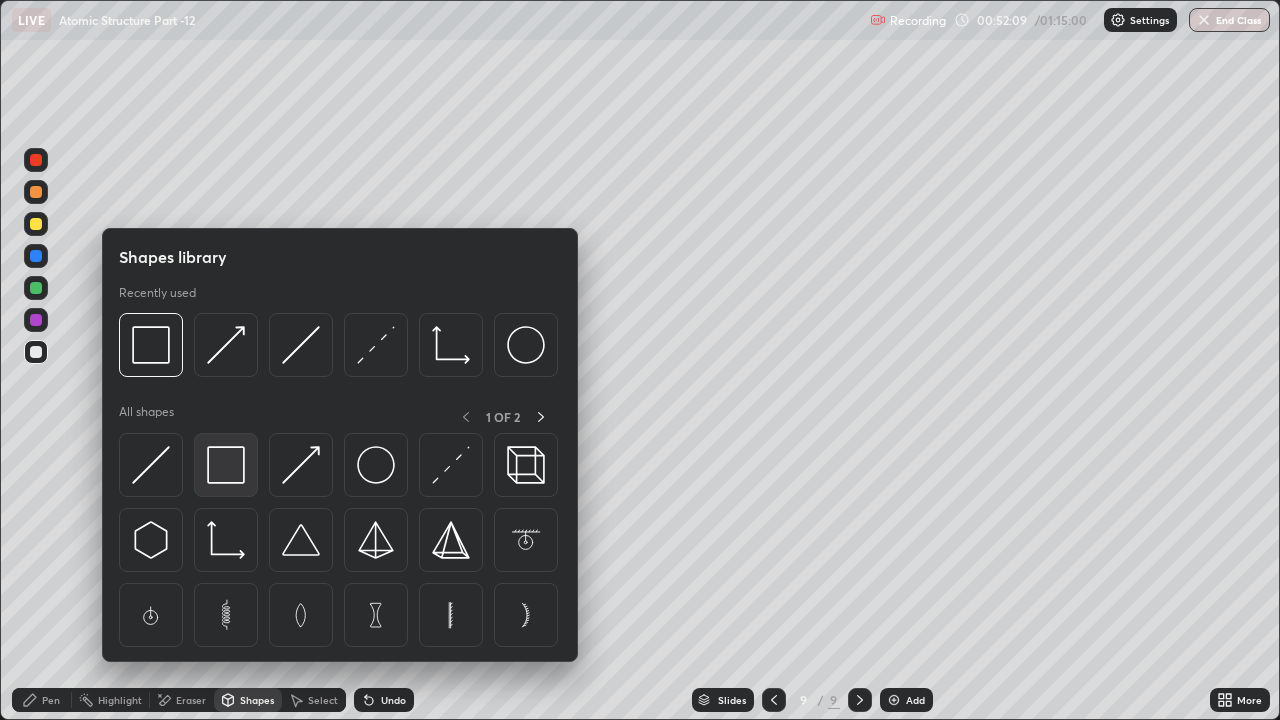 click at bounding box center [226, 465] 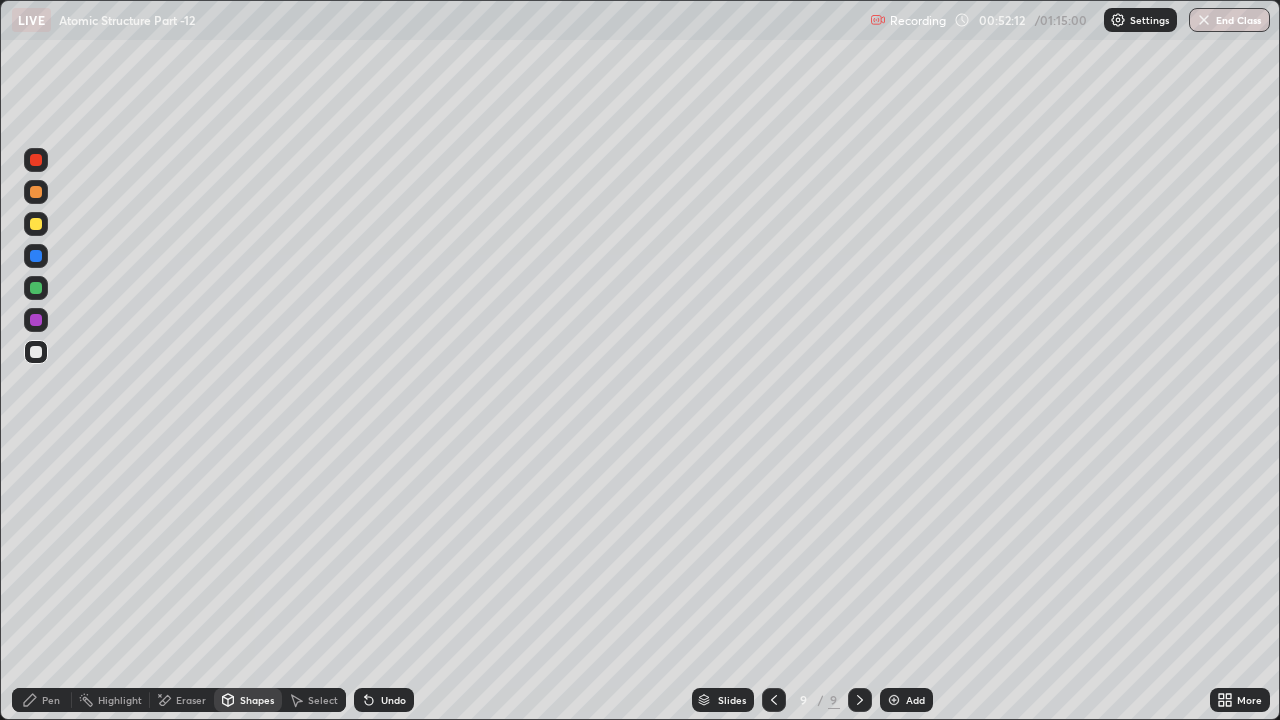 click 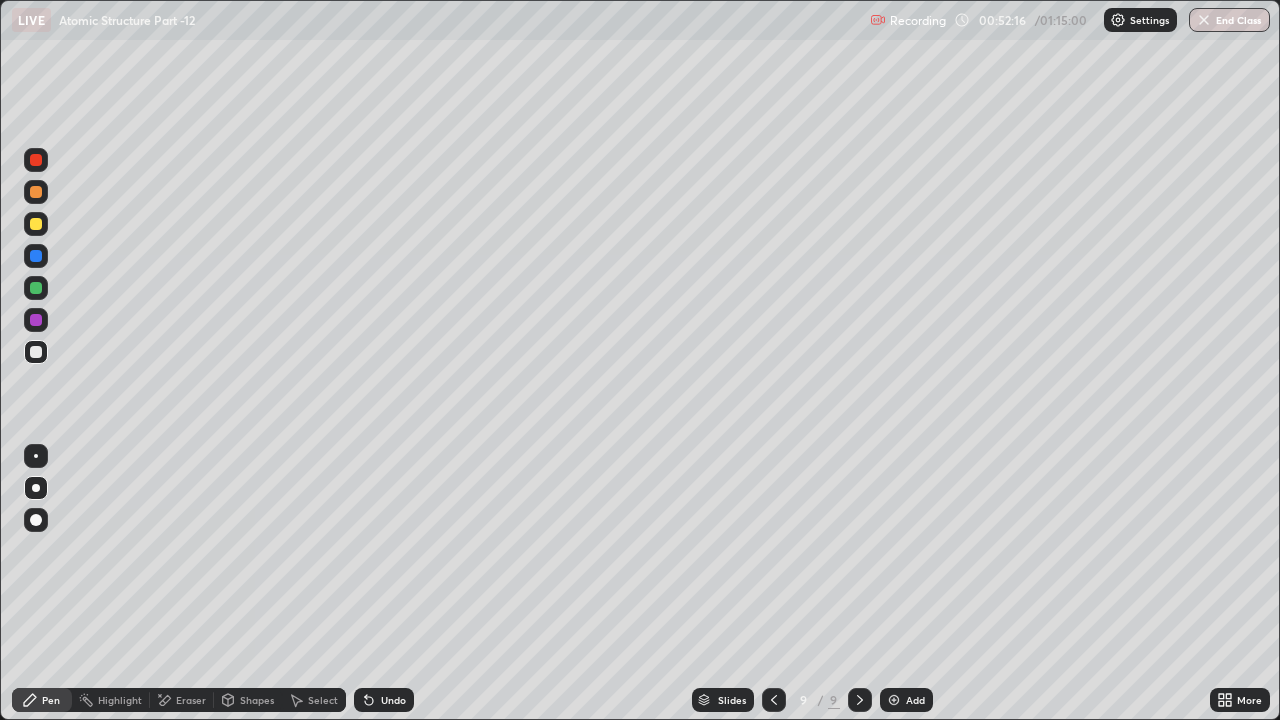 click at bounding box center [36, 192] 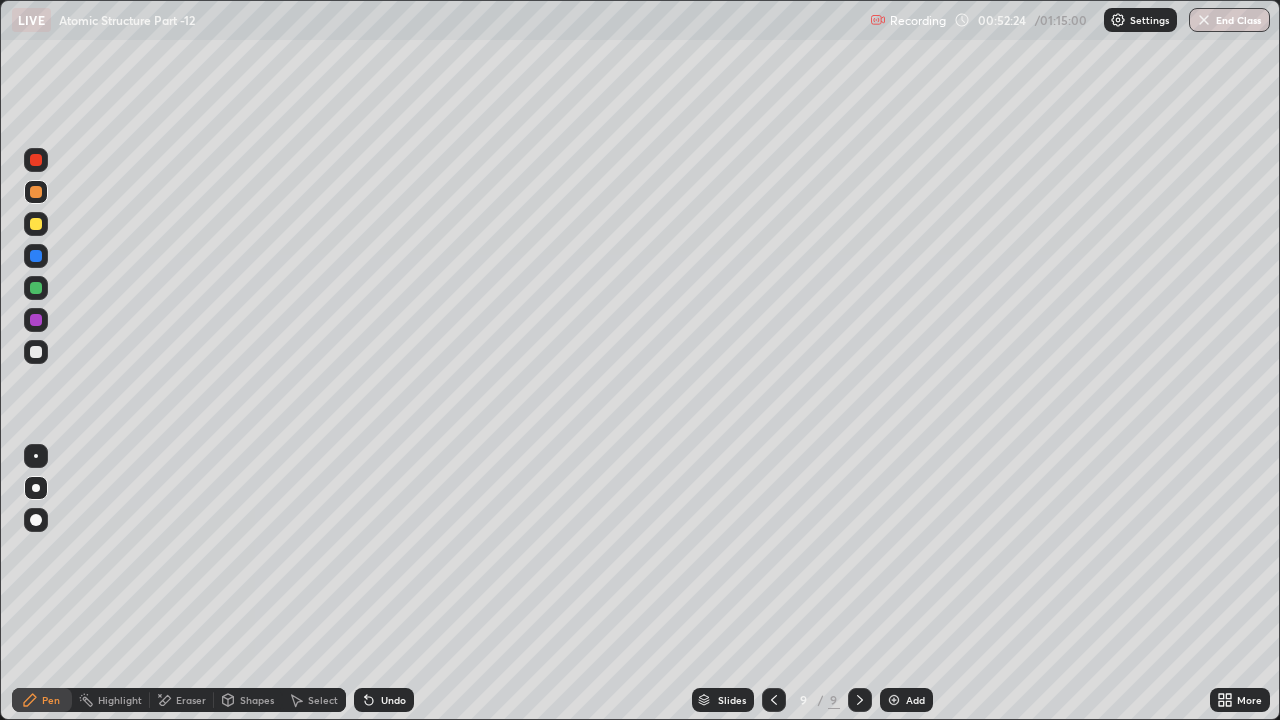 click on "Undo" at bounding box center [393, 700] 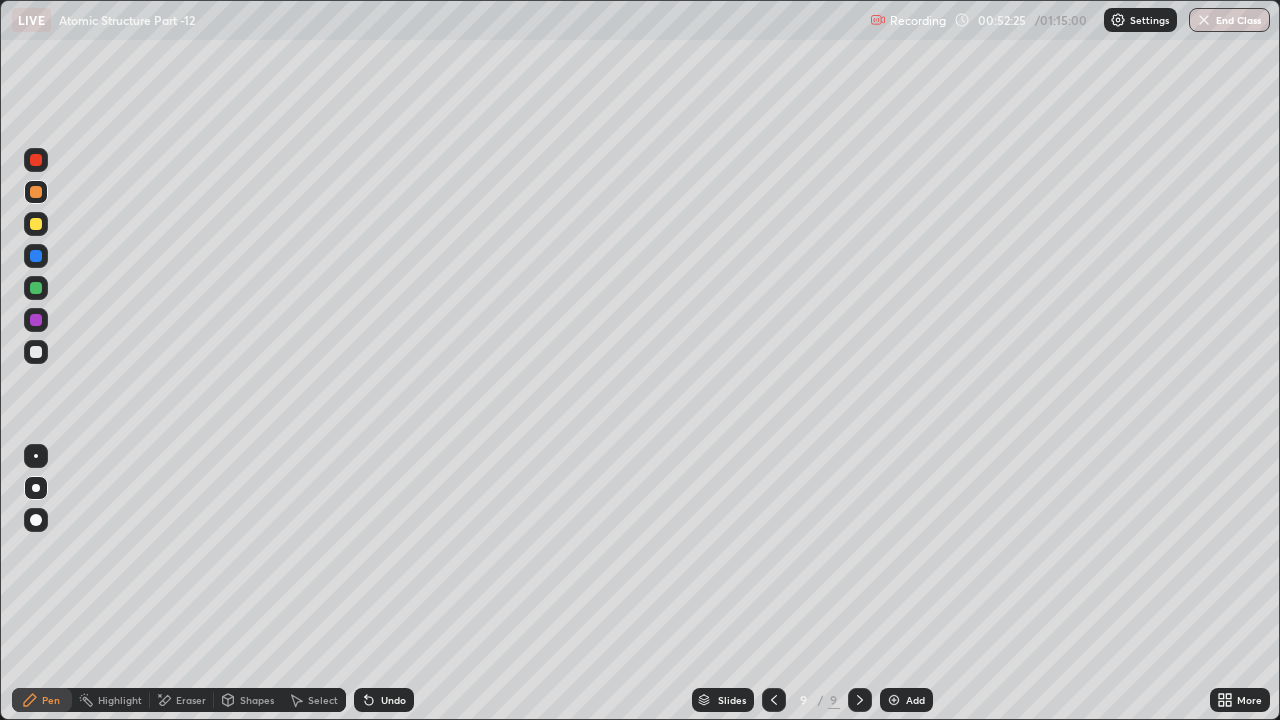 click on "Undo" at bounding box center (384, 700) 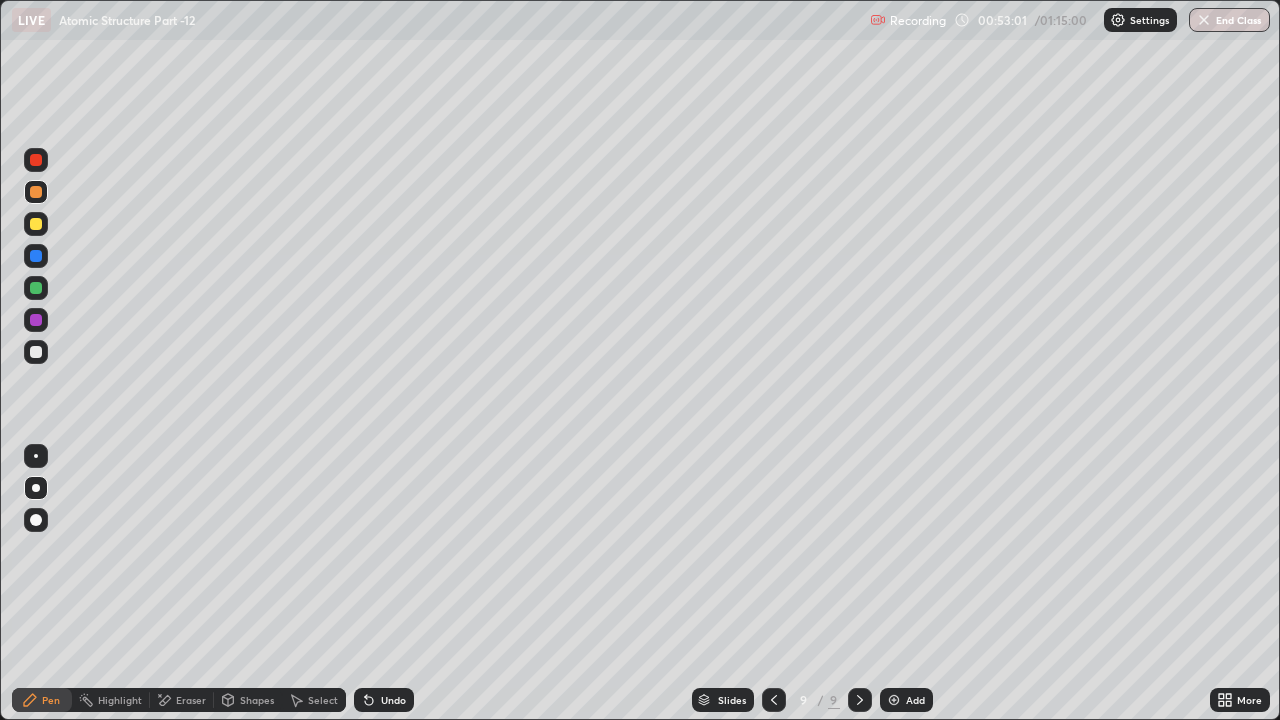 click at bounding box center (36, 224) 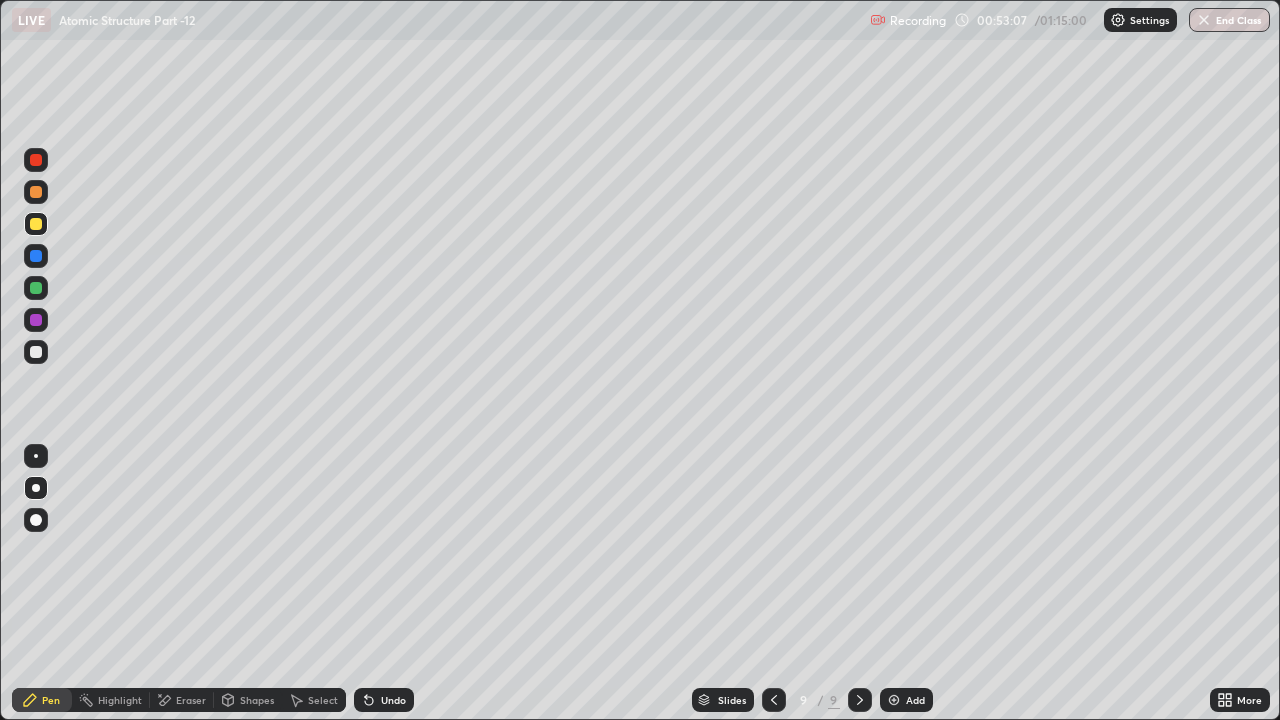 click on "Undo" at bounding box center (393, 700) 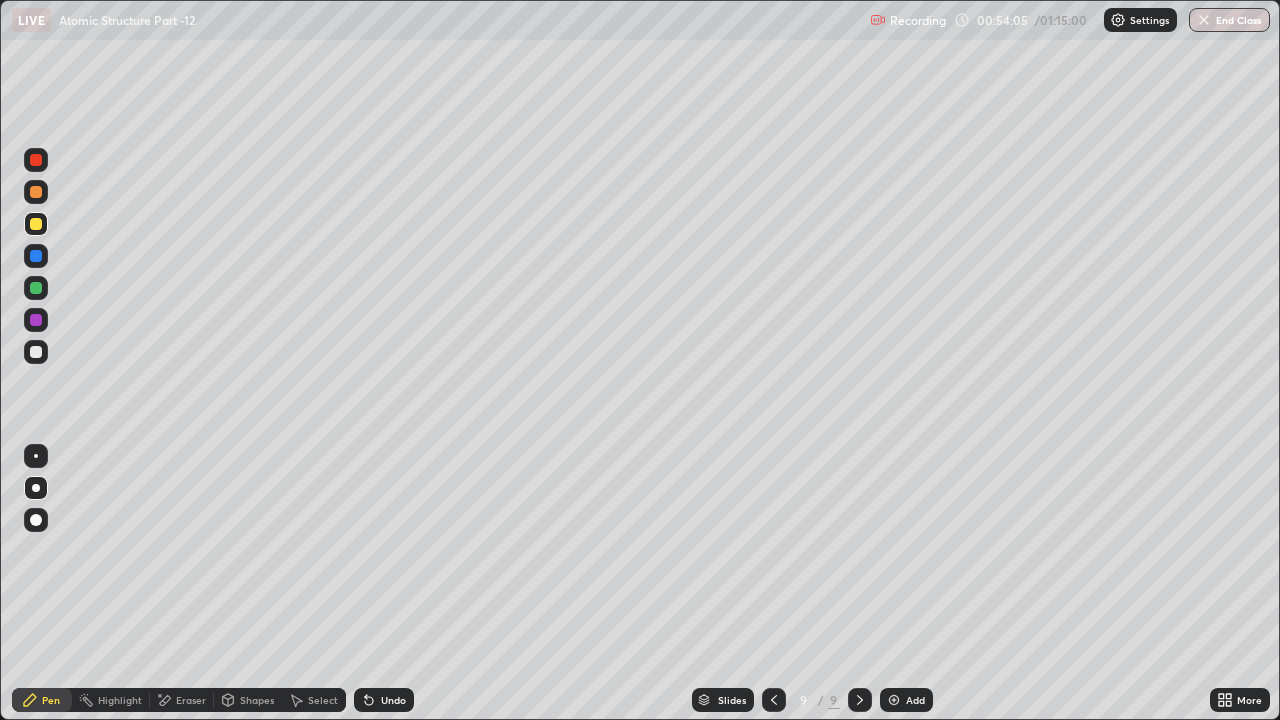 click on "Undo" at bounding box center [393, 700] 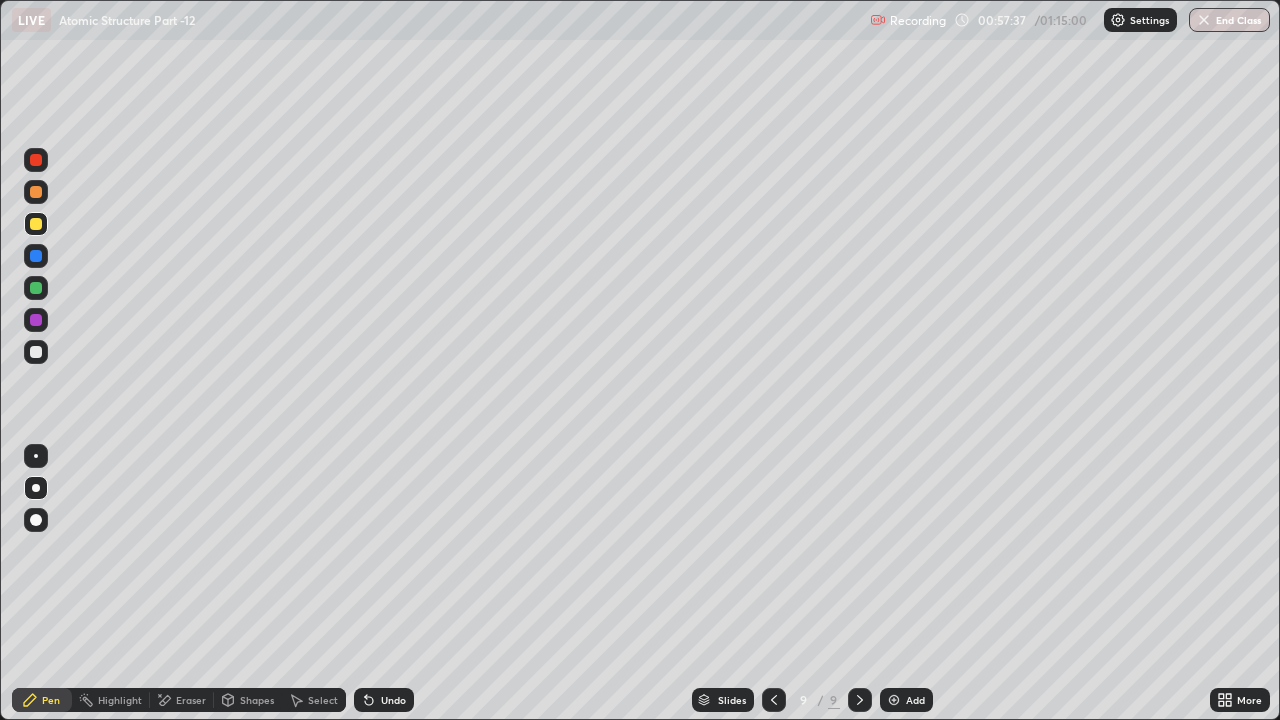 click on "Undo" at bounding box center (384, 700) 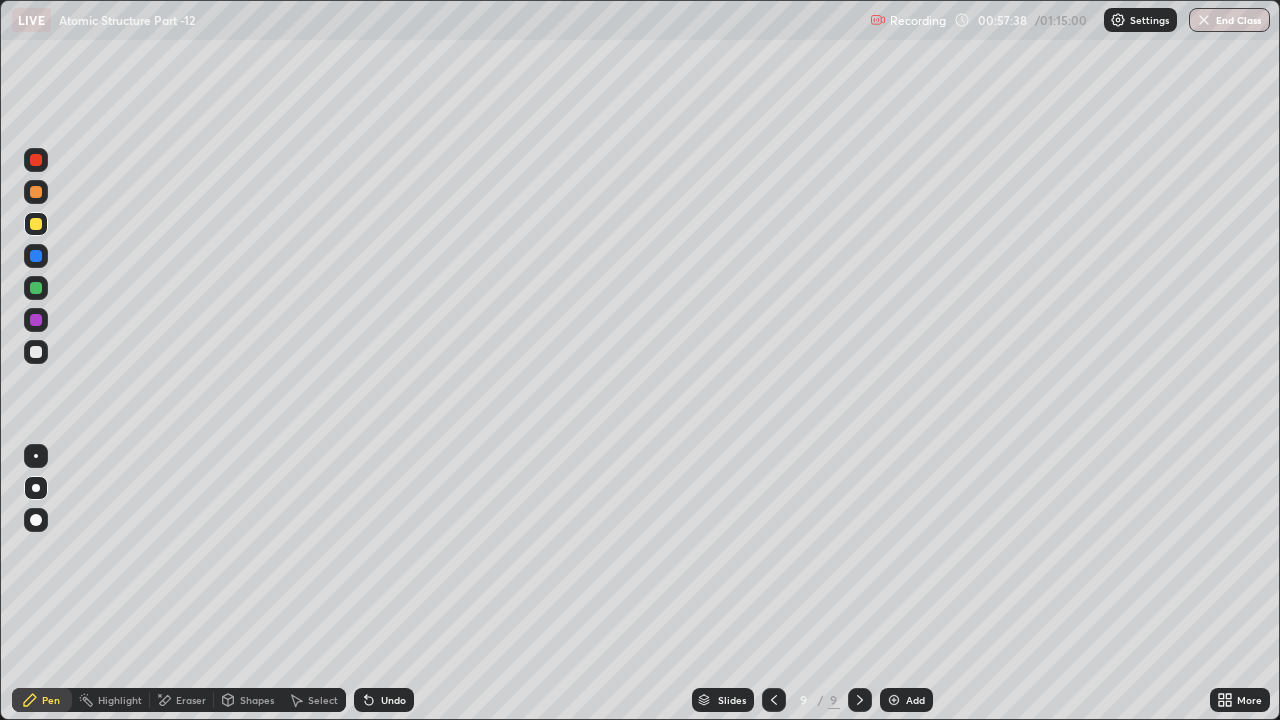 click on "Undo" at bounding box center [393, 700] 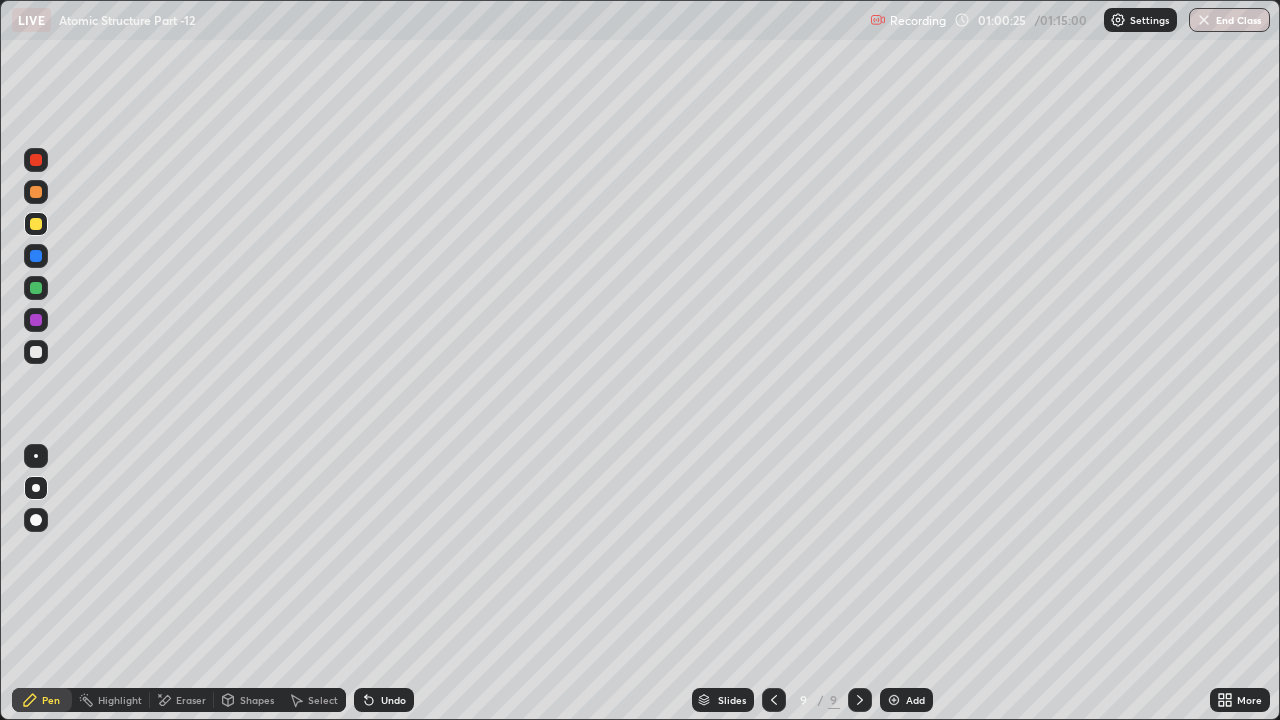 click on "Add" at bounding box center (906, 700) 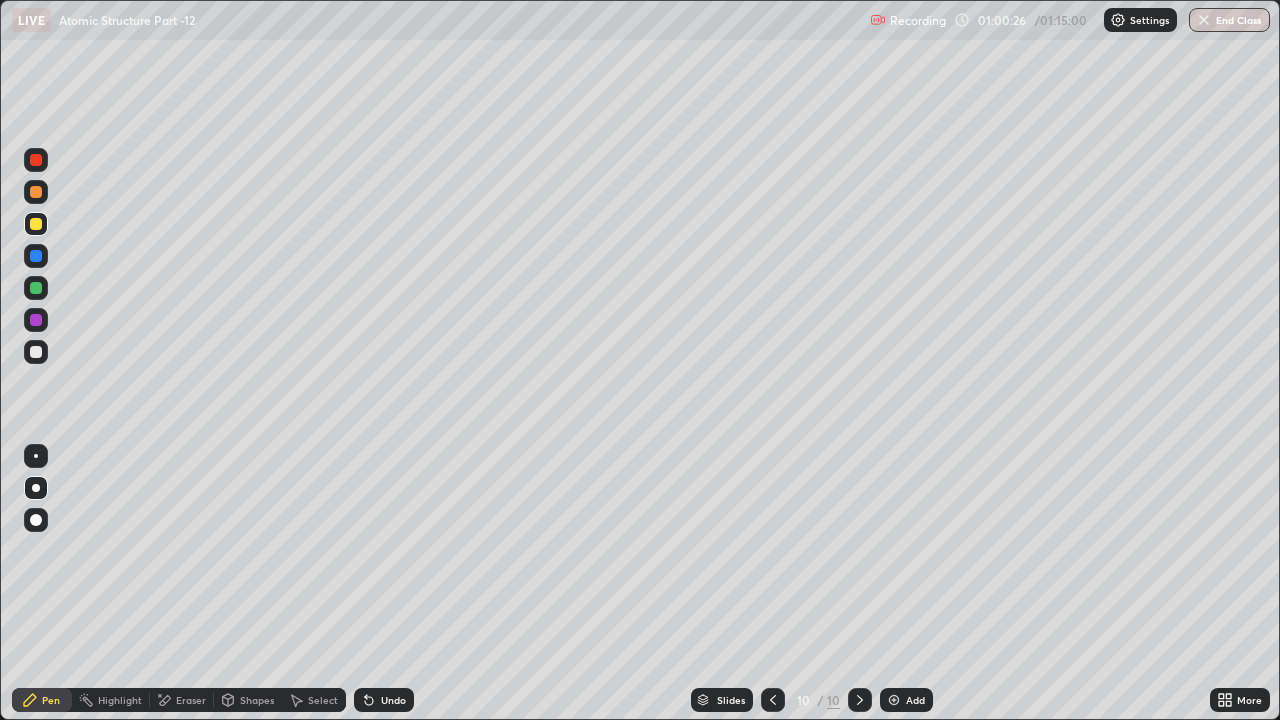 click on "Shapes" at bounding box center (257, 700) 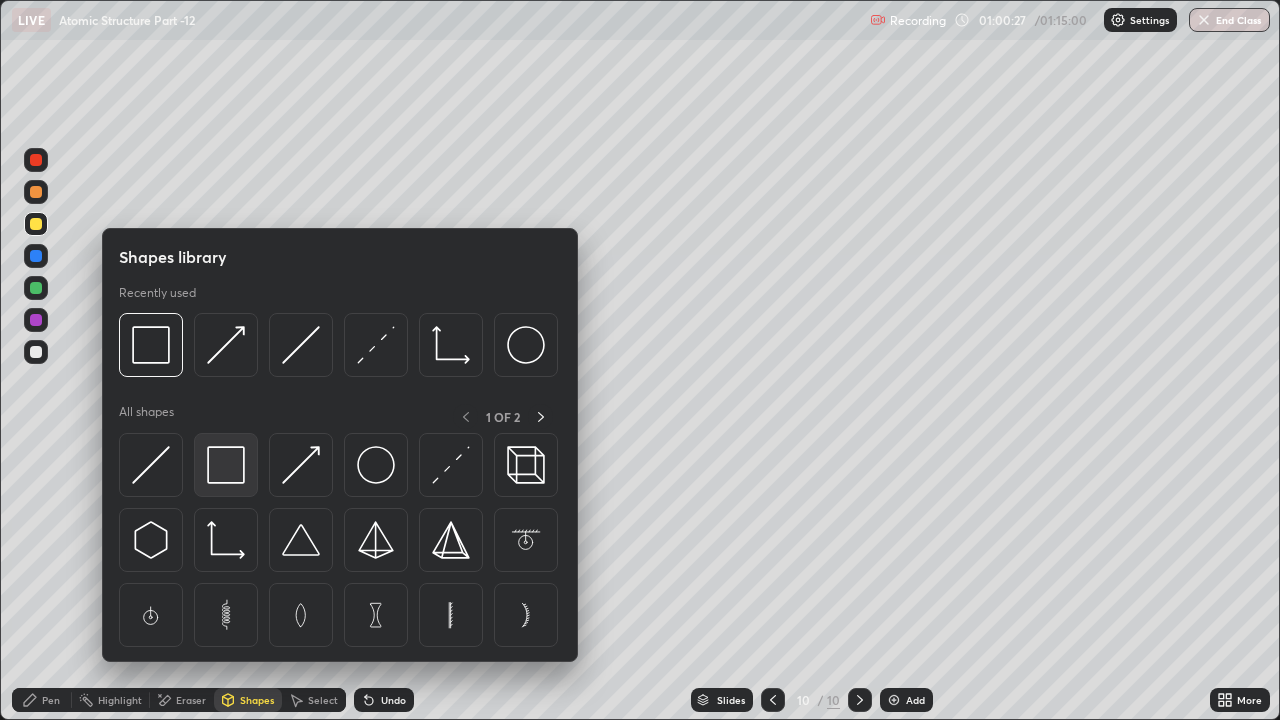 click at bounding box center [226, 465] 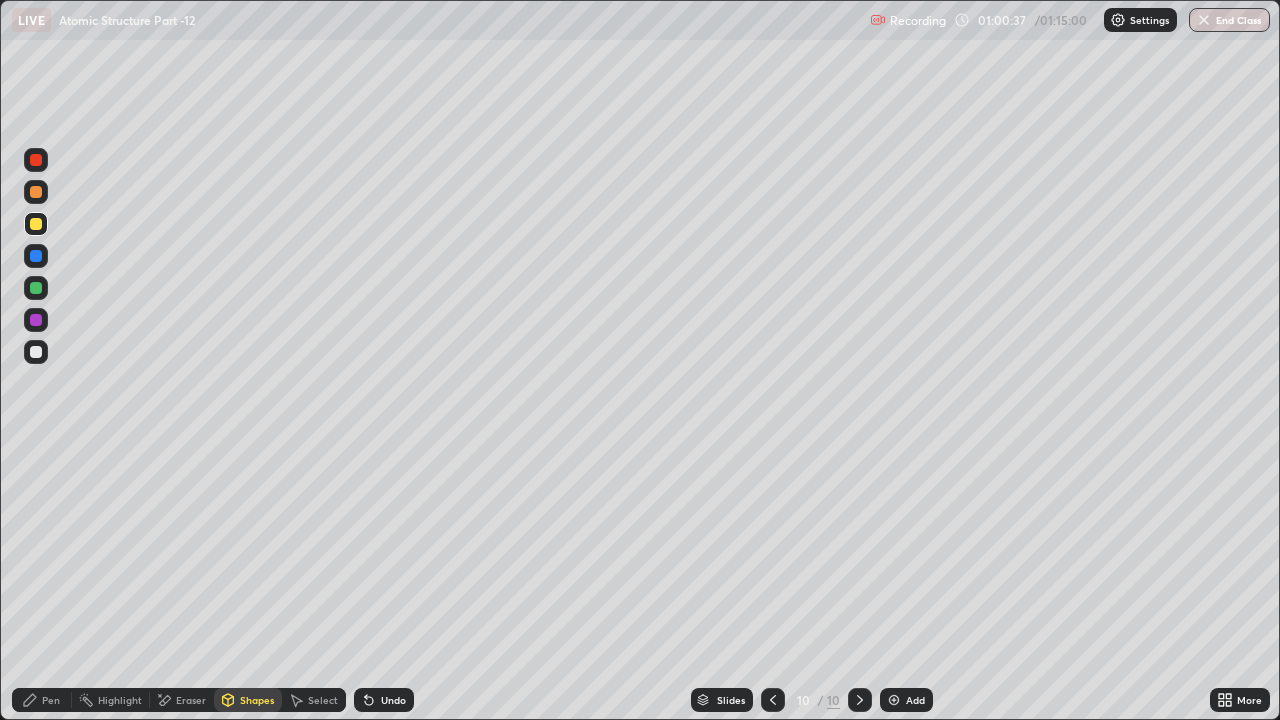 click on "Pen" at bounding box center [51, 700] 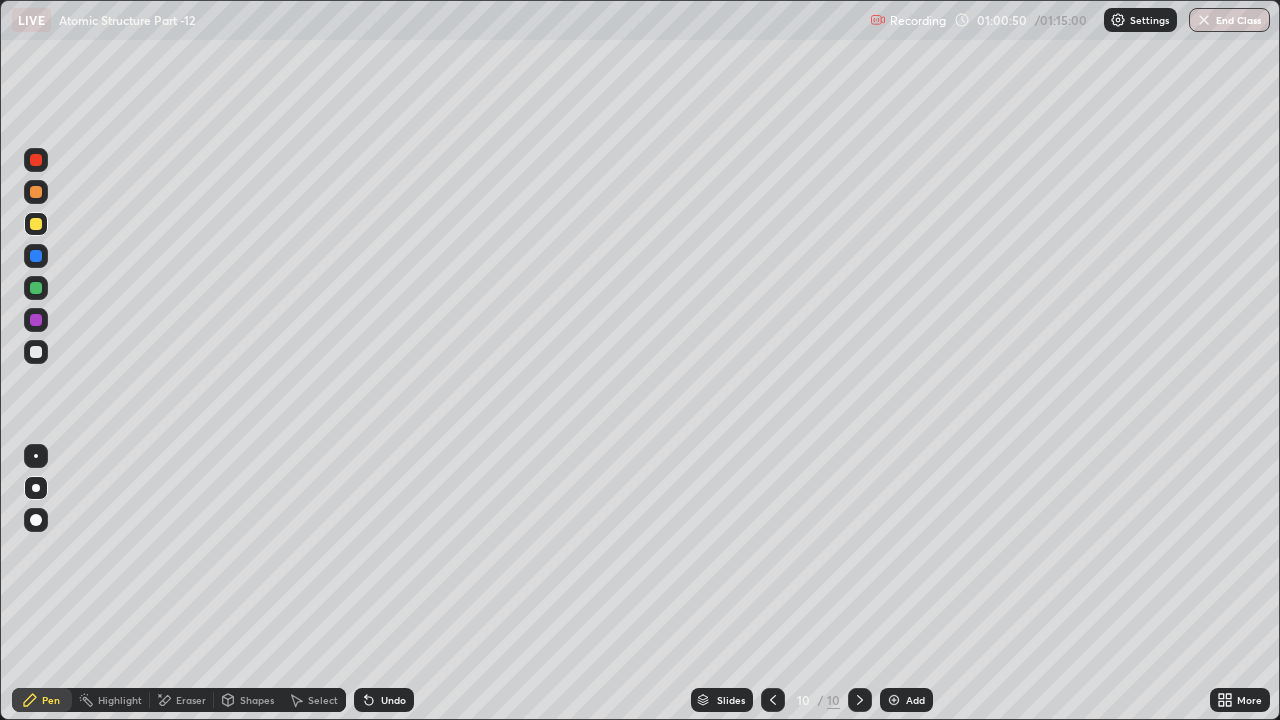 click at bounding box center [36, 352] 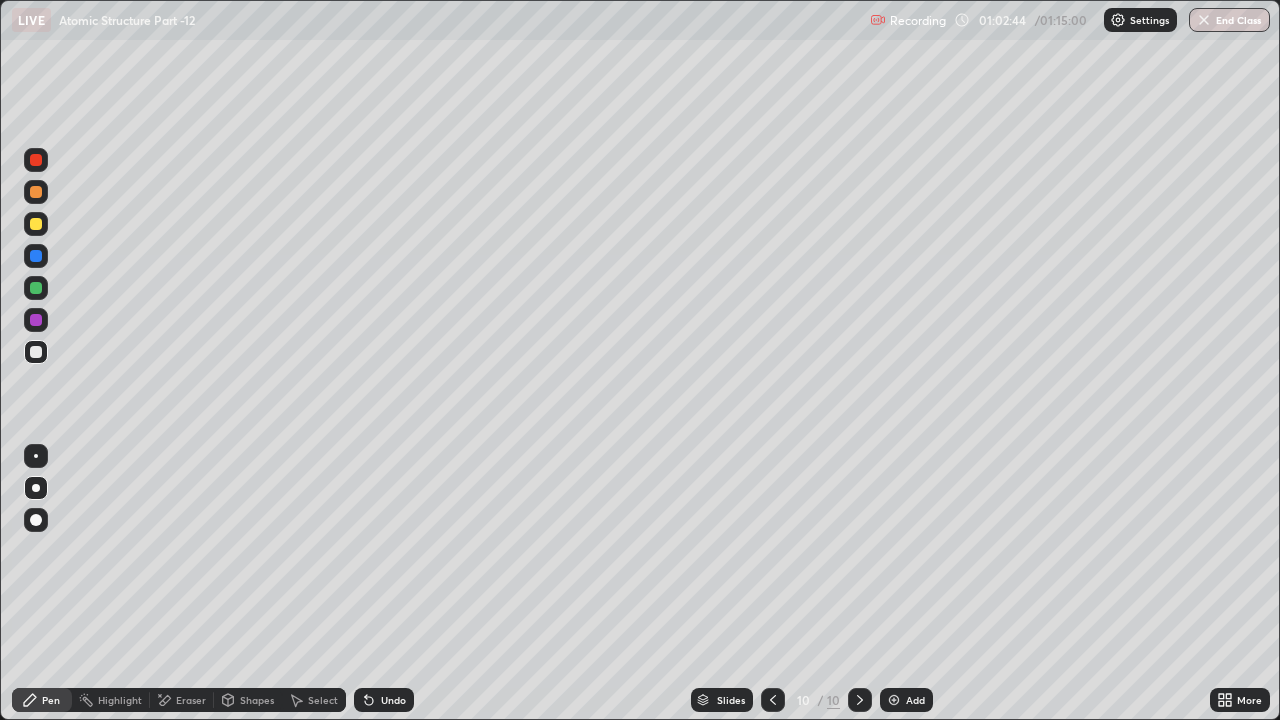 click at bounding box center (36, 352) 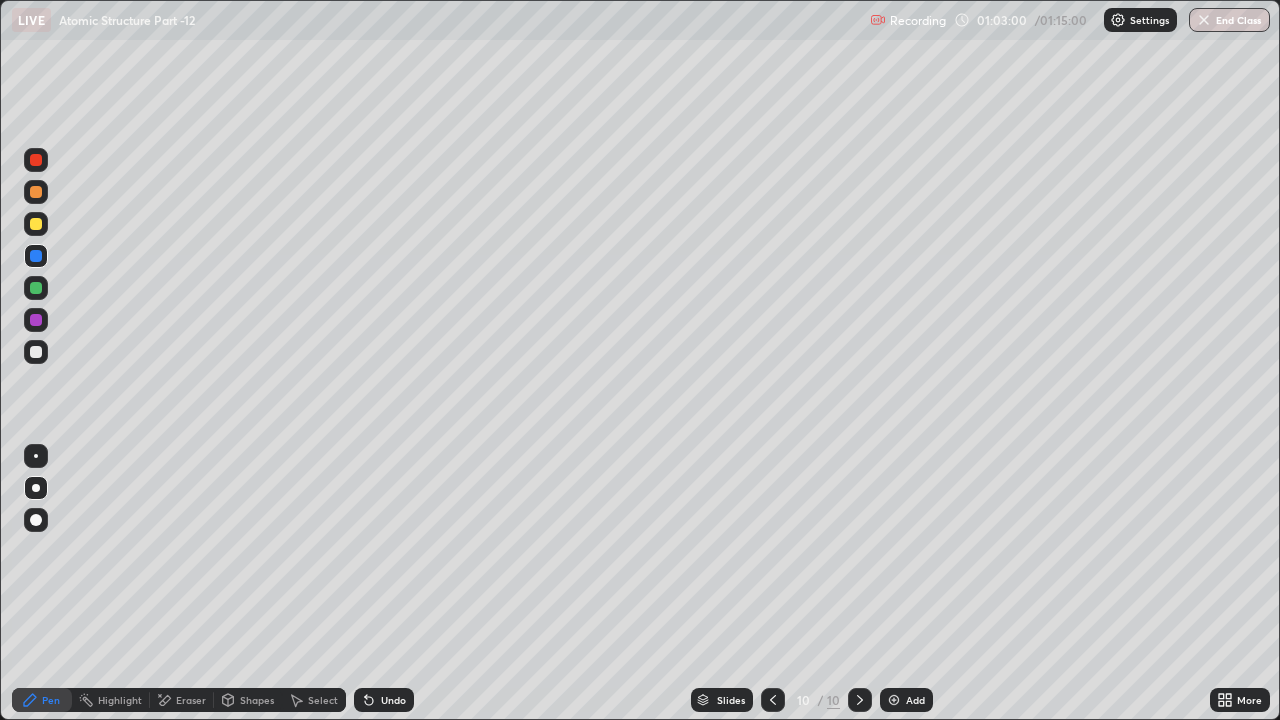 click on "Undo" at bounding box center (384, 700) 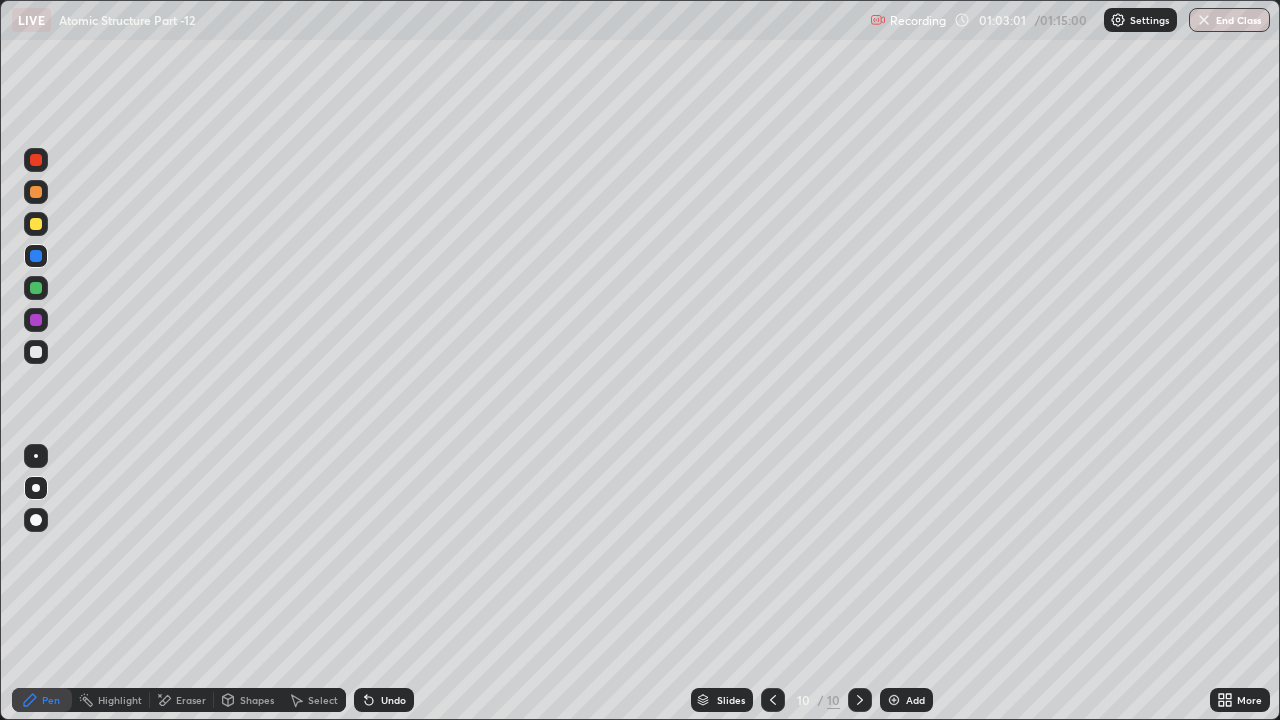 click on "Undo" at bounding box center [384, 700] 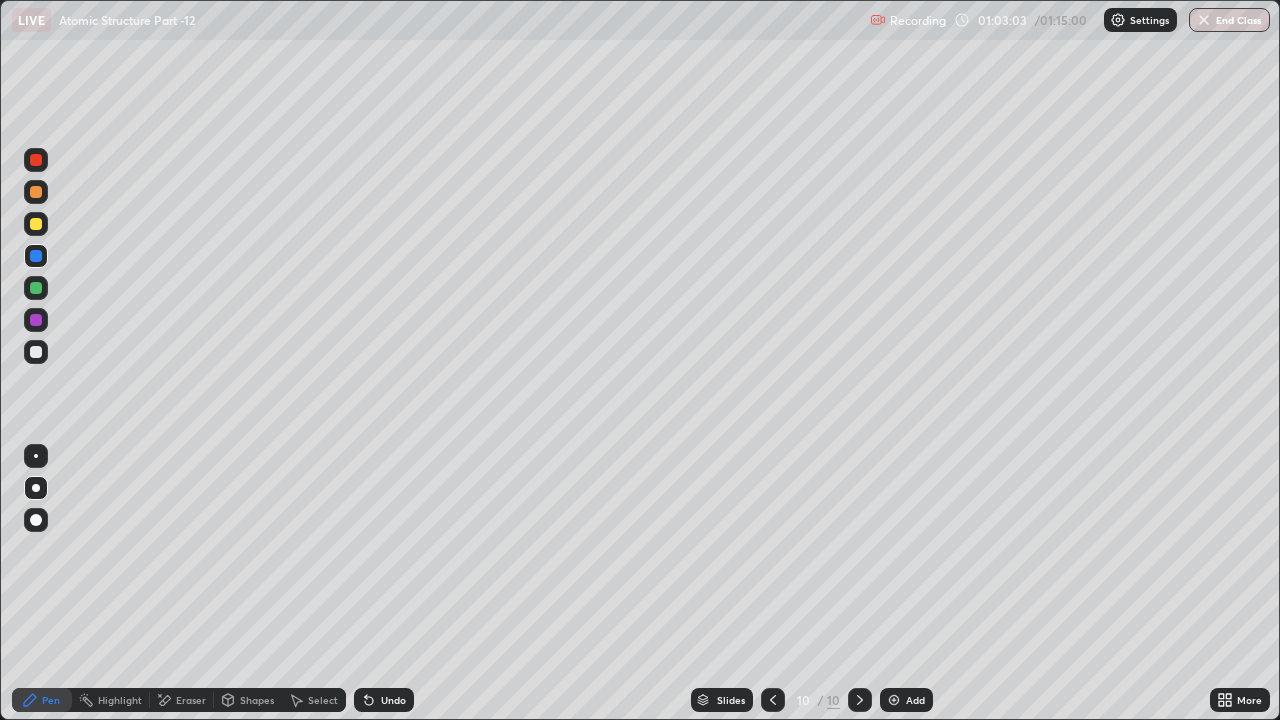 click on "Undo" at bounding box center [384, 700] 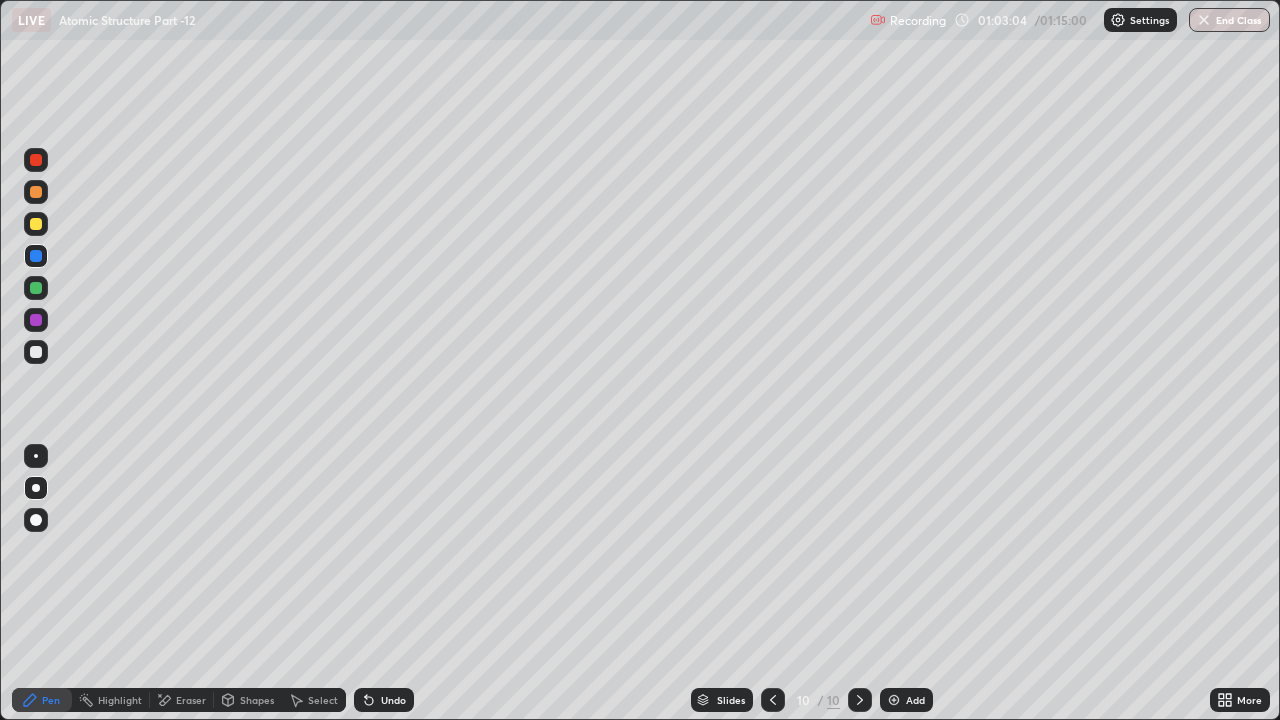 click on "Undo" at bounding box center (384, 700) 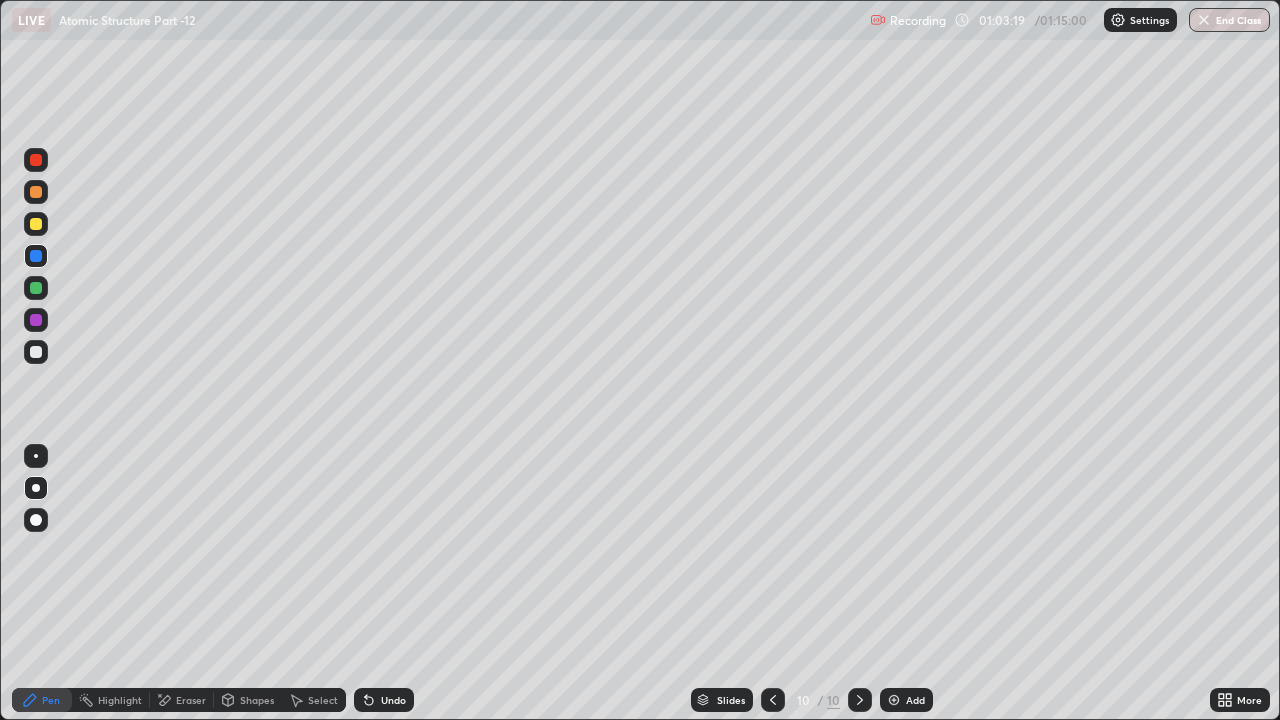 click at bounding box center [36, 288] 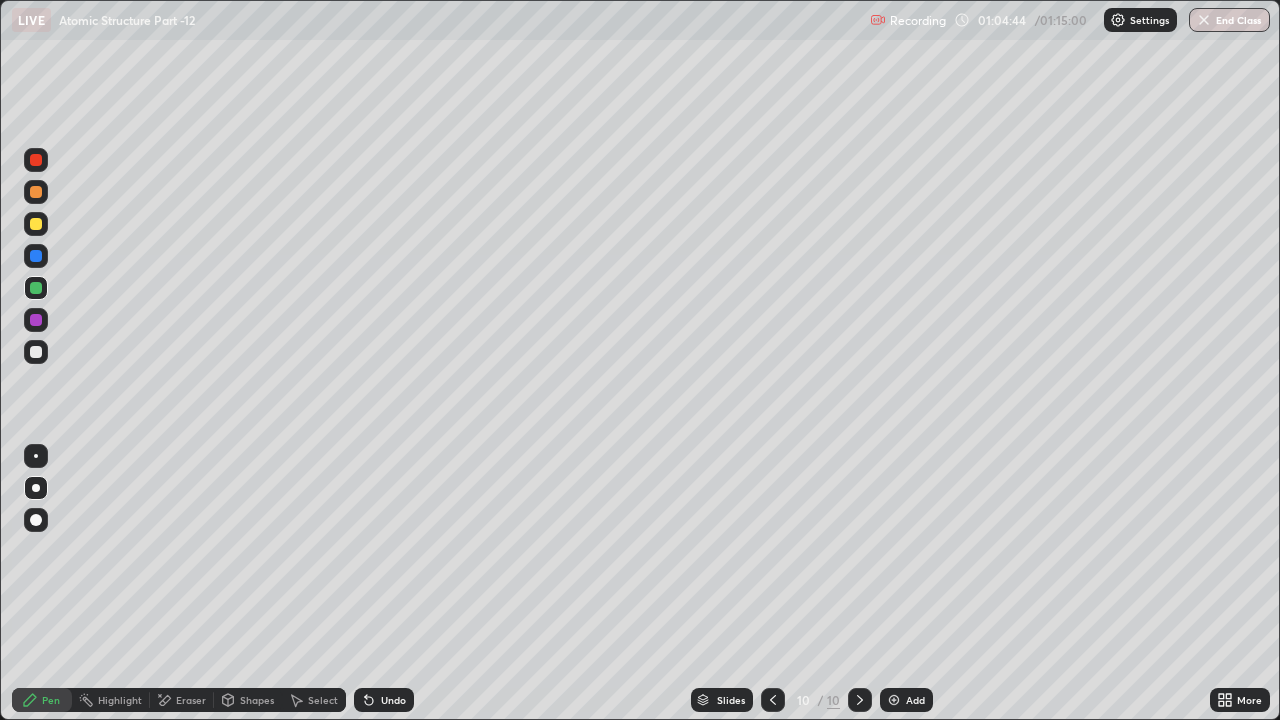 click at bounding box center [36, 160] 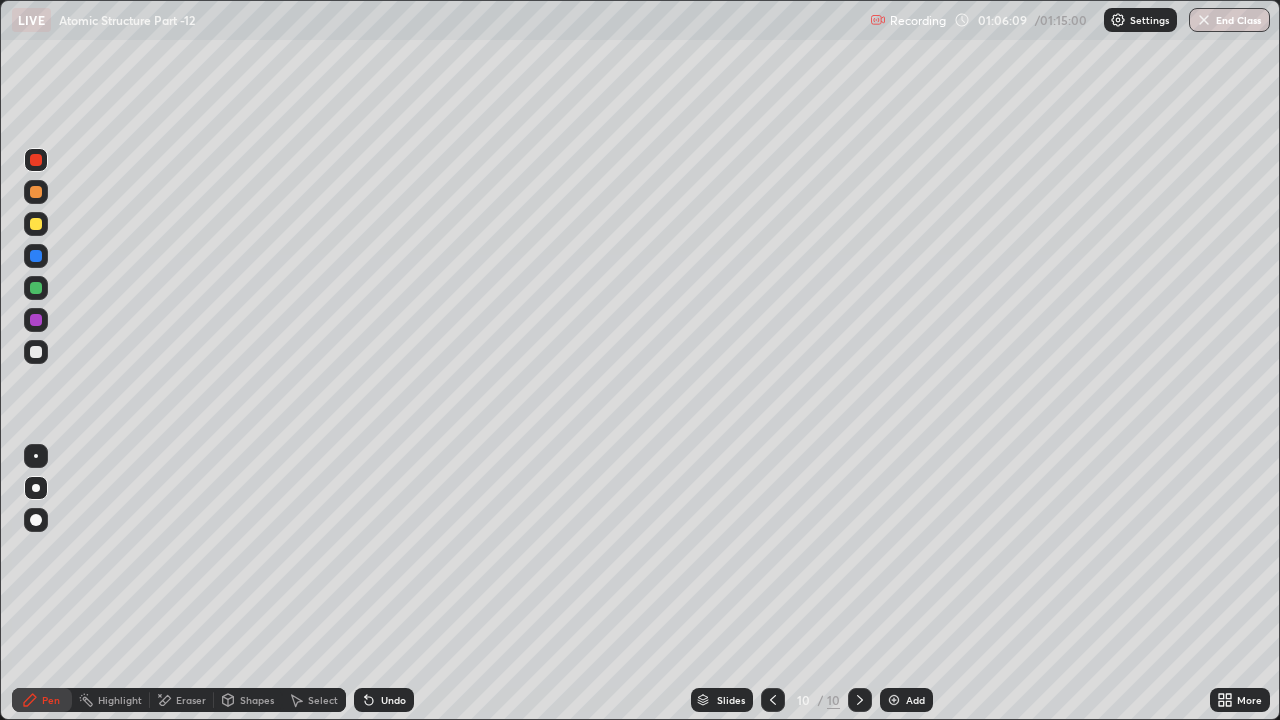 click on "End Class" at bounding box center (1229, 20) 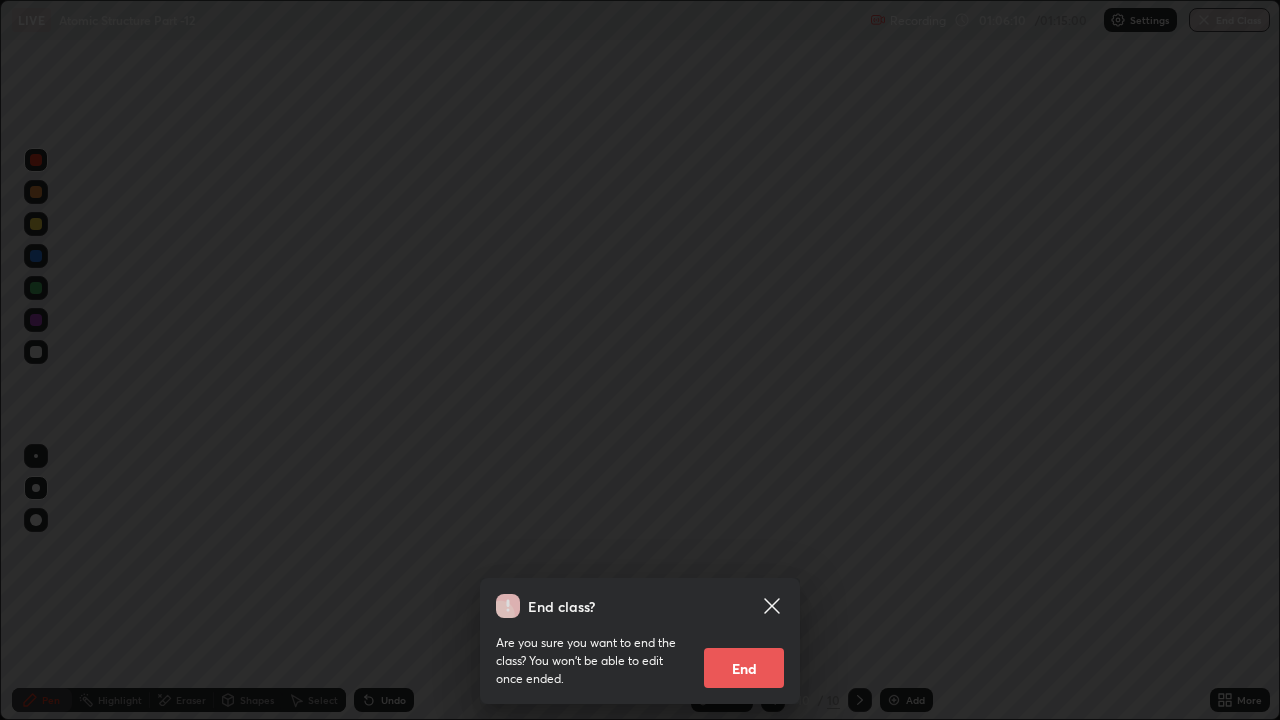click on "End" at bounding box center [744, 668] 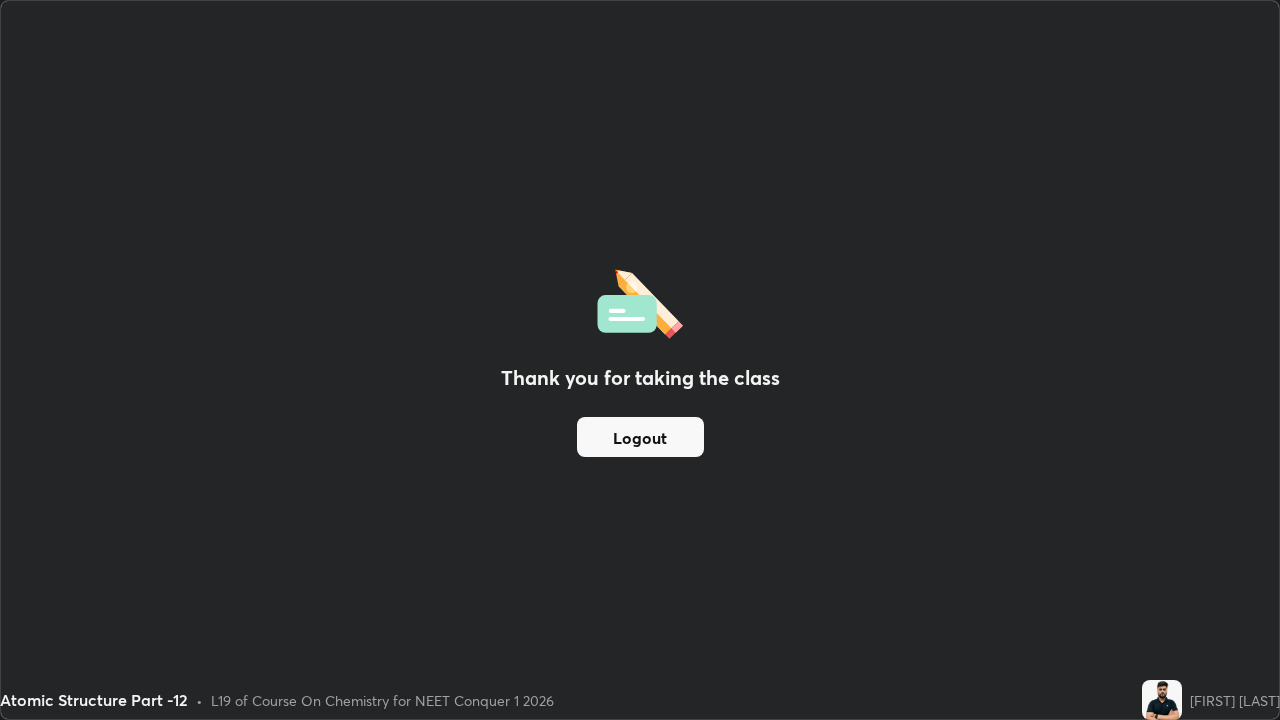 click on "Logout" at bounding box center (640, 437) 